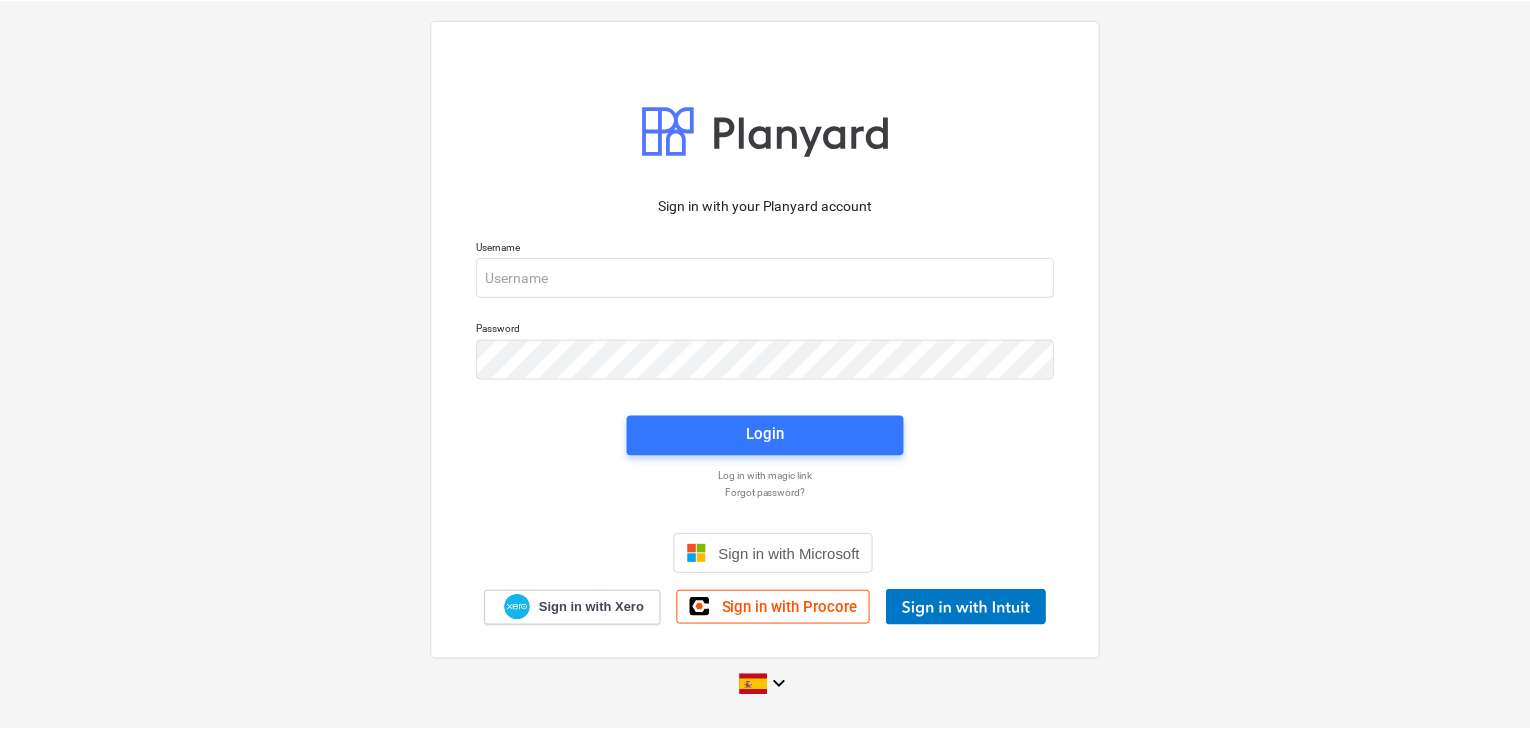 scroll, scrollTop: 0, scrollLeft: 0, axis: both 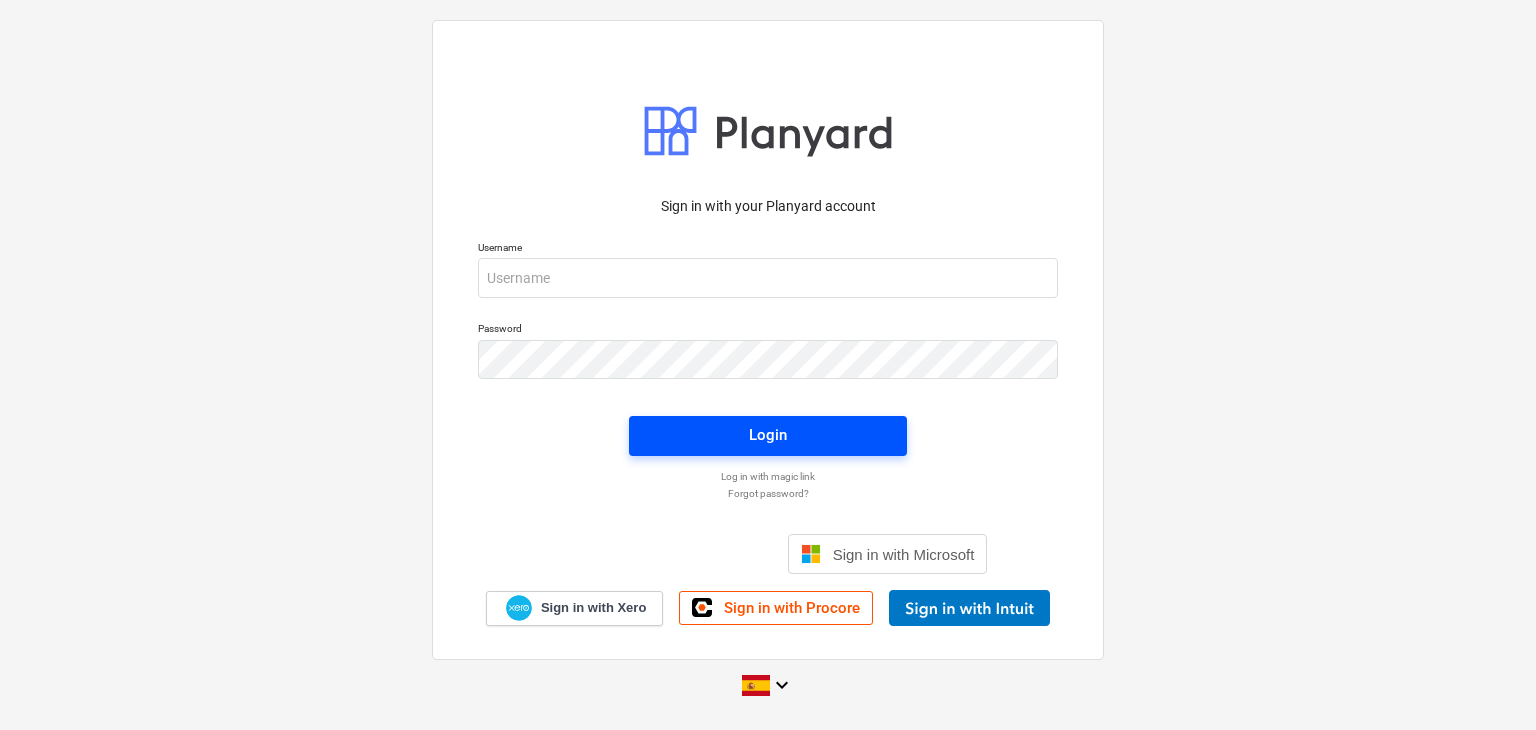 click on "Login" at bounding box center (768, 435) 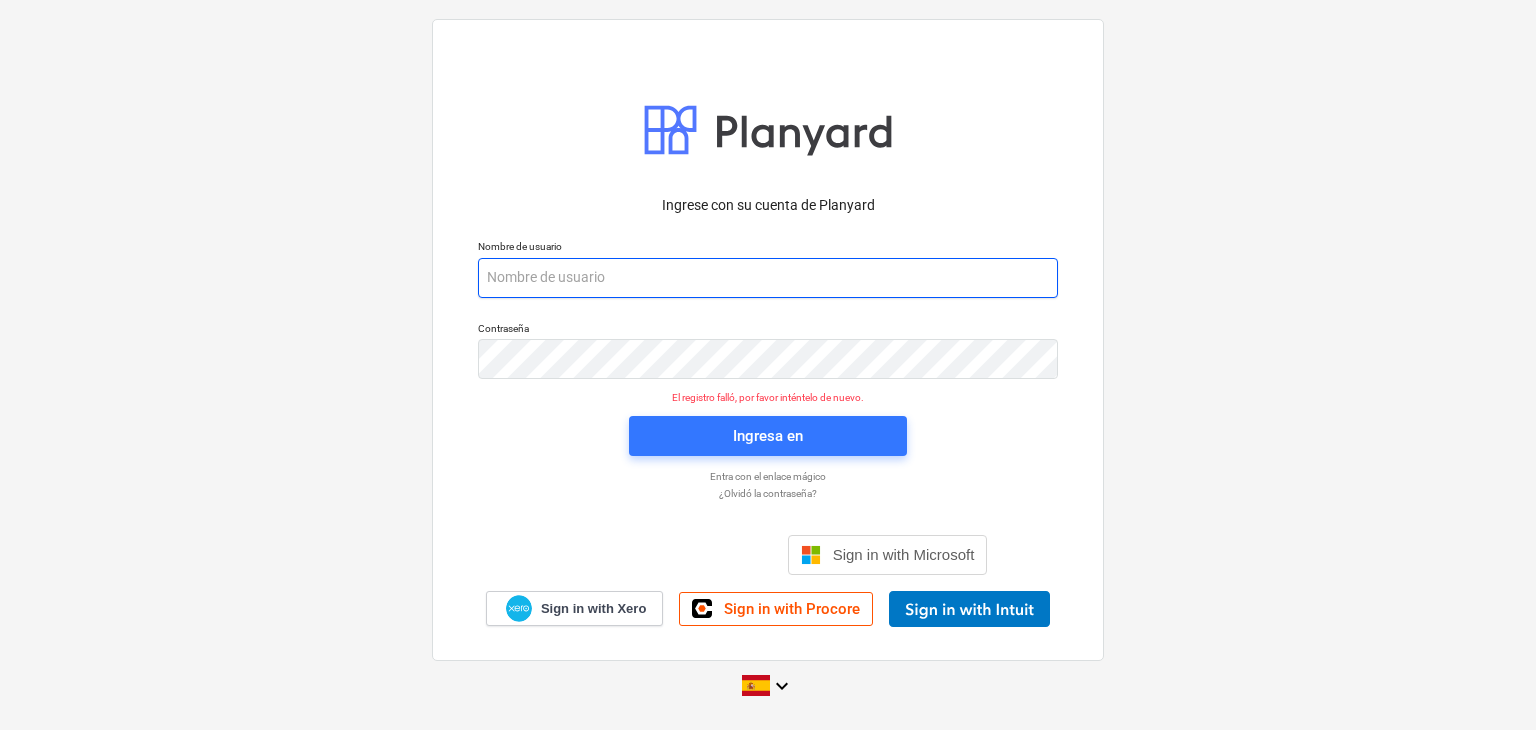 paste on "legal2@[EXAMPLE.COM]" 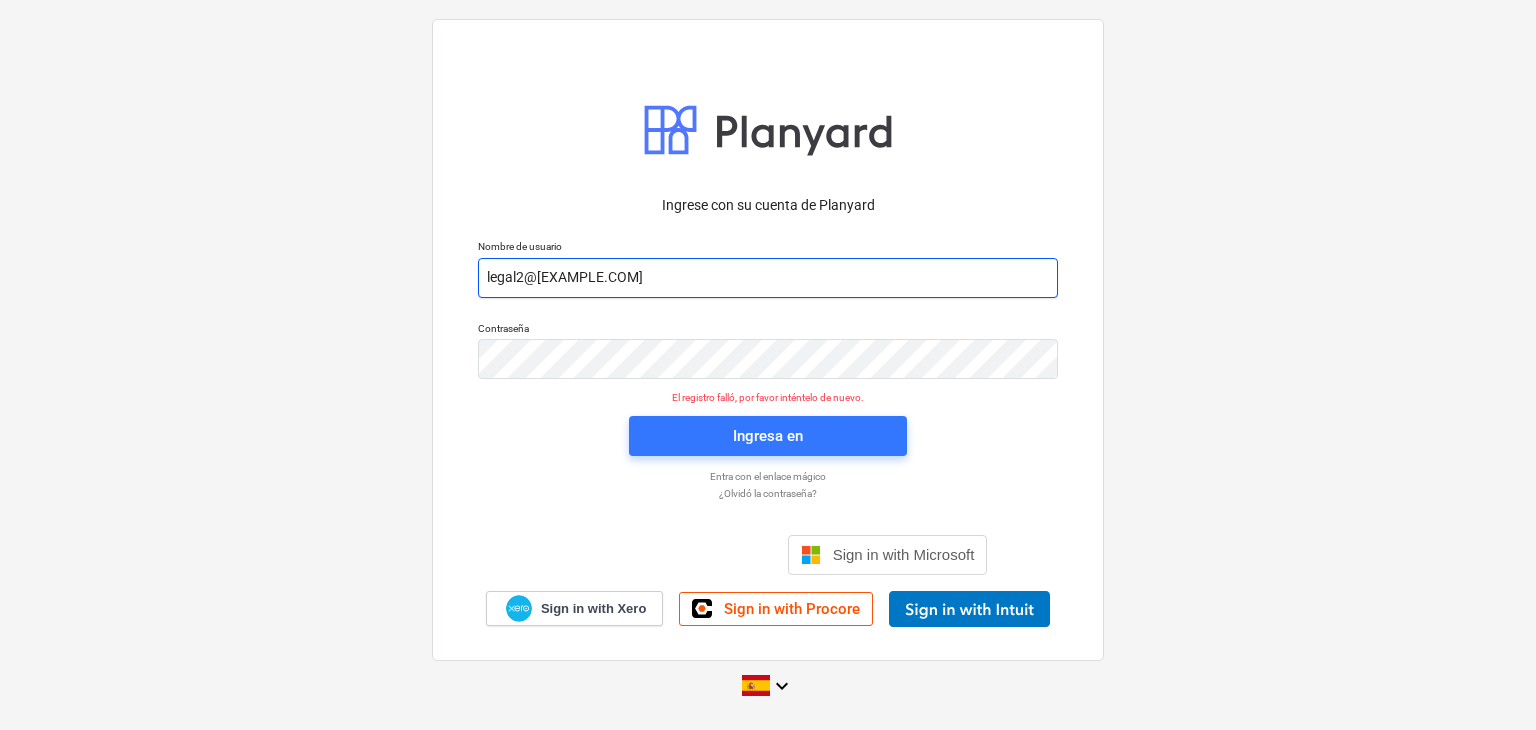 type on "legal2@[EXAMPLE.COM]" 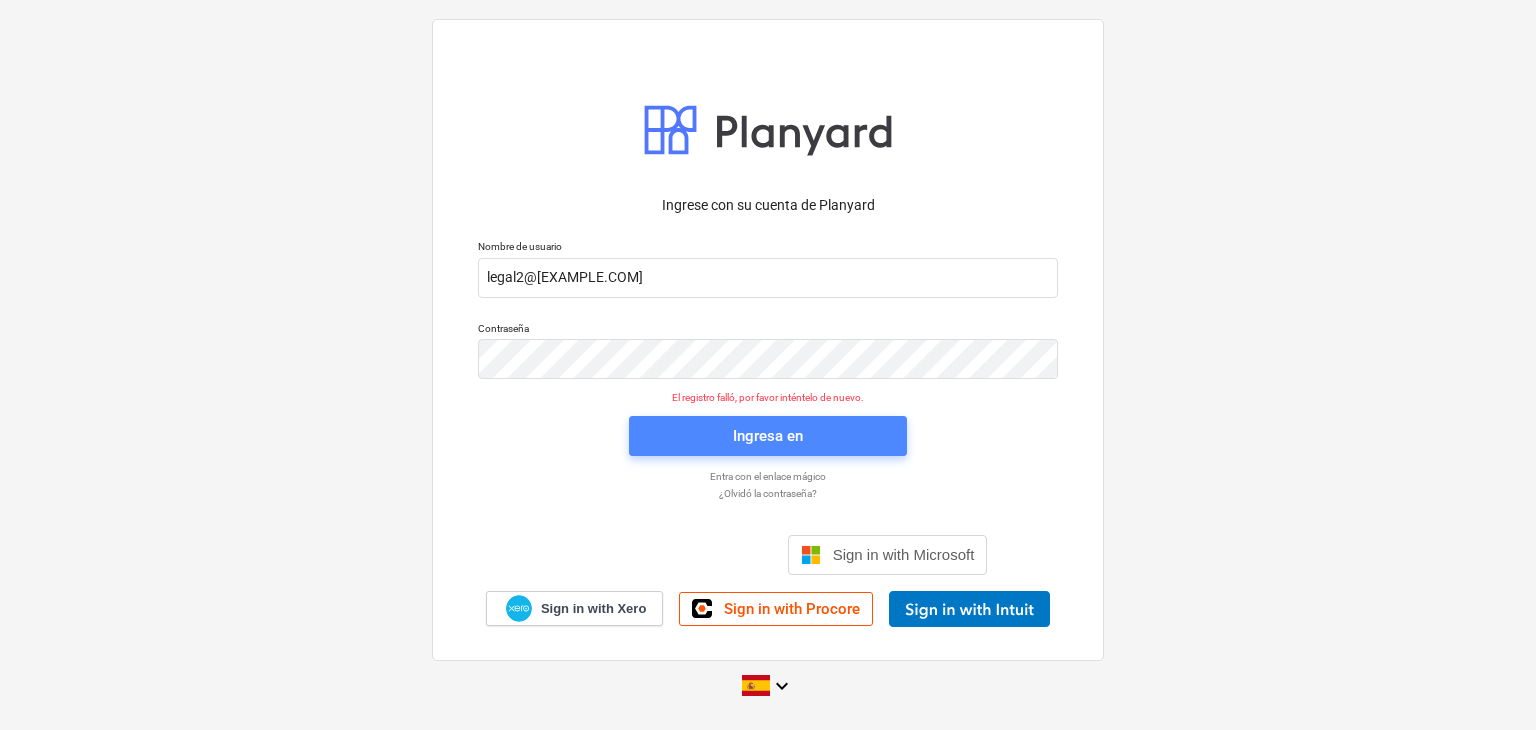 click on "Ingresa en" at bounding box center [768, 436] 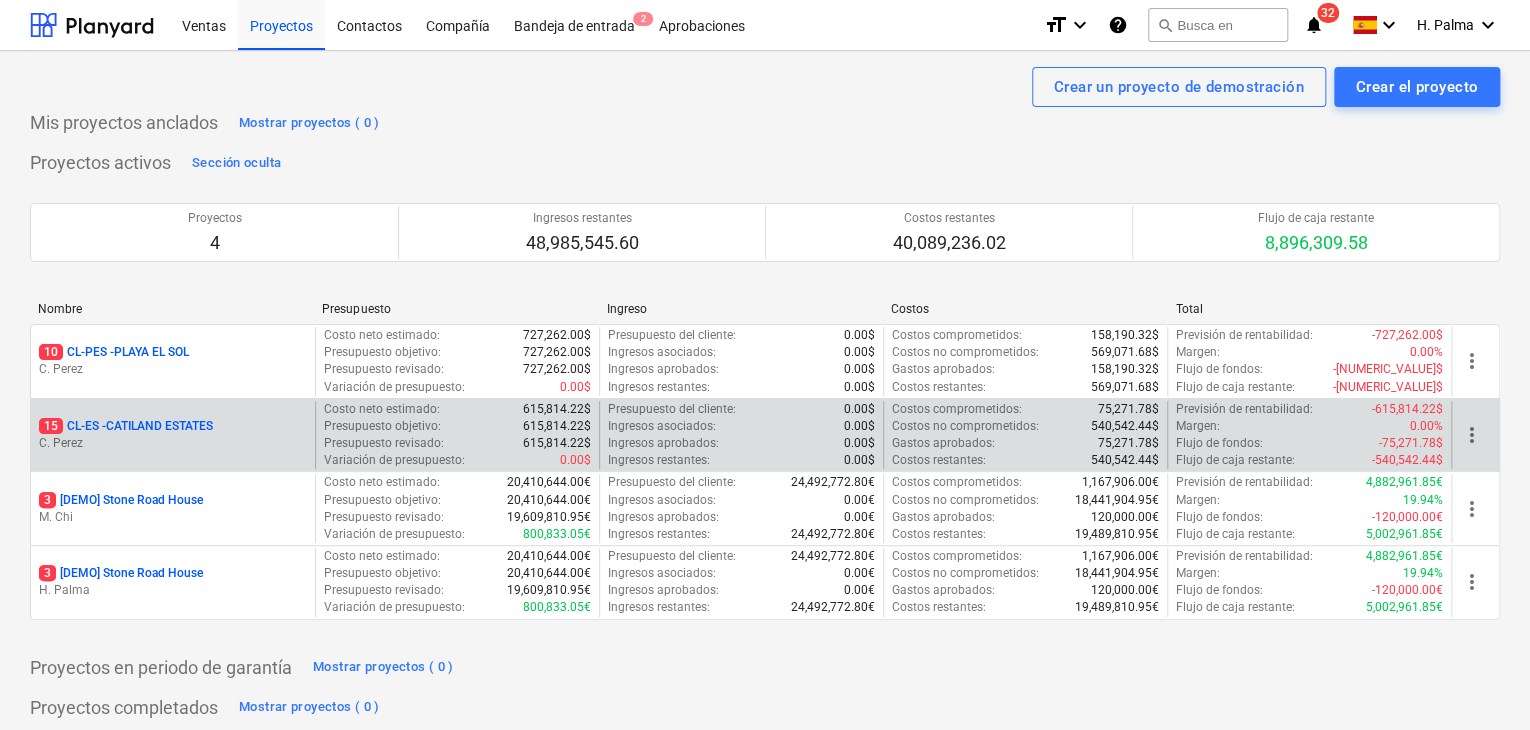 click on "15  CL-ES -  CATILAND ESTATES" at bounding box center (126, 426) 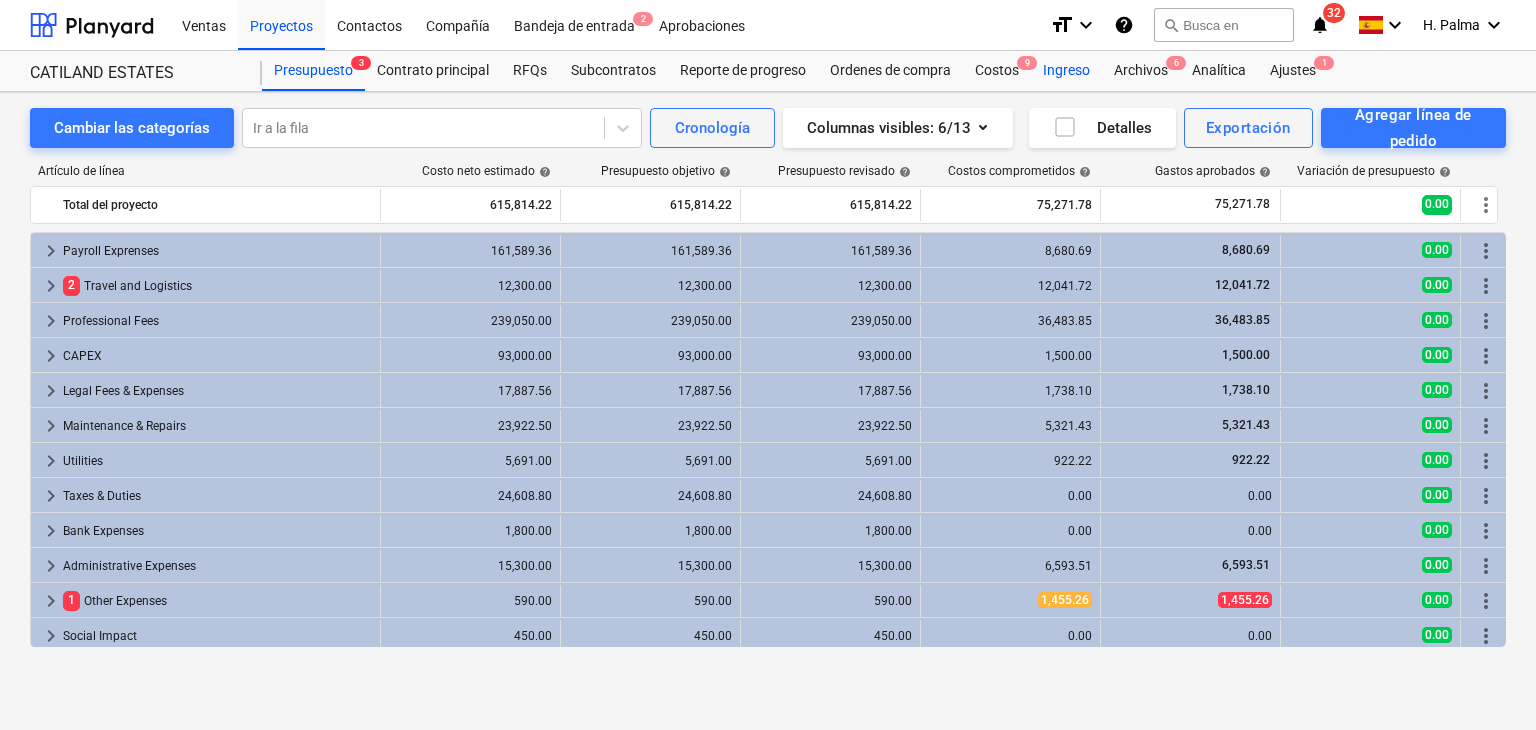 click on "Ingreso" at bounding box center [1066, 71] 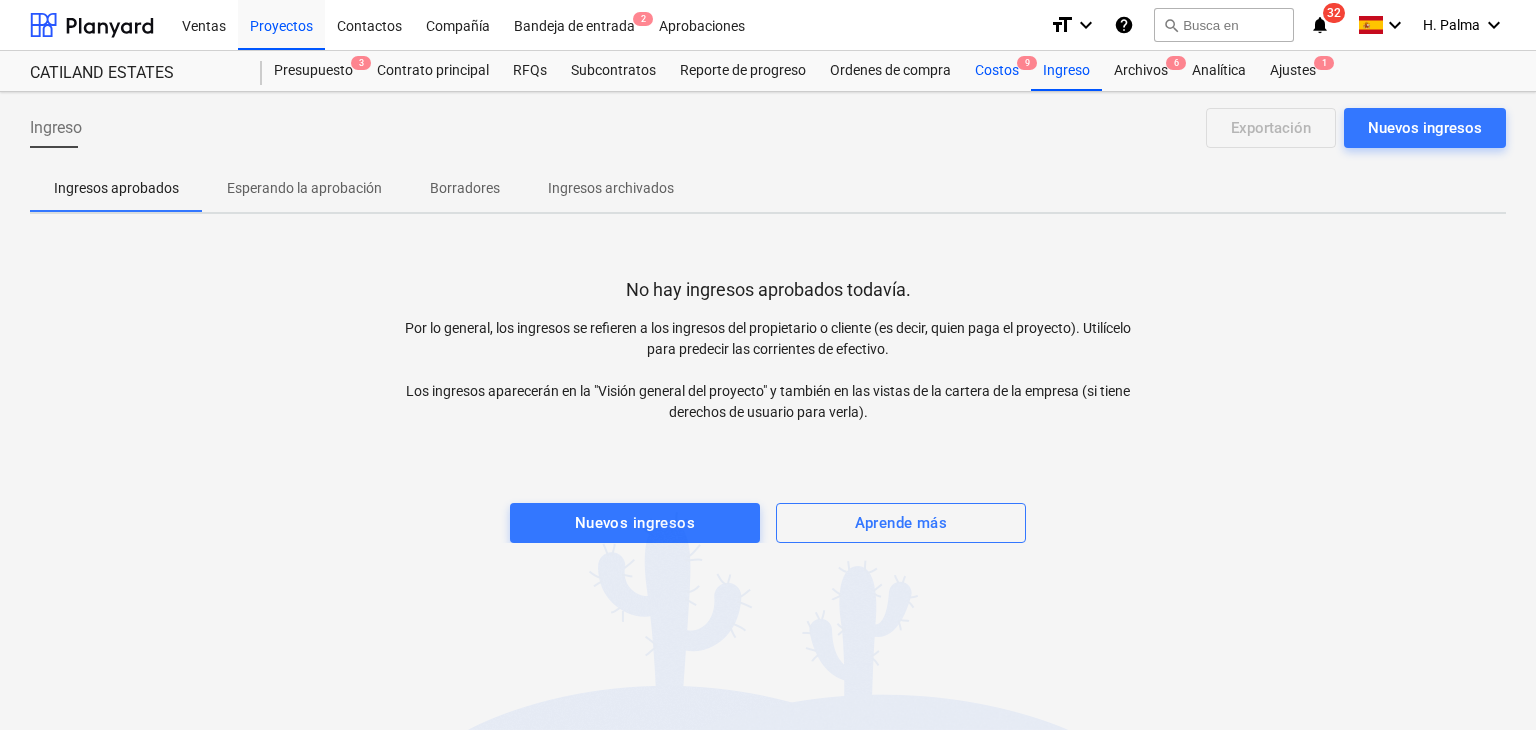 click on "Costos 9" at bounding box center (997, 71) 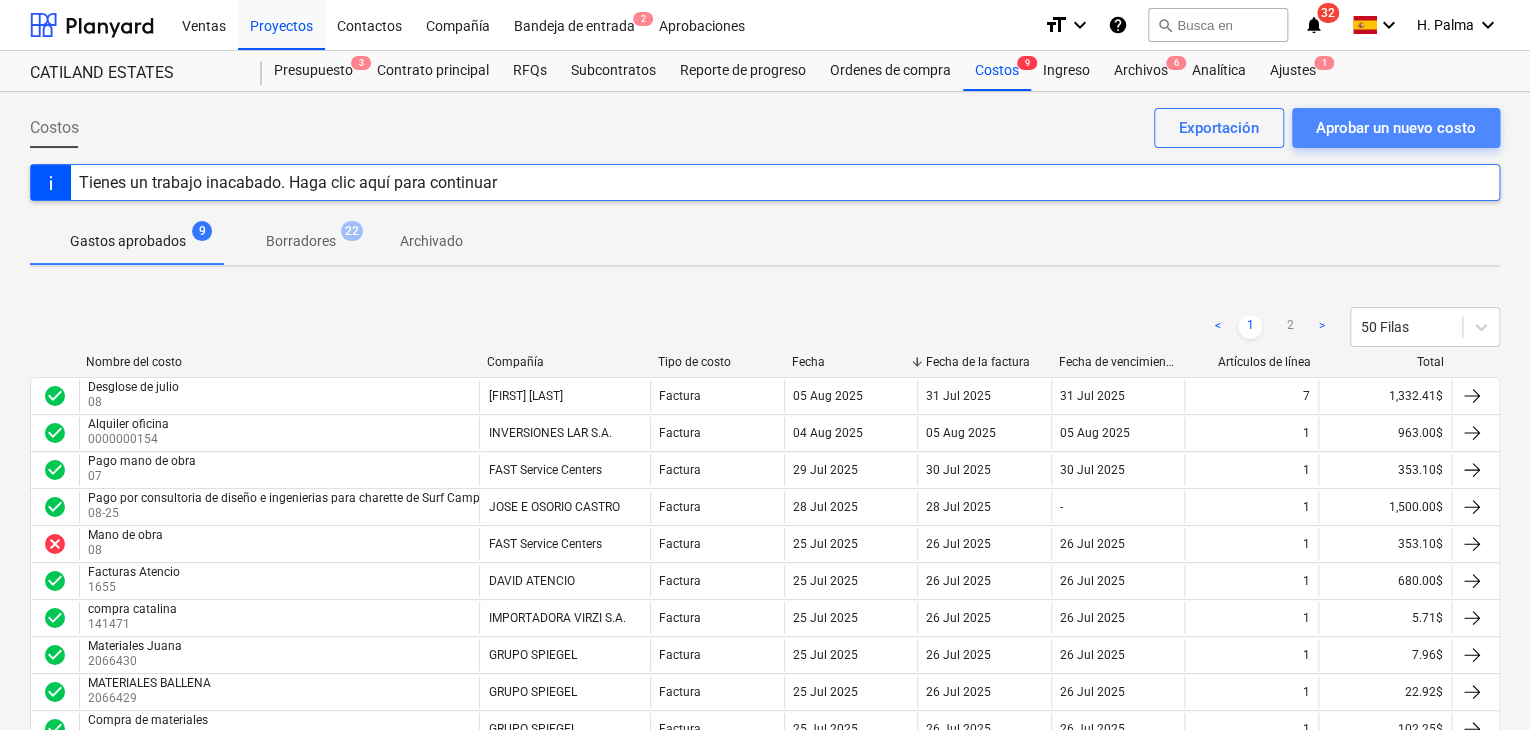 click on "Aprobar un nuevo costo" at bounding box center [1396, 128] 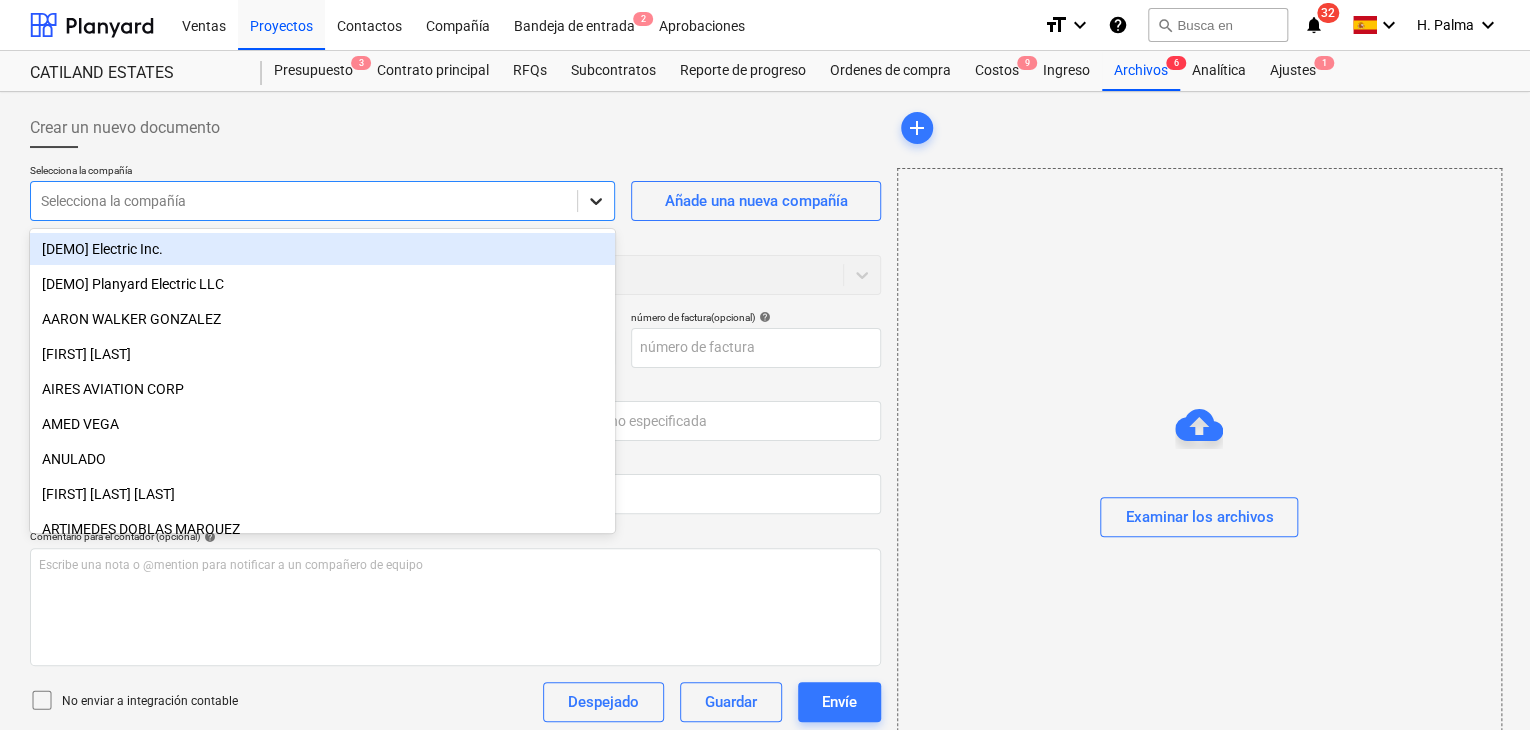 click 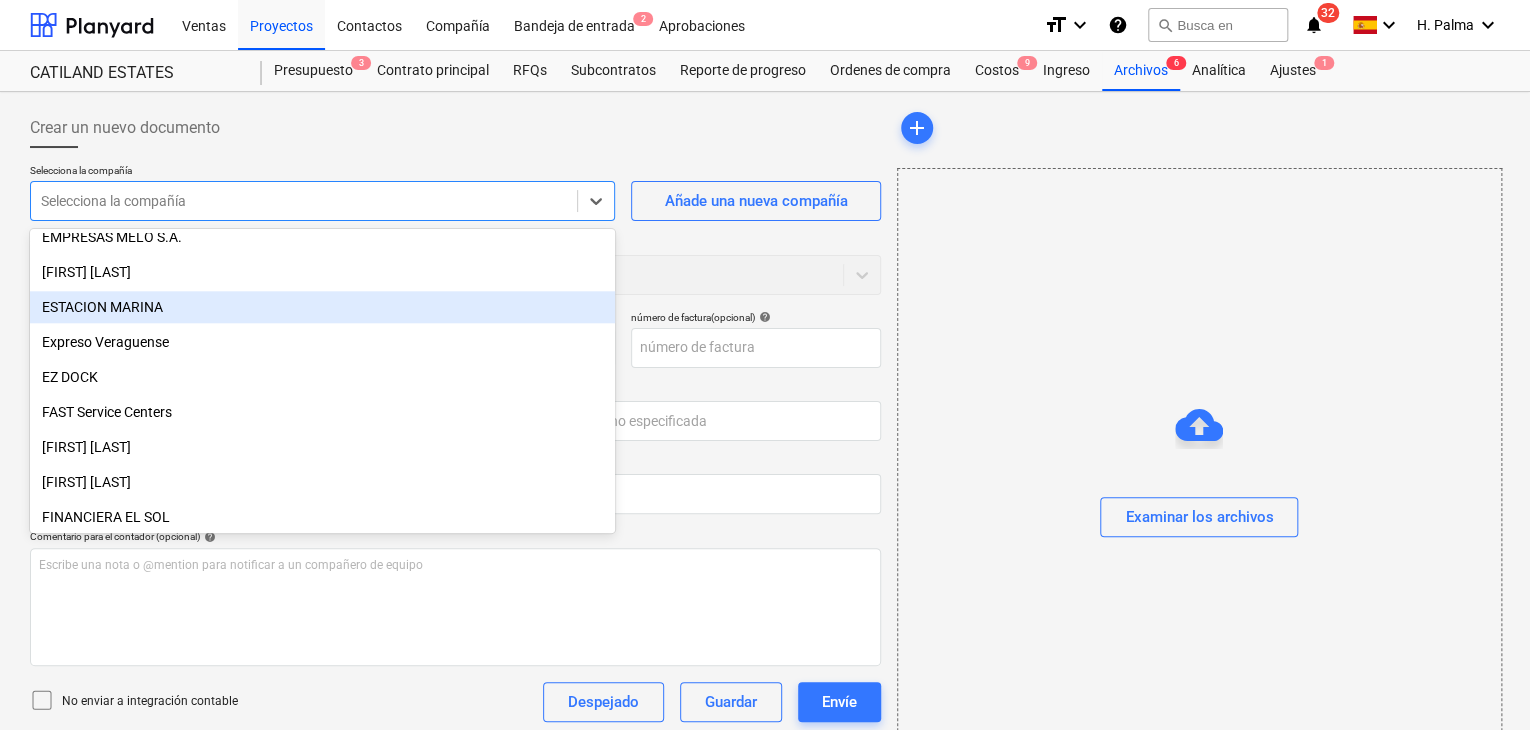 scroll, scrollTop: 1100, scrollLeft: 0, axis: vertical 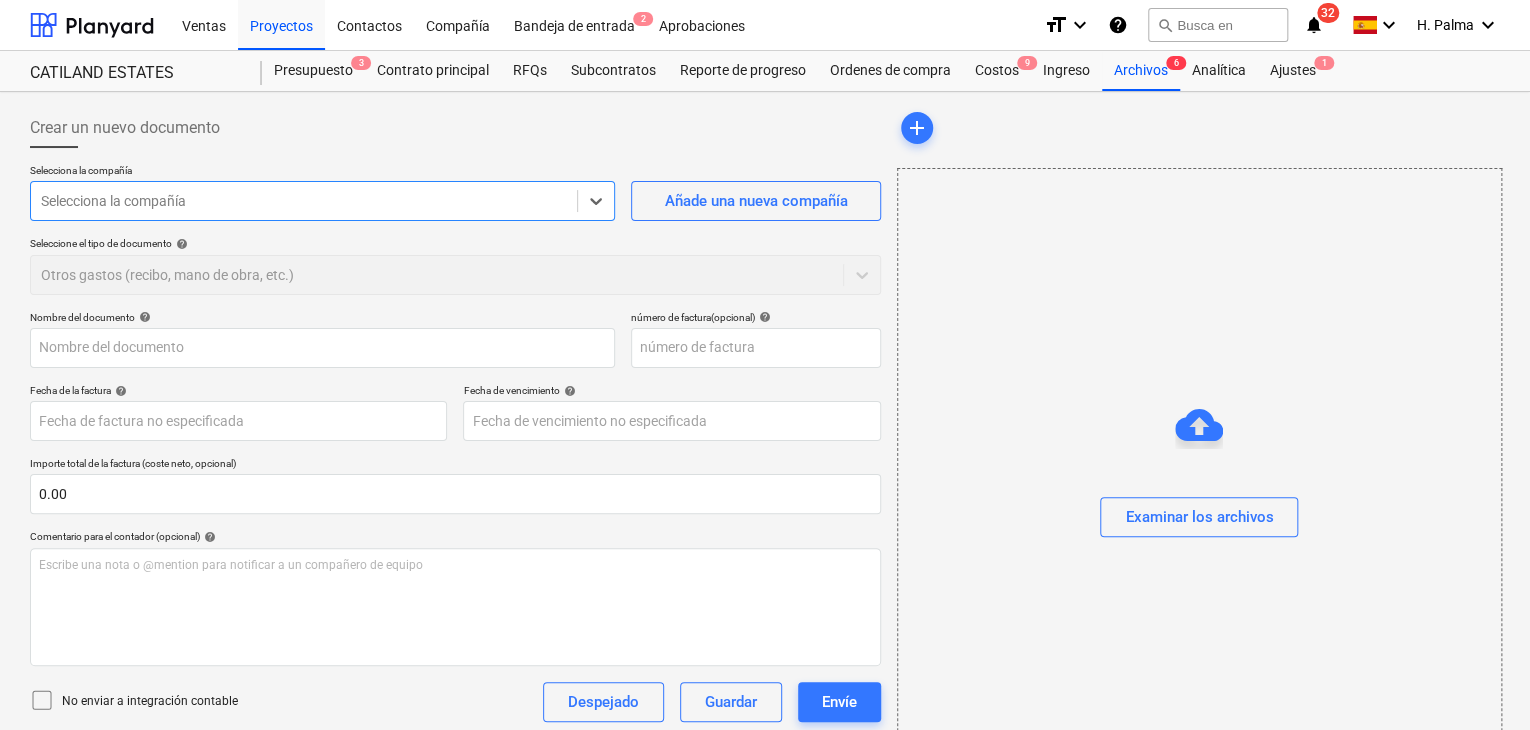 click at bounding box center (304, 201) 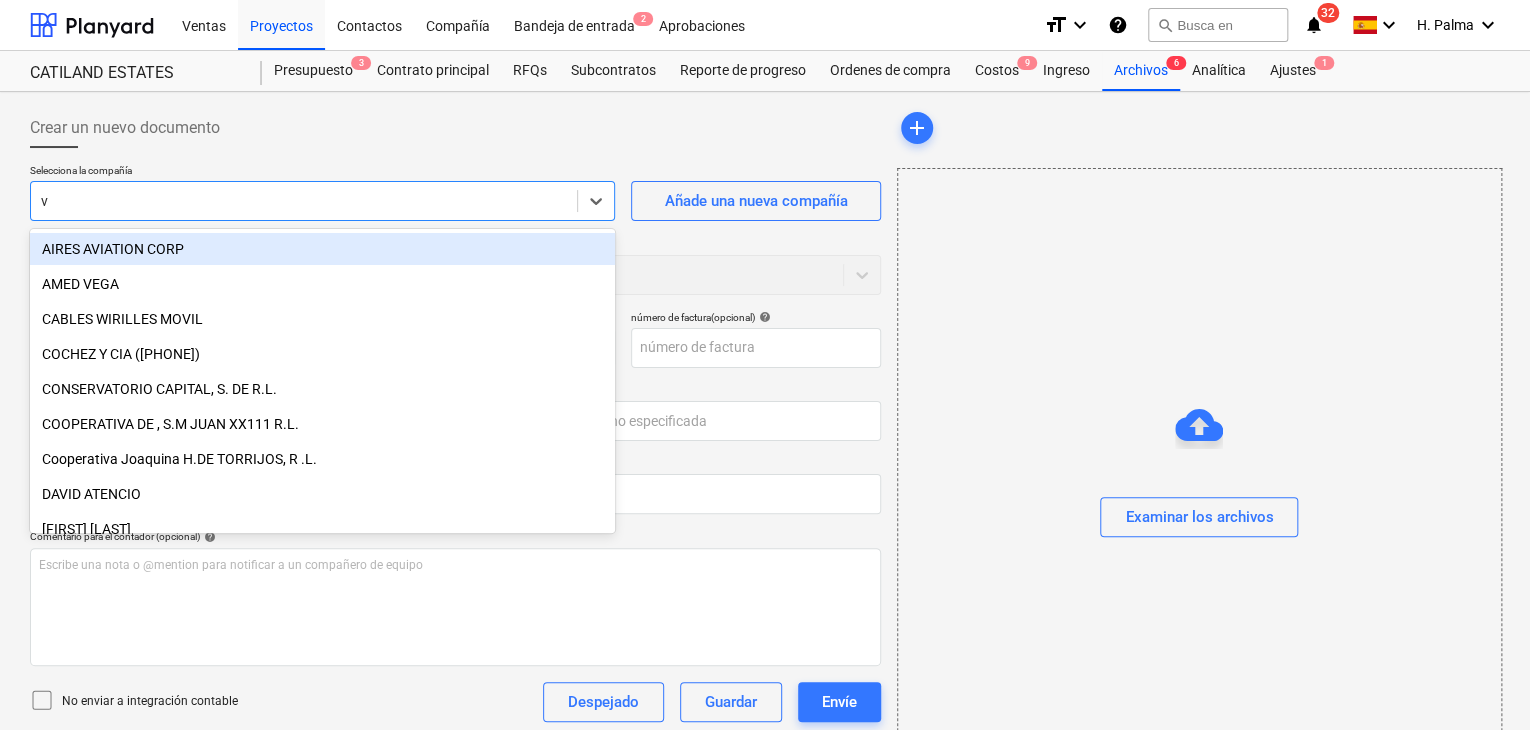 type on "va" 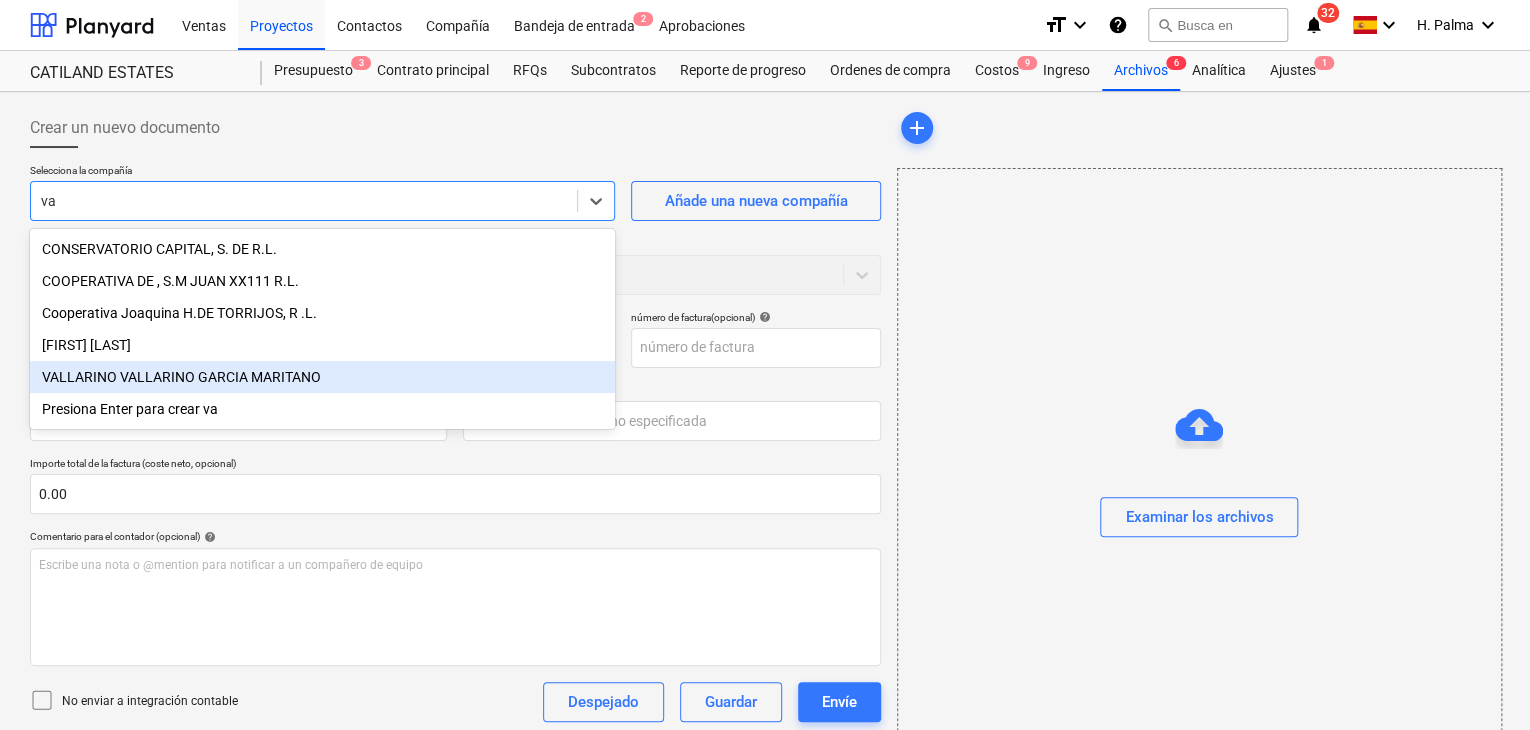 click on "VALLARINO VALLARINO GARCIA MARITANO" at bounding box center (322, 377) 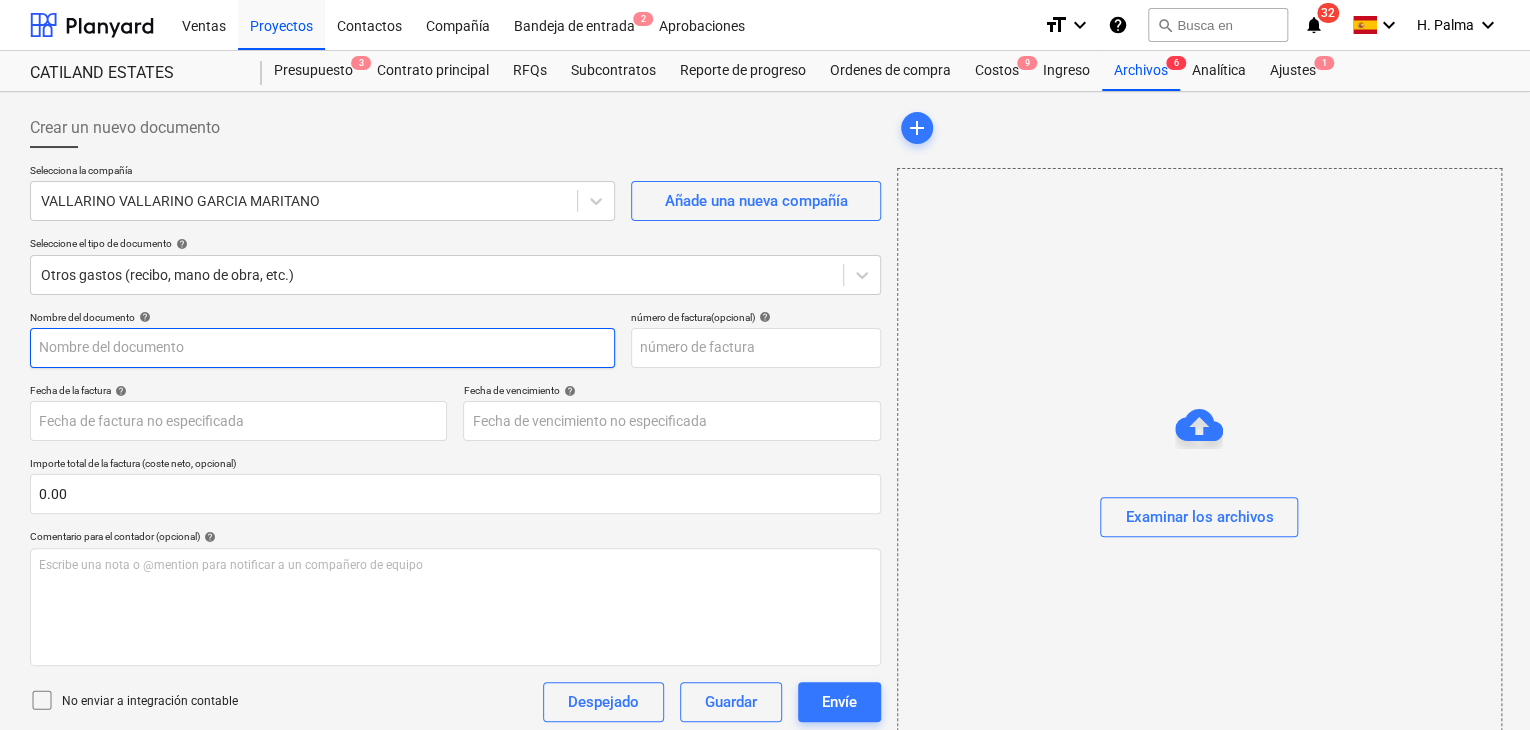 click at bounding box center [322, 348] 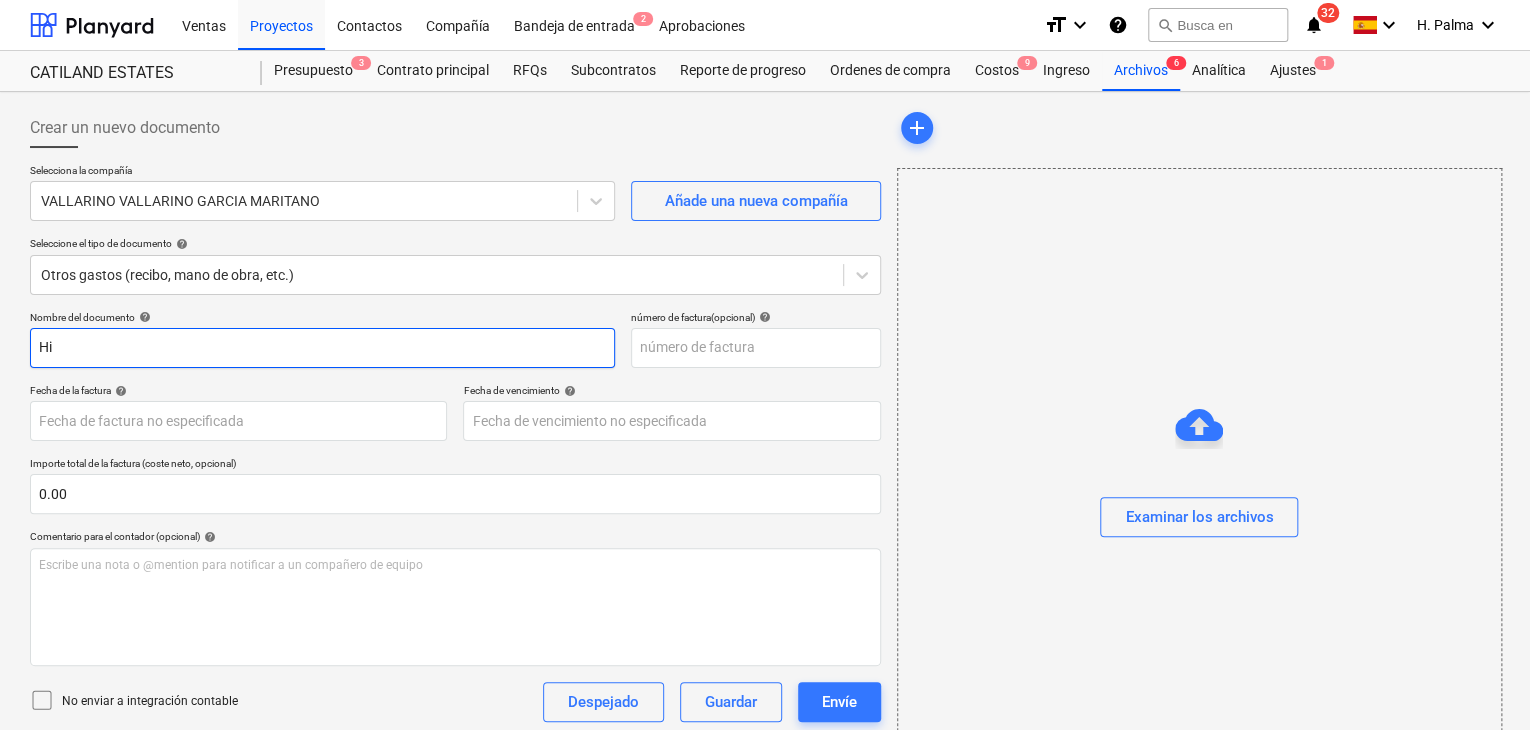 type on "H" 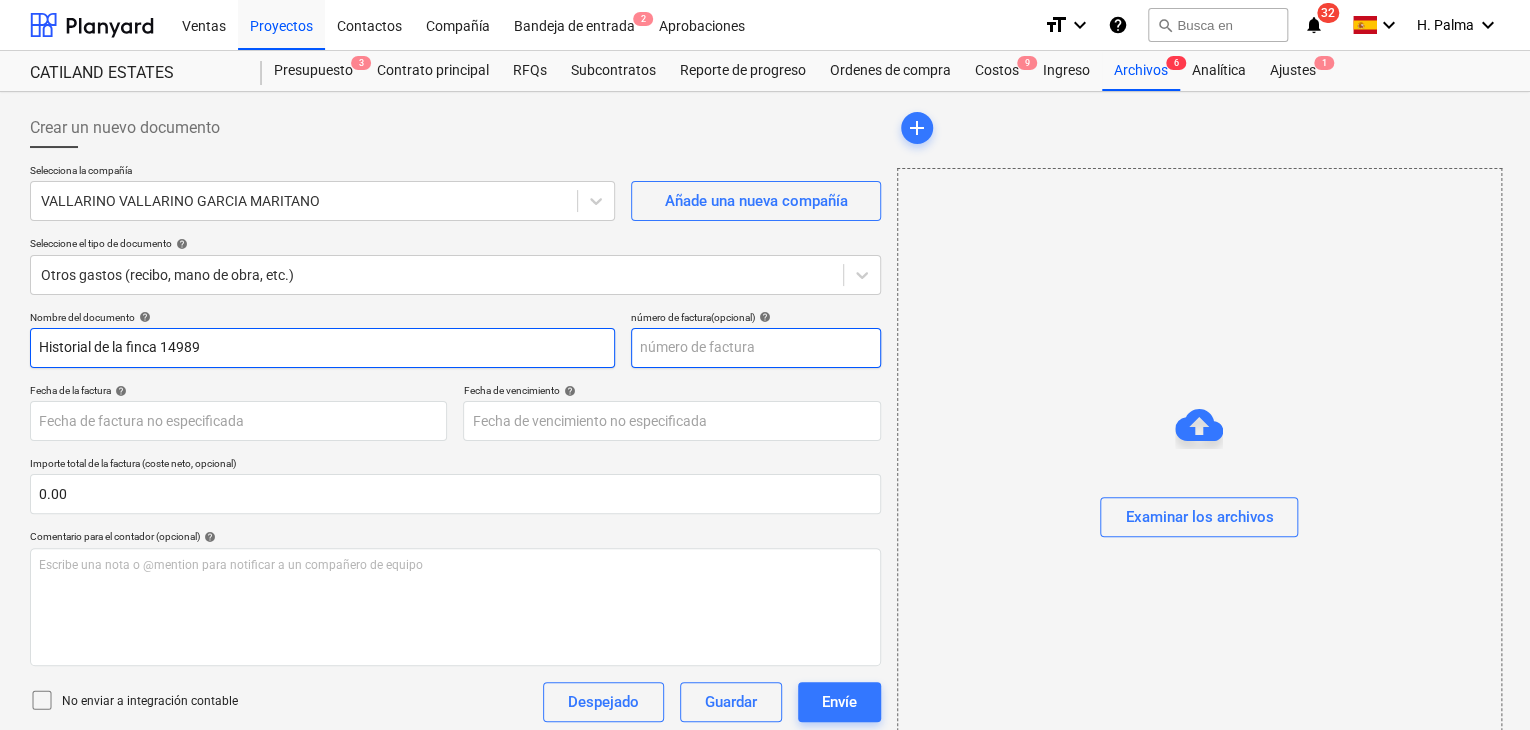 type on "Historial de la finca 14989" 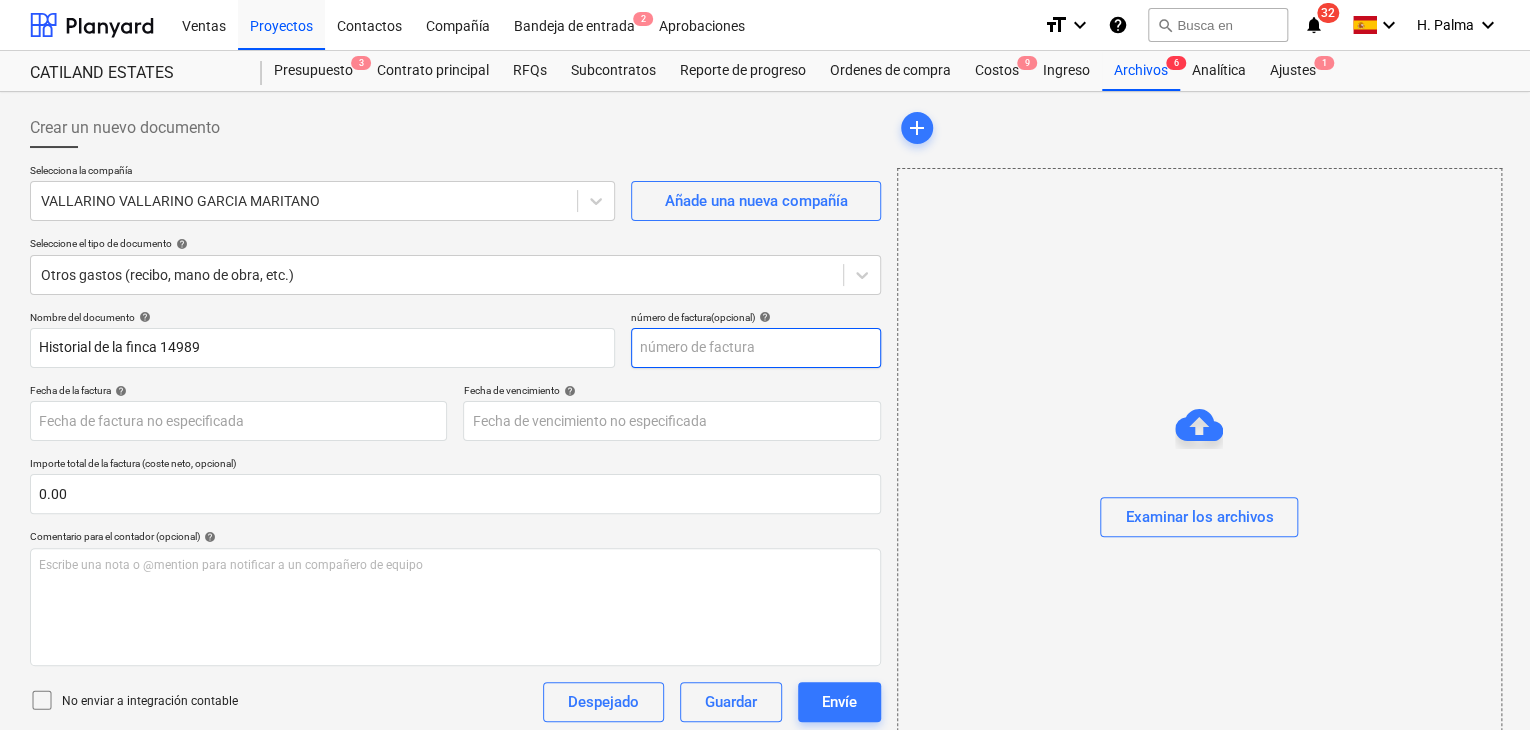 click at bounding box center [756, 348] 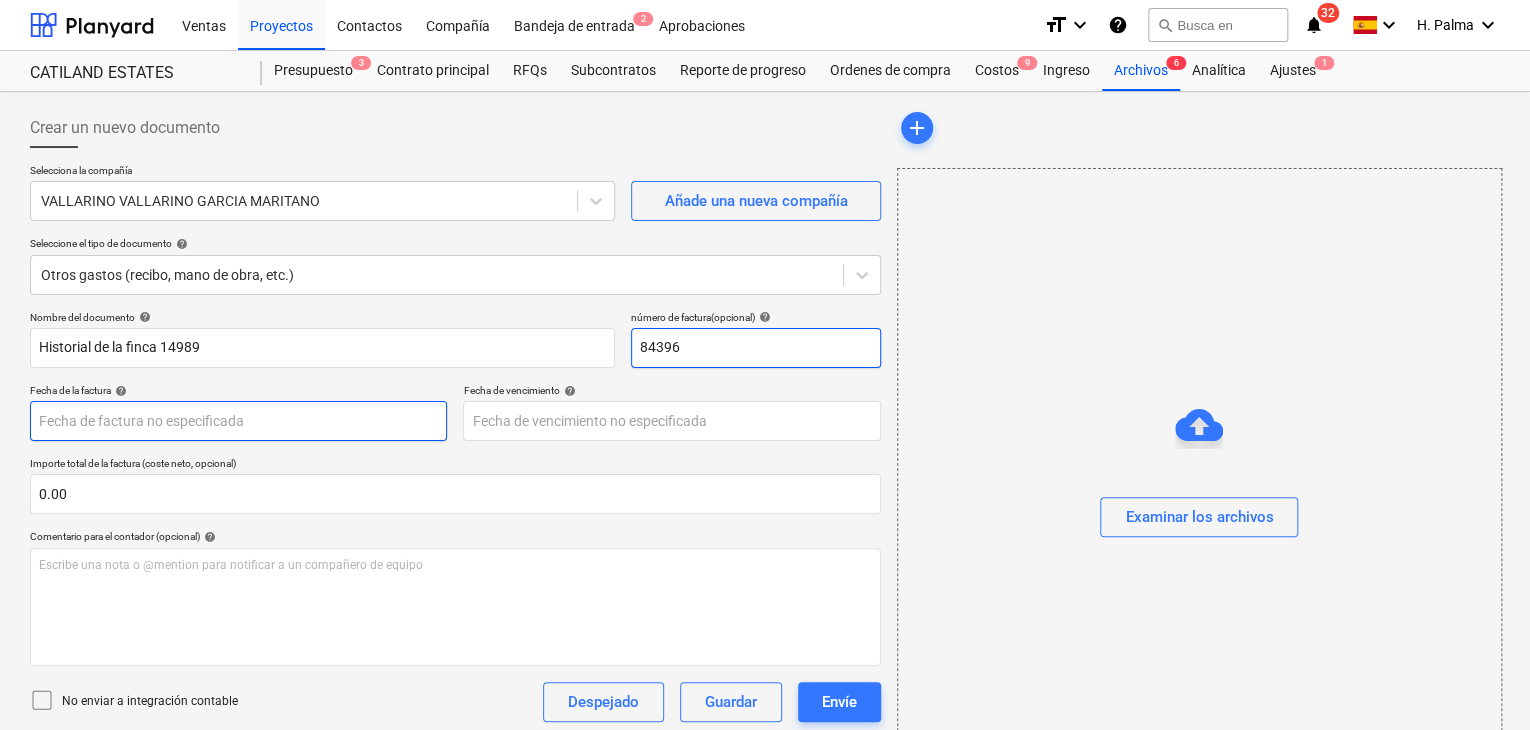 type on "84396" 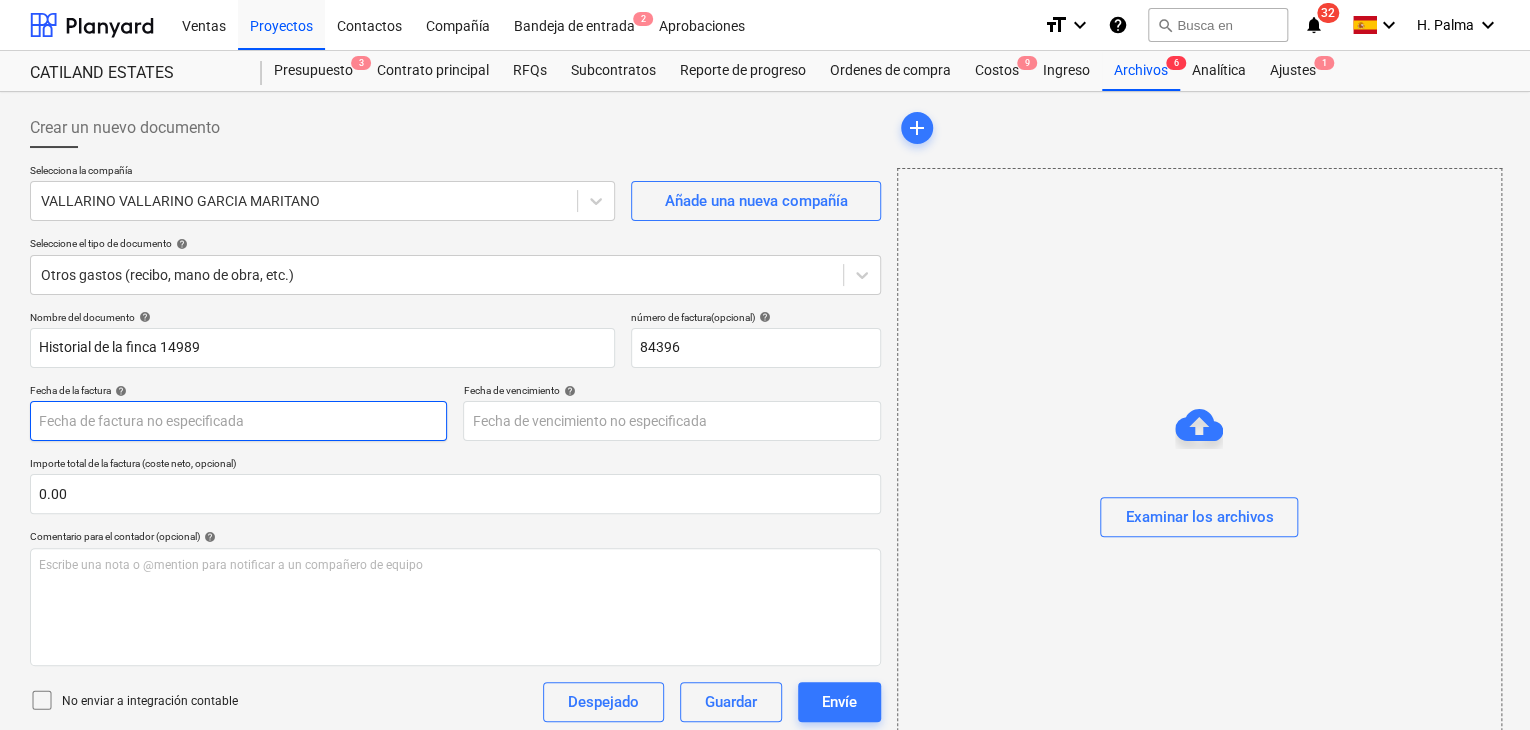 click on "Ventas Proyectos Contactos Compañía Bandeja de entrada 2 Aprobaciones format_size keyboard_arrow_down help search Busca en notifications 32 keyboard_arrow_down H. Palma keyboard_arrow_down CATILAND ESTATES Presupuesto 3 Contrato principal RFQs Subcontratos Reporte de progreso Ordenes de compra Costos 9 Ingreso Archivos 6 Analítica Ajustes 1 Crear un nuevo documento Selecciona la compañía VALLARINO VALLARINO GARCIA MARITANO   Añade una nueva compañía Seleccione el tipo de documento help Otros gastos (recibo, mano de obra, etc.) Nombre del documento help Historial de la finca 14989 número de factura  (opcional) help 84396 Fecha de la factura help Press the down arrow key to interact with the calendar and
select a date. Press the question mark key to get the keyboard shortcuts for changing dates. Fecha de vencimiento help Press the down arrow key to interact with the calendar and
select a date. Press the question mark key to get the keyboard shortcuts for changing dates. 0.00 help ﻿ Guardar" at bounding box center [765, 365] 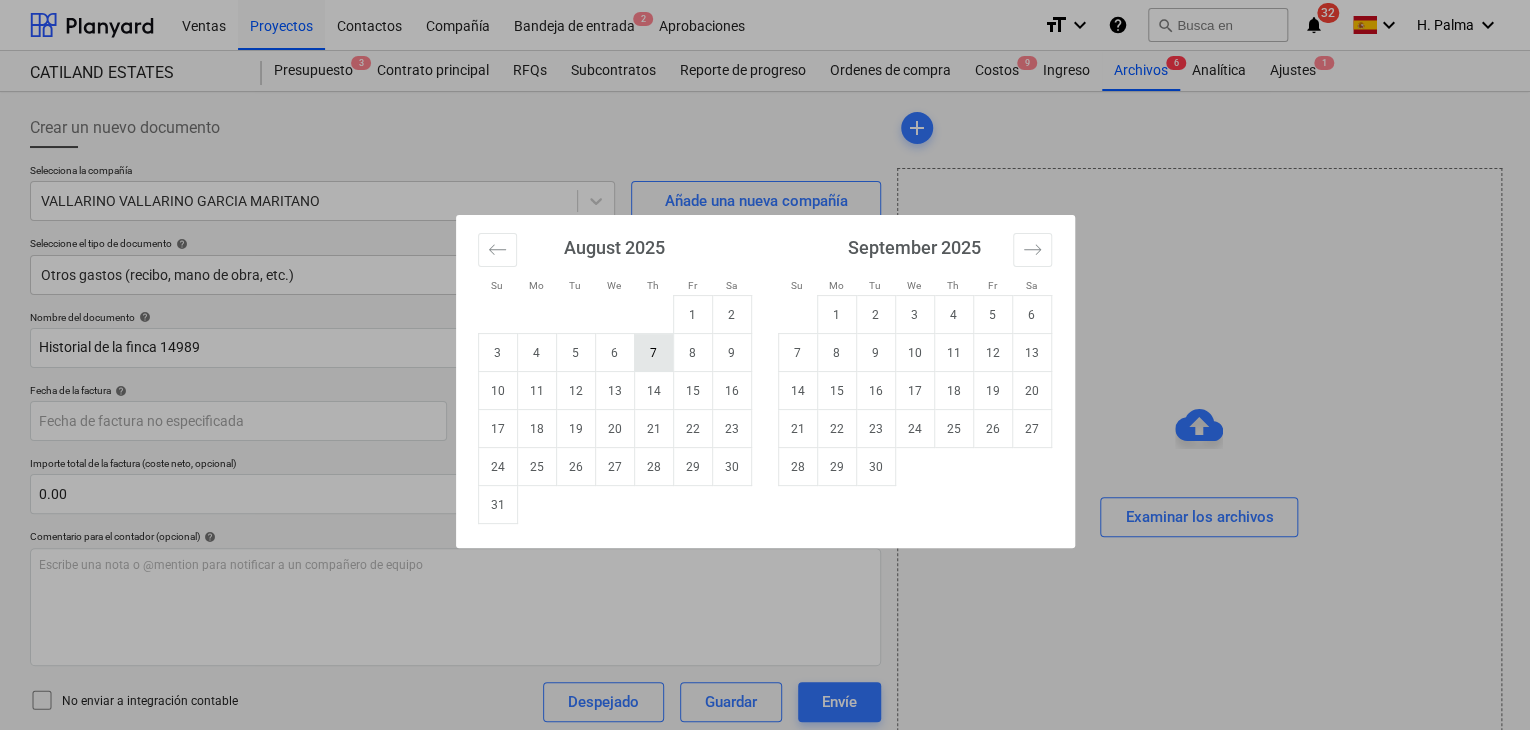 click on "7" at bounding box center [653, 353] 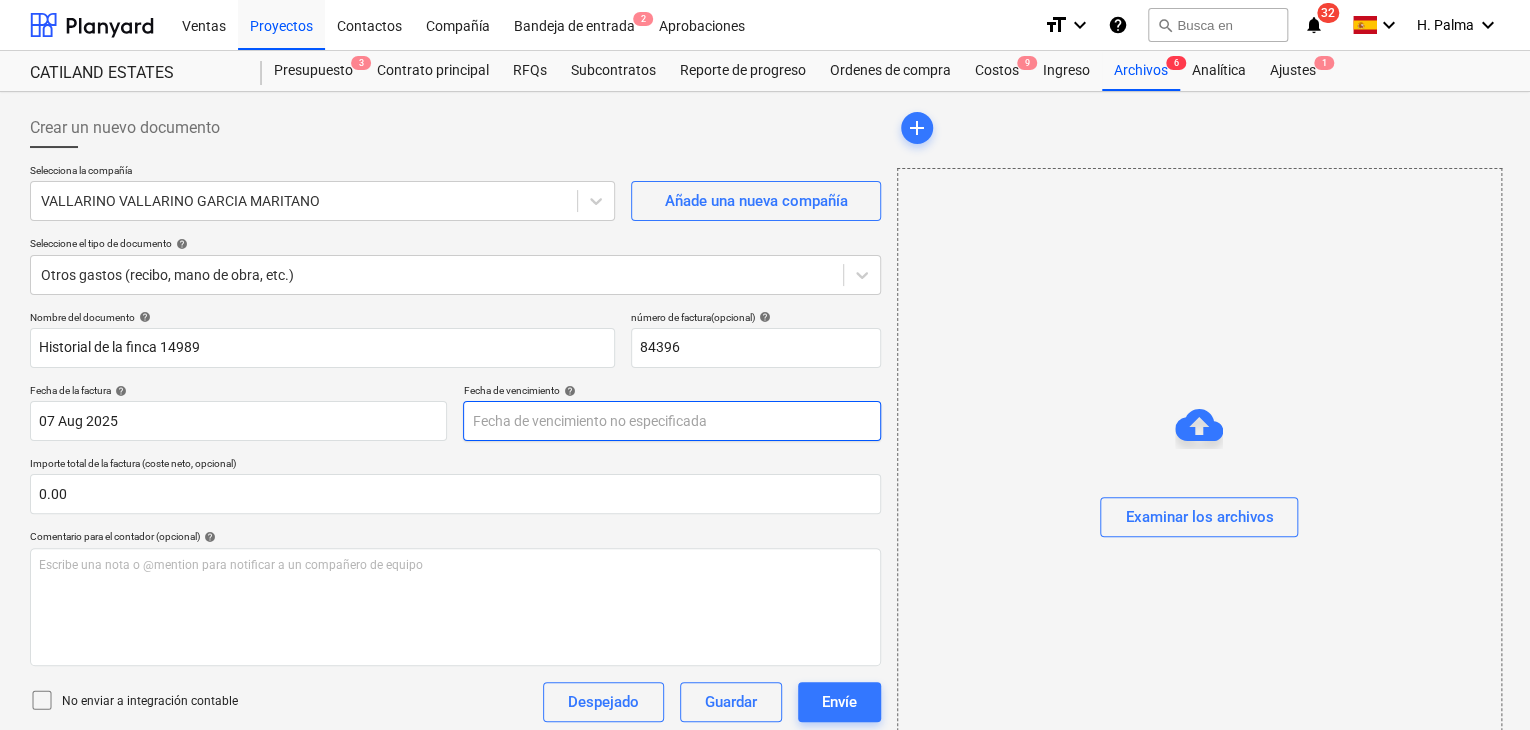 click on "Ventas Proyectos Contactos Compañía Bandeja de entrada 2 Aprobaciones format_size keyboard_arrow_down help search Busca en notifications 32 keyboard_arrow_down H. Palma keyboard_arrow_down CATILAND ESTATES Presupuesto 3 Contrato principal RFQs Subcontratos Reporte de progreso Ordenes de compra Costos 9 Ingreso Archivos 6 Analítica Ajustes 1 Crear un nuevo documento Selecciona la compañía VALLARINO VALLARINO GARCIA MARITANO   Añade una nueva compañía Seleccione el tipo de documento help Otros gastos (recibo, mano de obra, etc.) Nombre del documento help Historial de la finca 14989 número de factura  (opcional) help 84396 Fecha de la factura help 07 Aug 2025 07.08.2025 Press the down arrow key to interact with the calendar and
select a date. Press the question mark key to get the keyboard shortcuts for changing dates. Fecha de vencimiento help Press the down arrow key to interact with the calendar and
select a date. Press the question mark key to get the keyboard shortcuts for changing dates." at bounding box center (765, 365) 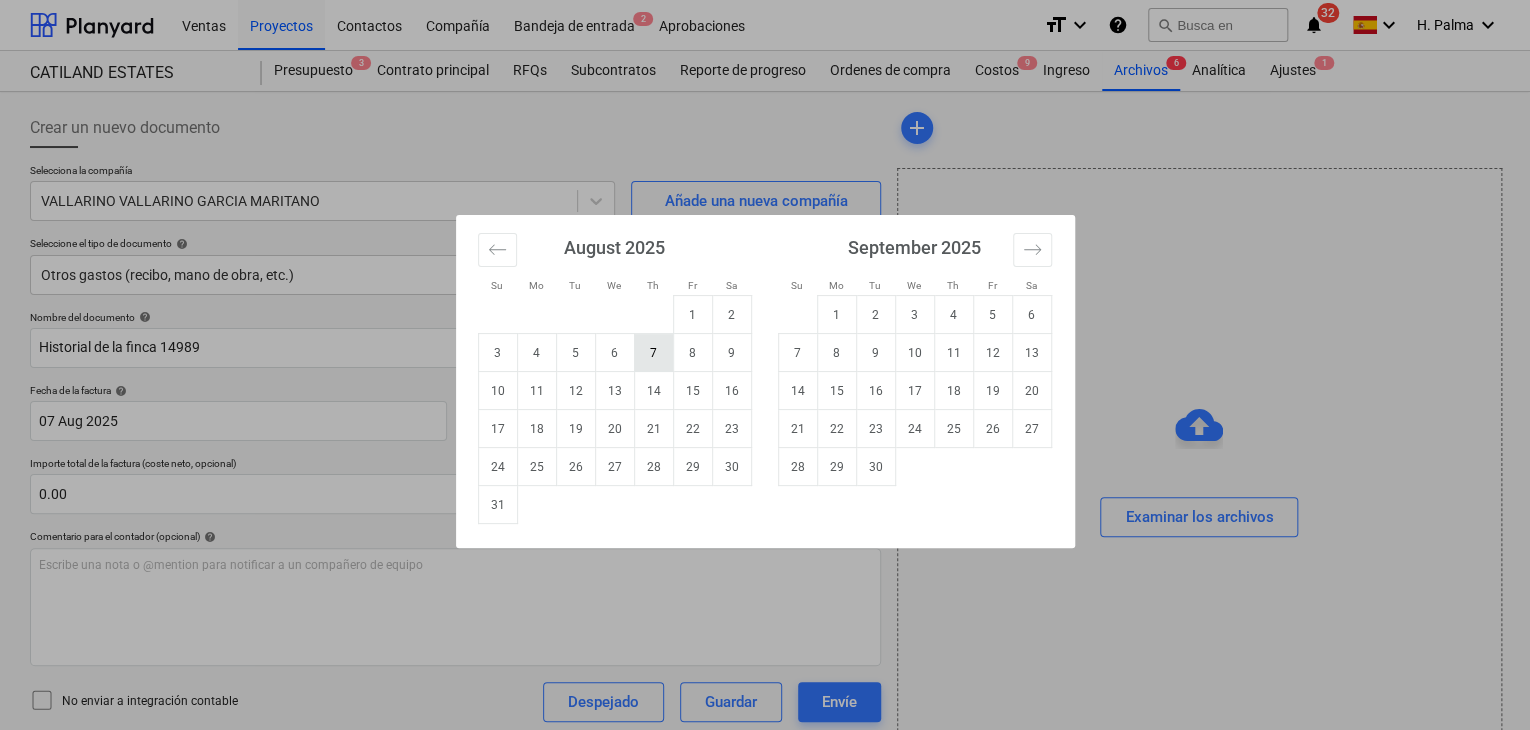 click on "7" at bounding box center (653, 353) 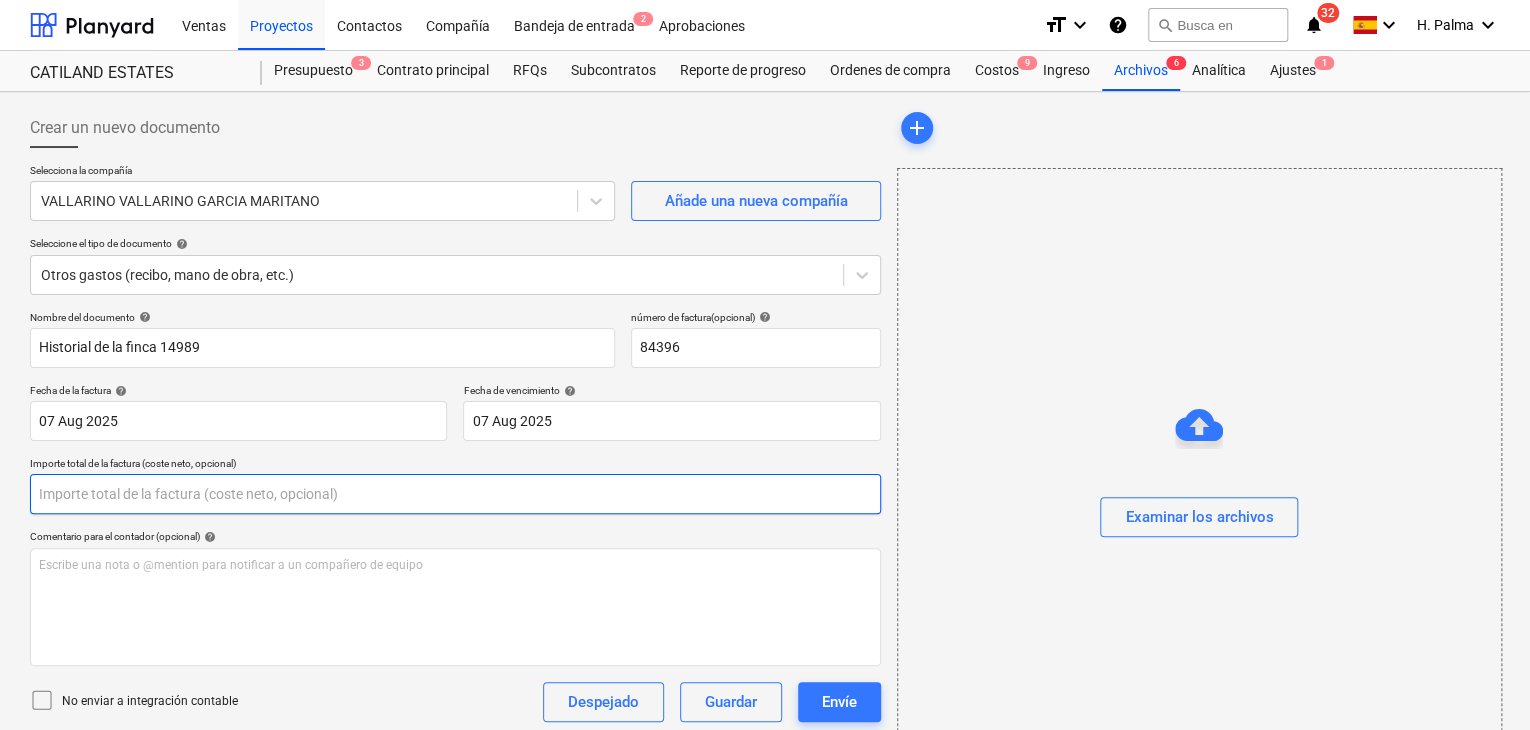 click at bounding box center (455, 494) 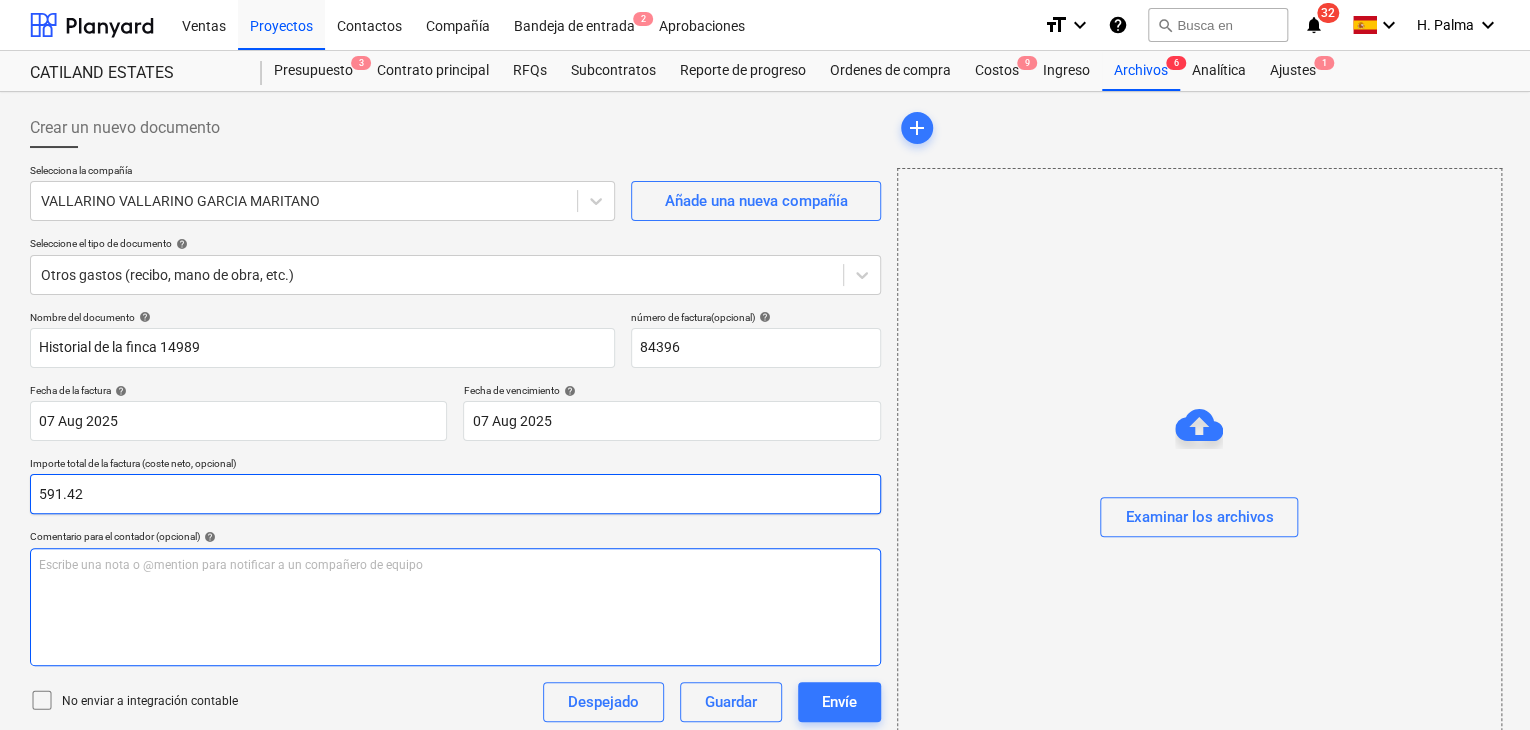 type on "591.42" 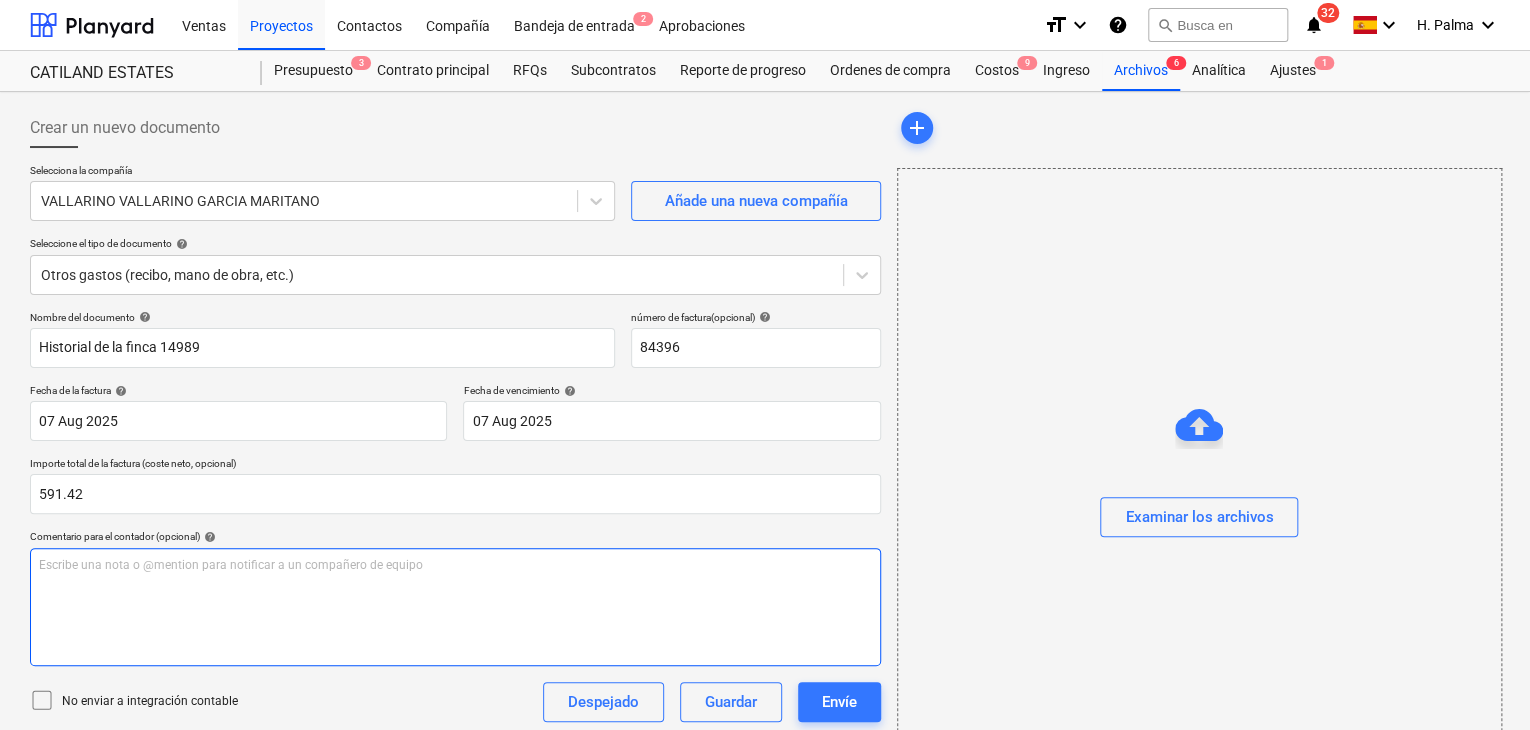click on "Escribe una nota o @mention para notificar a un compañero de equipo ﻿" at bounding box center (455, 565) 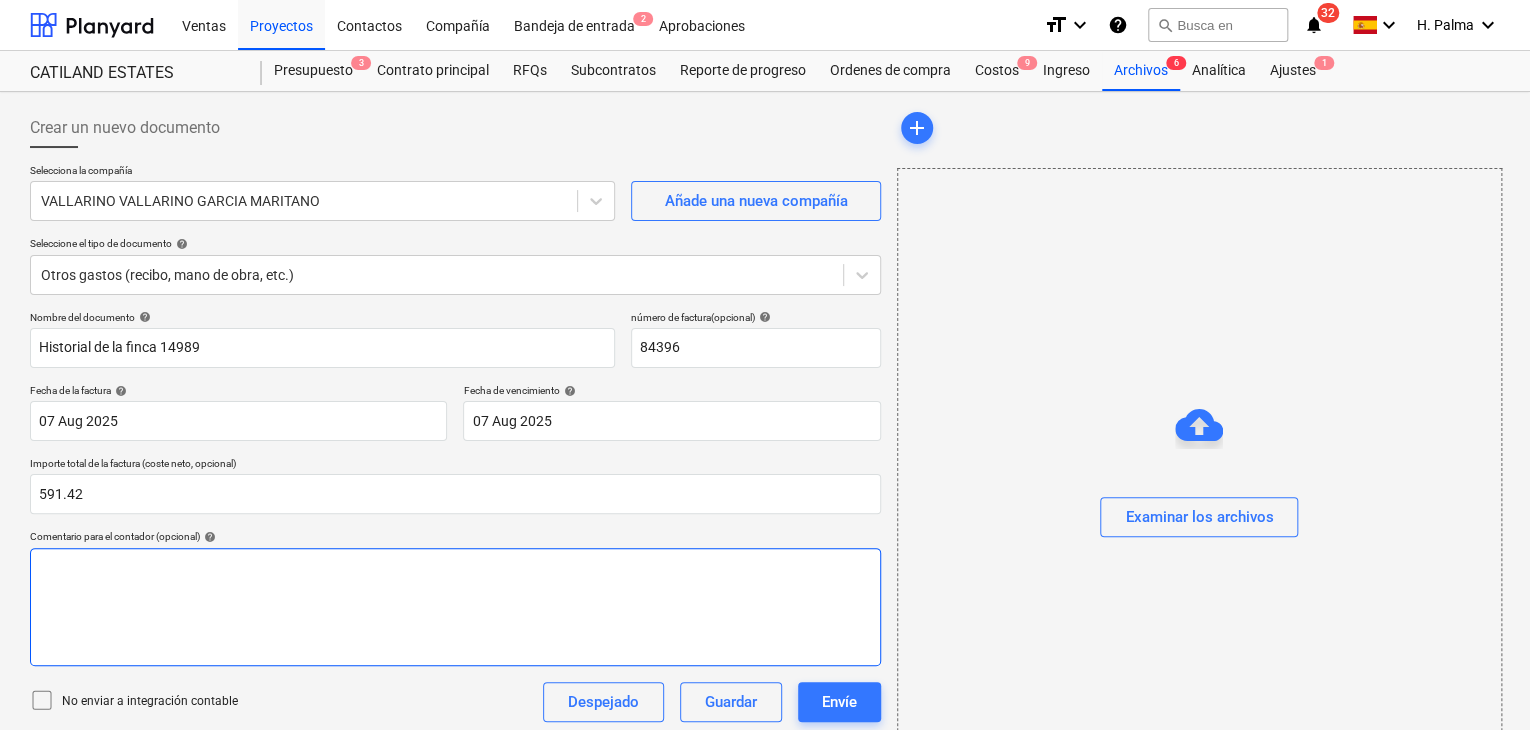 type 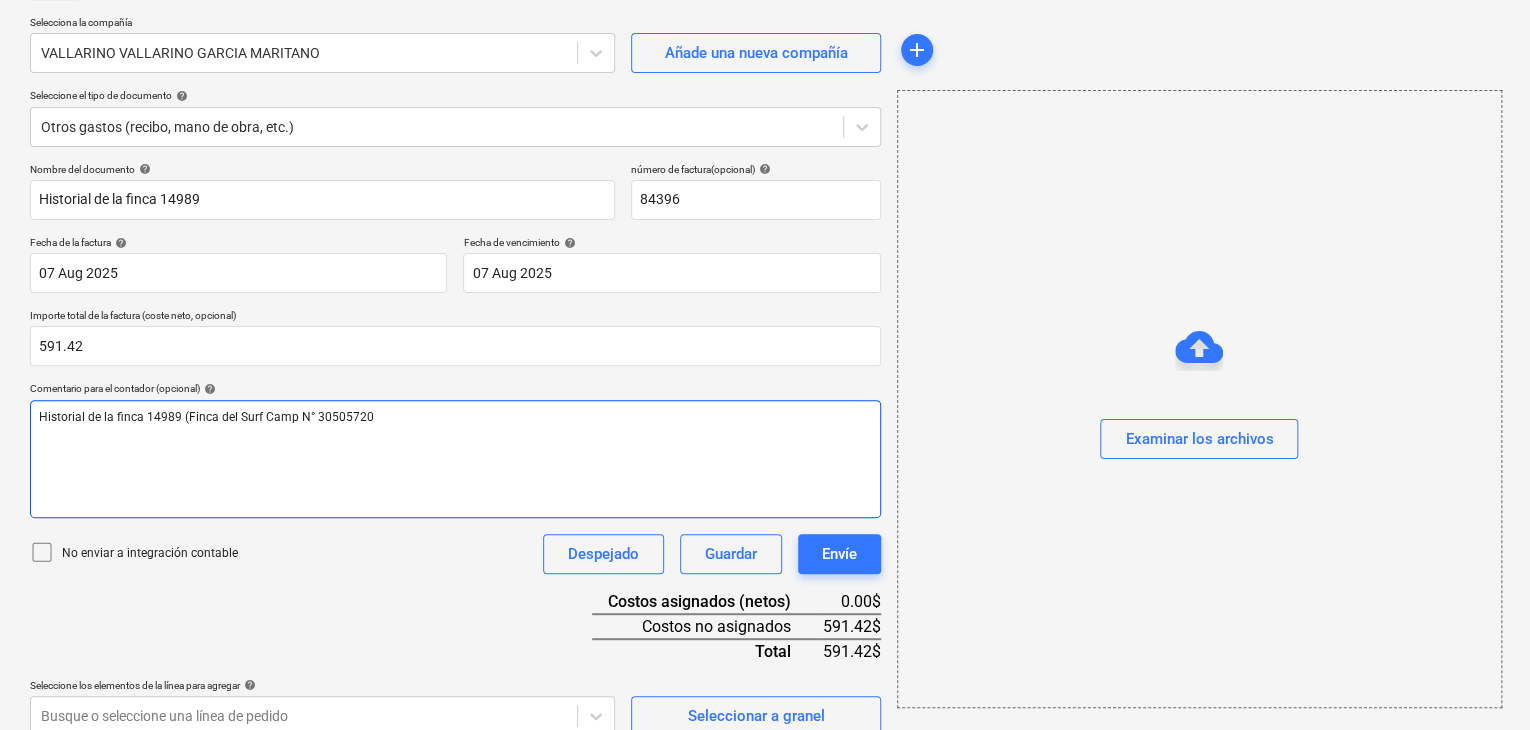 scroll, scrollTop: 169, scrollLeft: 0, axis: vertical 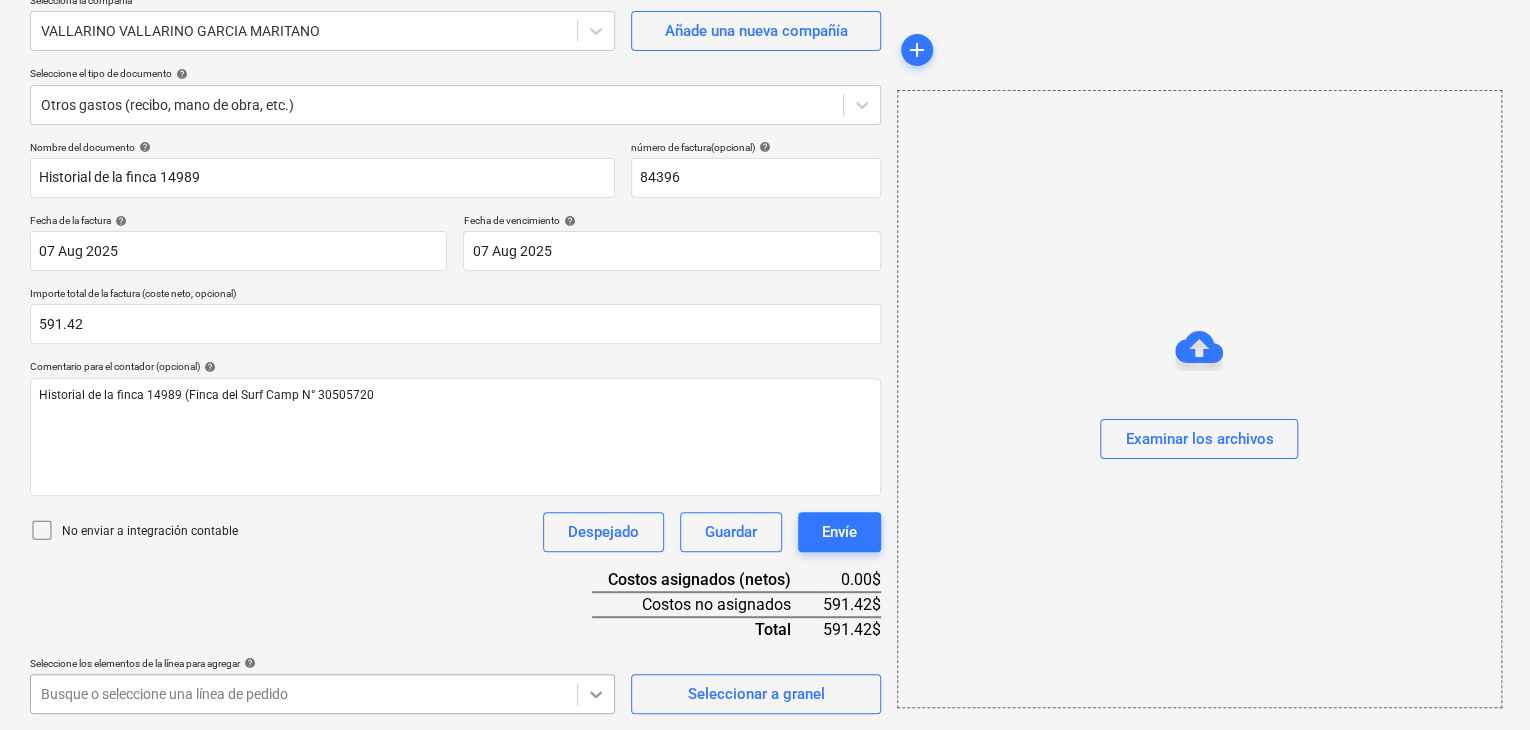 click on "Ventas Proyectos Contactos Compañía Bandeja de entrada 2 Aprobaciones format_size keyboard_arrow_down help search Busca en notifications 32 keyboard_arrow_down H. Palma keyboard_arrow_down CATILAND ESTATES Presupuesto 3 Contrato principal RFQs Subcontratos Reporte de progreso Ordenes de compra Costos 9 Ingreso Archivos 6 Analítica Ajustes 1 Crear un nuevo documento Selecciona la compañía VALLARINO VALLARINO GARCIA MARITANO   Añade una nueva compañía Seleccione el tipo de documento help Otros gastos (recibo, mano de obra, etc.) Nombre del documento help Historial de la finca 14989 número de factura  (opcional) help 84396 Fecha de la factura help 07 Aug 2025 07.08.2025 Press the down arrow key to interact with the calendar and
select a date. Press the question mark key to get the keyboard shortcuts for changing dates. Fecha de vencimiento help 07 Aug 2025 07.08.2025 Importe total de la factura (coste neto, opcional) 591.42 Comentario para el contador (opcional) help Despejado Guardar Envíe add" at bounding box center (765, 195) 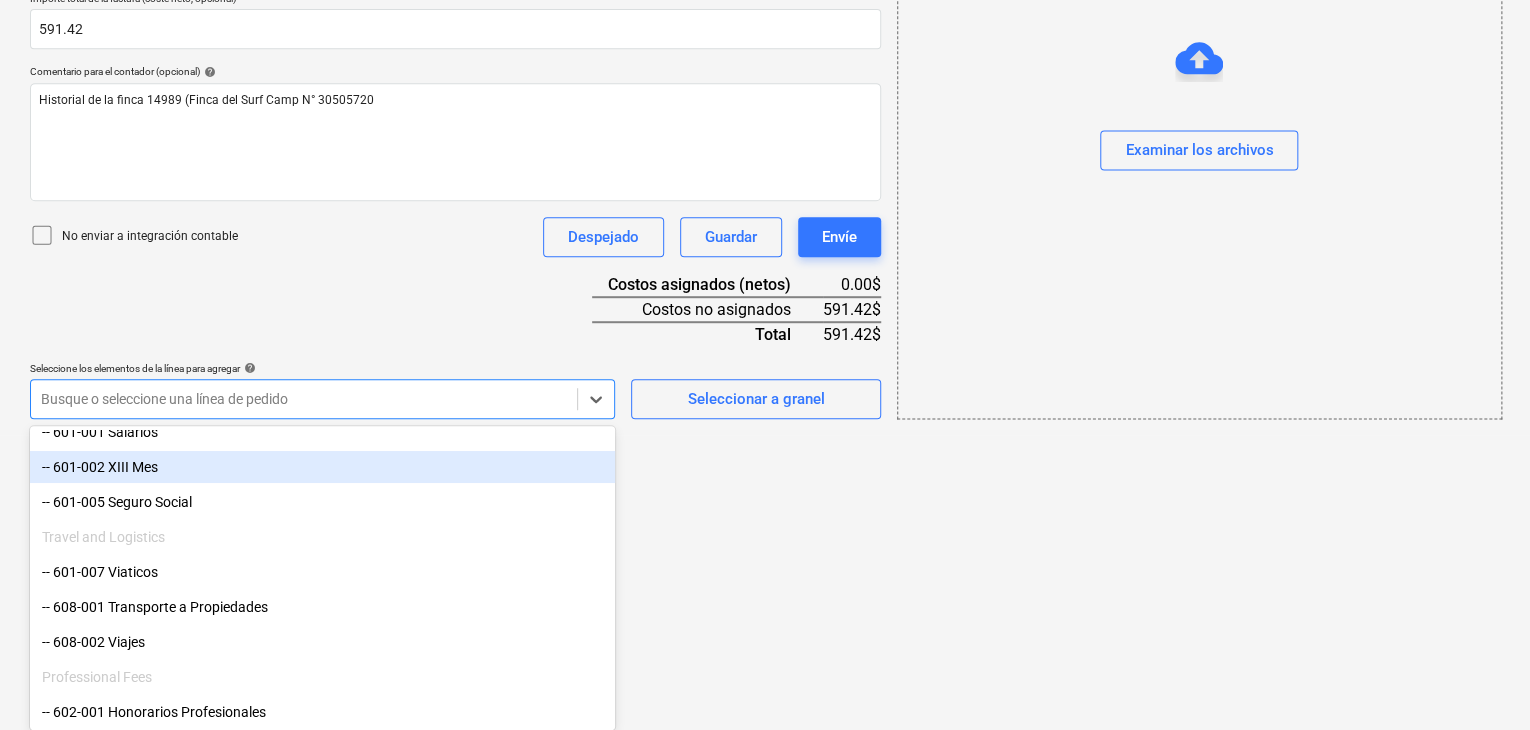 scroll, scrollTop: 200, scrollLeft: 0, axis: vertical 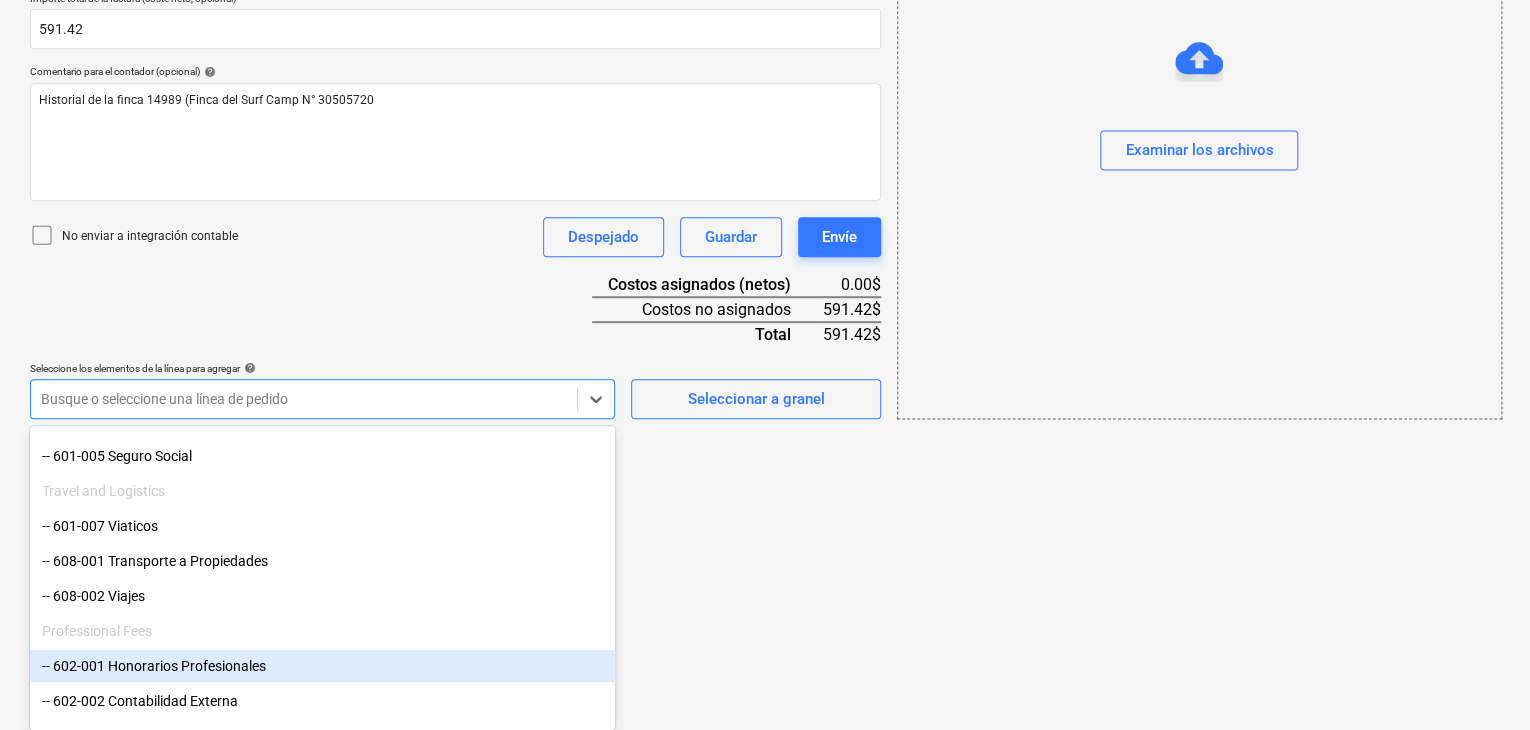 click on "--  602-001 Honorarios Profesionales" at bounding box center [322, 666] 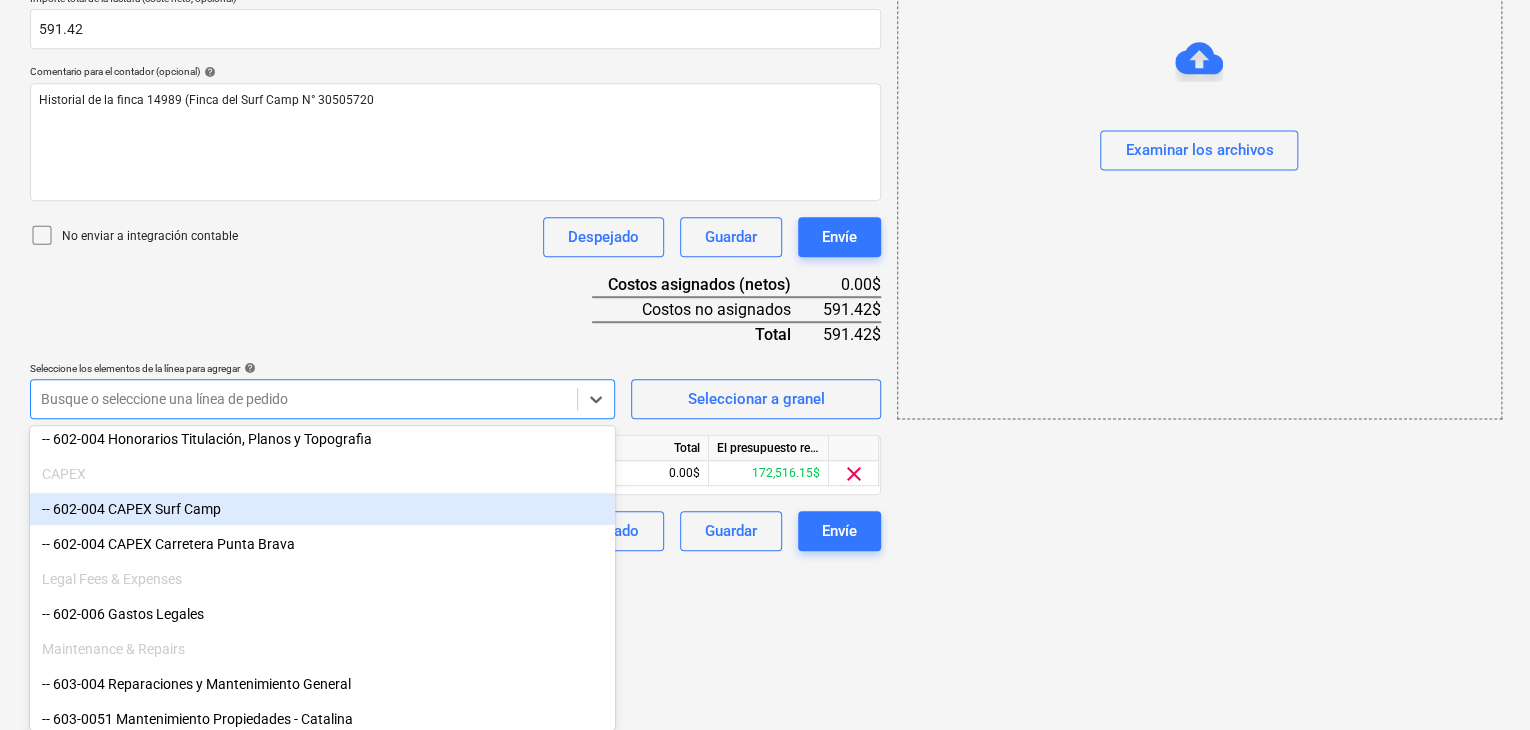scroll, scrollTop: 500, scrollLeft: 0, axis: vertical 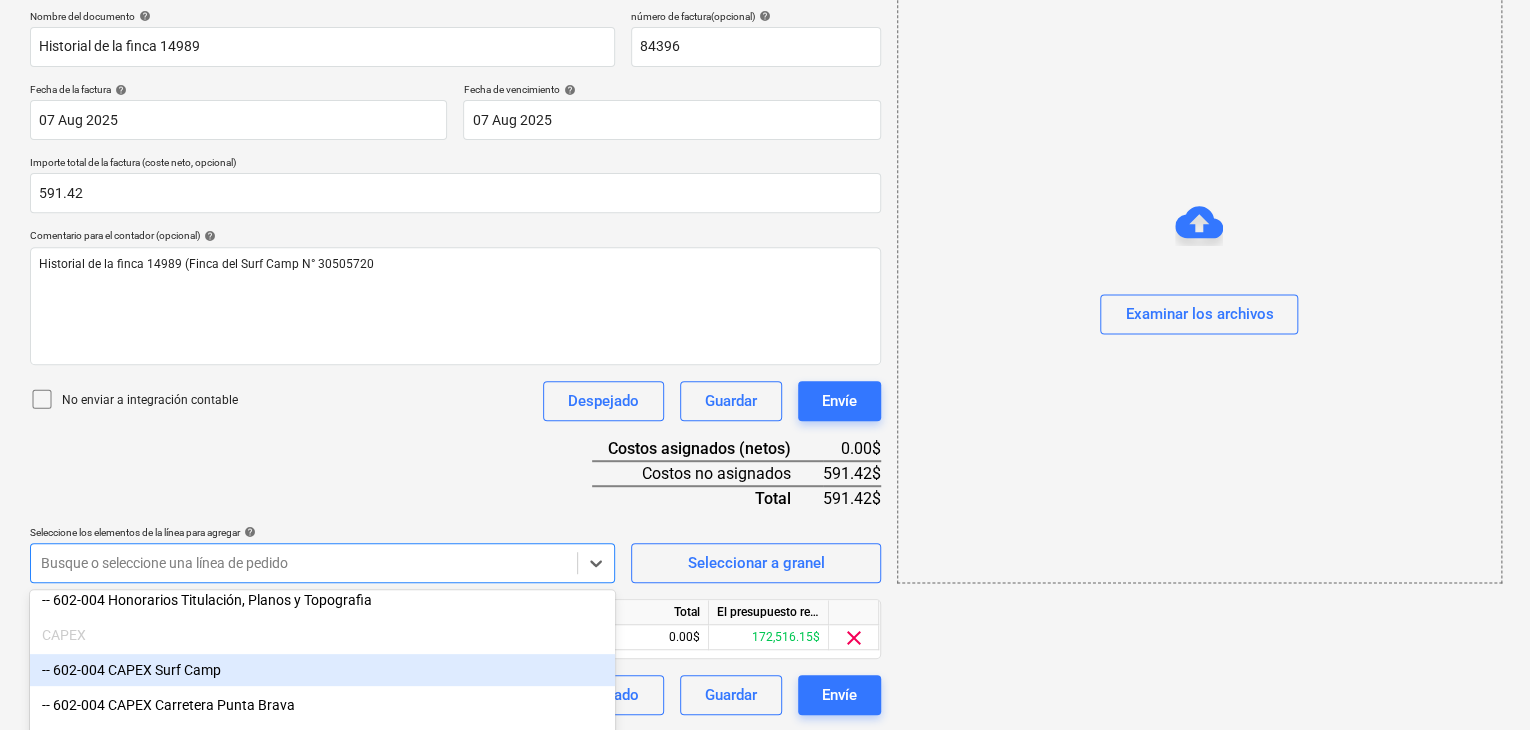 click on "Ventas Proyectos Contactos Compañía Bandeja de entrada 2 Aprobaciones format_size keyboard_arrow_down help search Busca en notifications 32 keyboard_arrow_down H. Palma keyboard_arrow_down CATILAND ESTATES Presupuesto 3 Contrato principal RFQs Subcontratos Reporte de progreso Ordenes de compra Costos 9 Ingreso Archivos 6 Analítica Ajustes 1 Crear un nuevo documento Selecciona la compañía [LAST] [LAST] [LAST]   Añade una nueva compañía Seleccione el tipo de documento help Otros gastos (recibo, mano de obra, etc.) Nombre del documento help Historial de la finca 14989 número de factura  (opcional) help 84396 Fecha de la factura help 07 Aug 2025 07.08.2025 Press the down arrow key to interact with the calendar and
select a date. Press the question mark key to get the keyboard shortcuts for changing dates. Fecha de vencimiento help 07 Aug 2025 07.08.2025 Importe total de la factura (coste neto, opcional) 591.42 Comentario para el contador (opcional) help Despejado Guardar 0.00$" at bounding box center [765, 64] 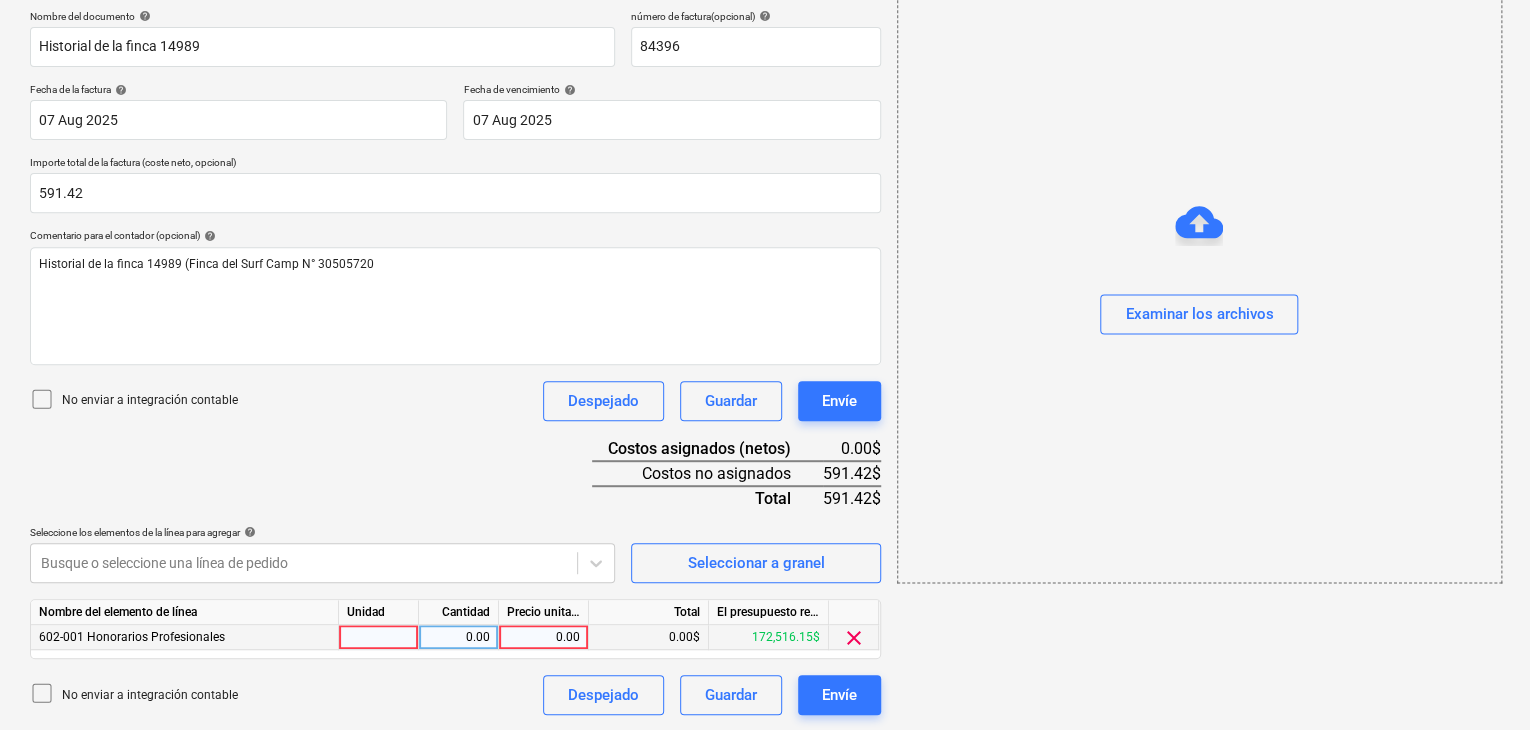 click at bounding box center [379, 637] 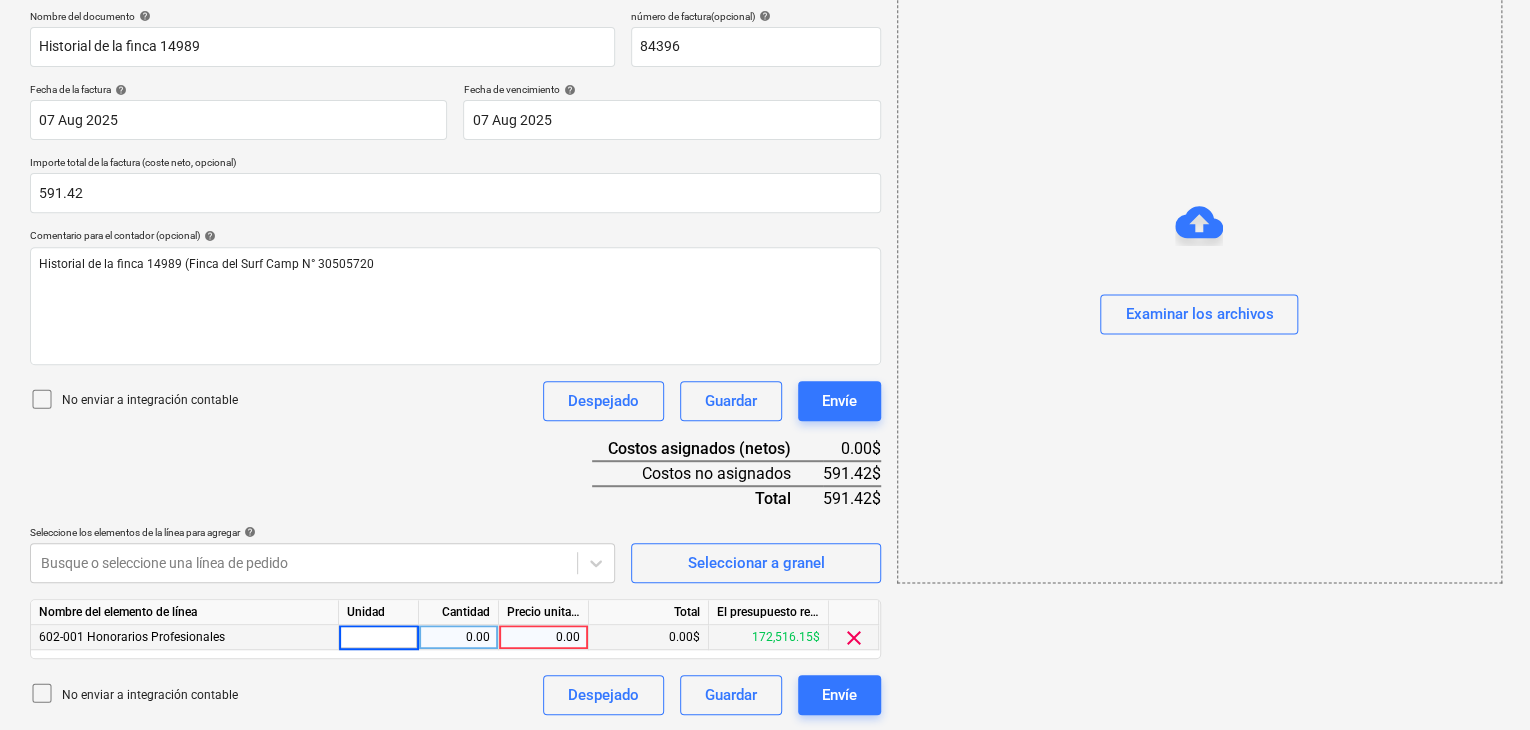 type on "1" 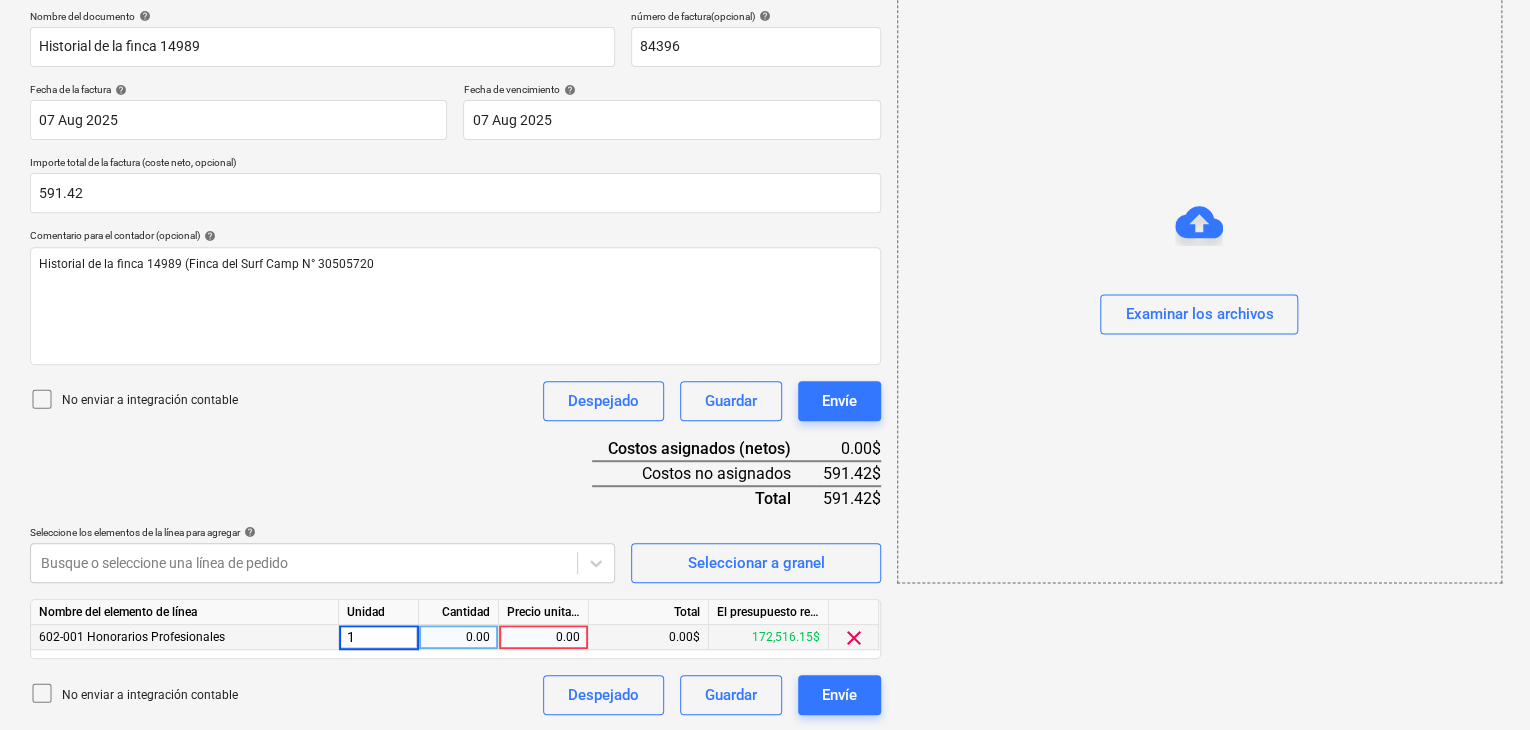 click on "0.00" at bounding box center [458, 637] 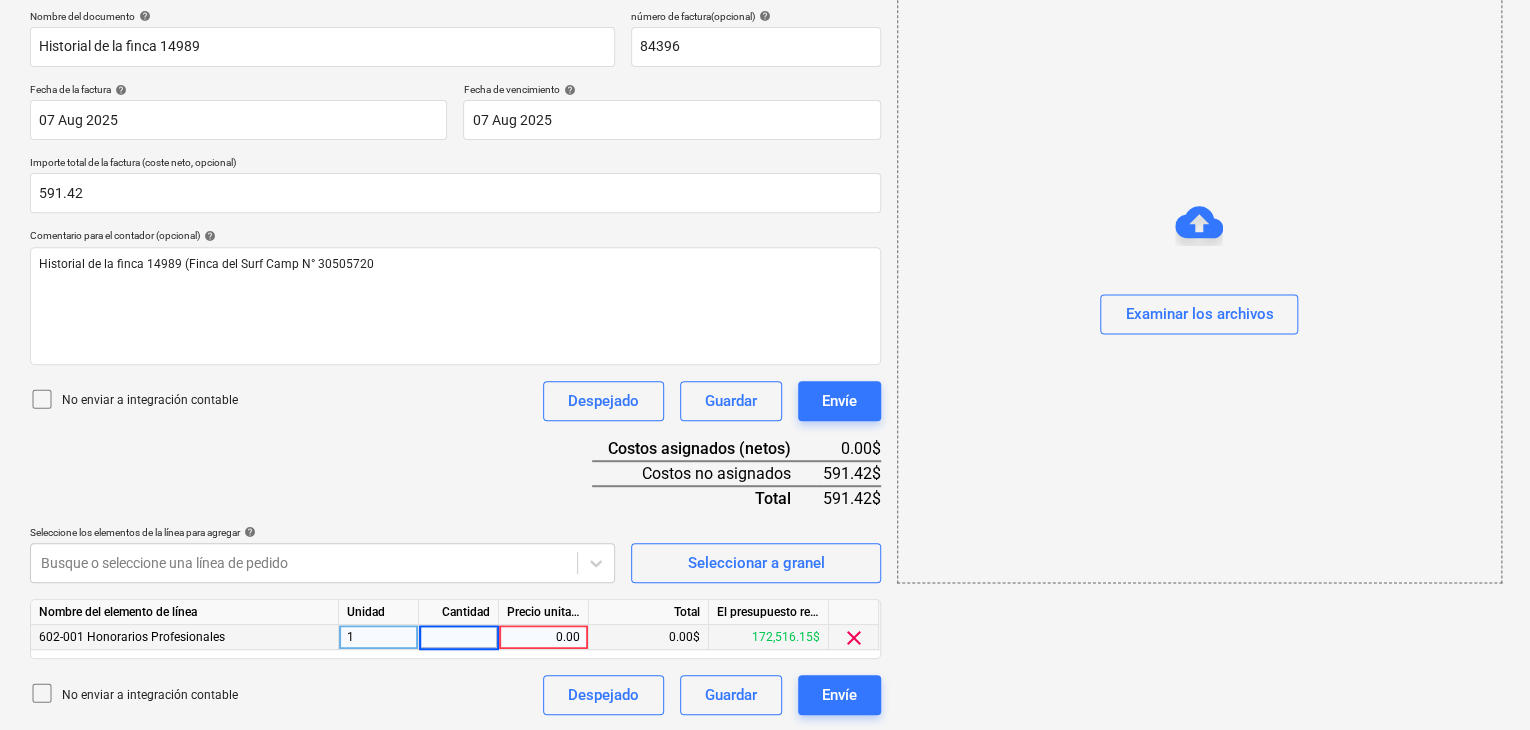 type on "1" 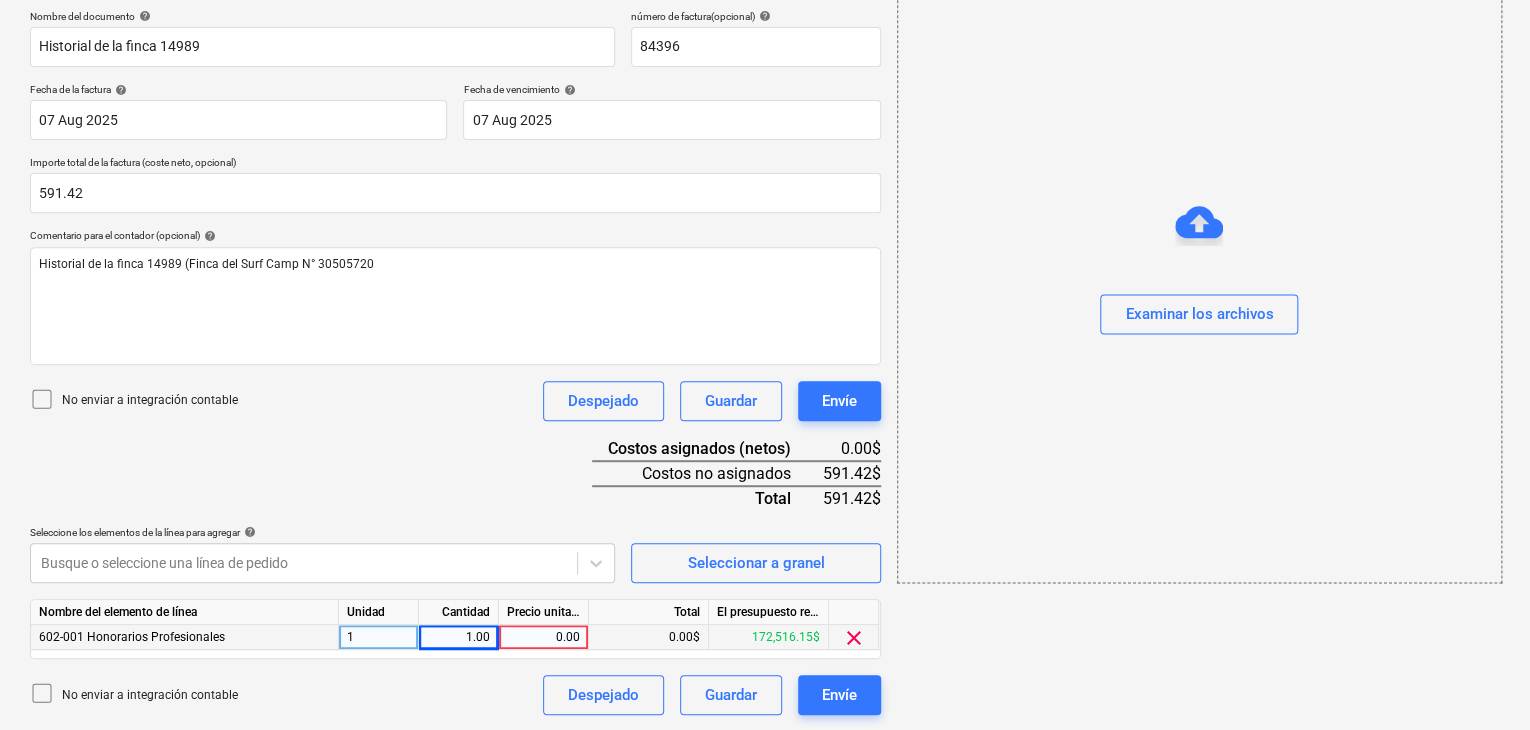 click on "0.00" at bounding box center (543, 637) 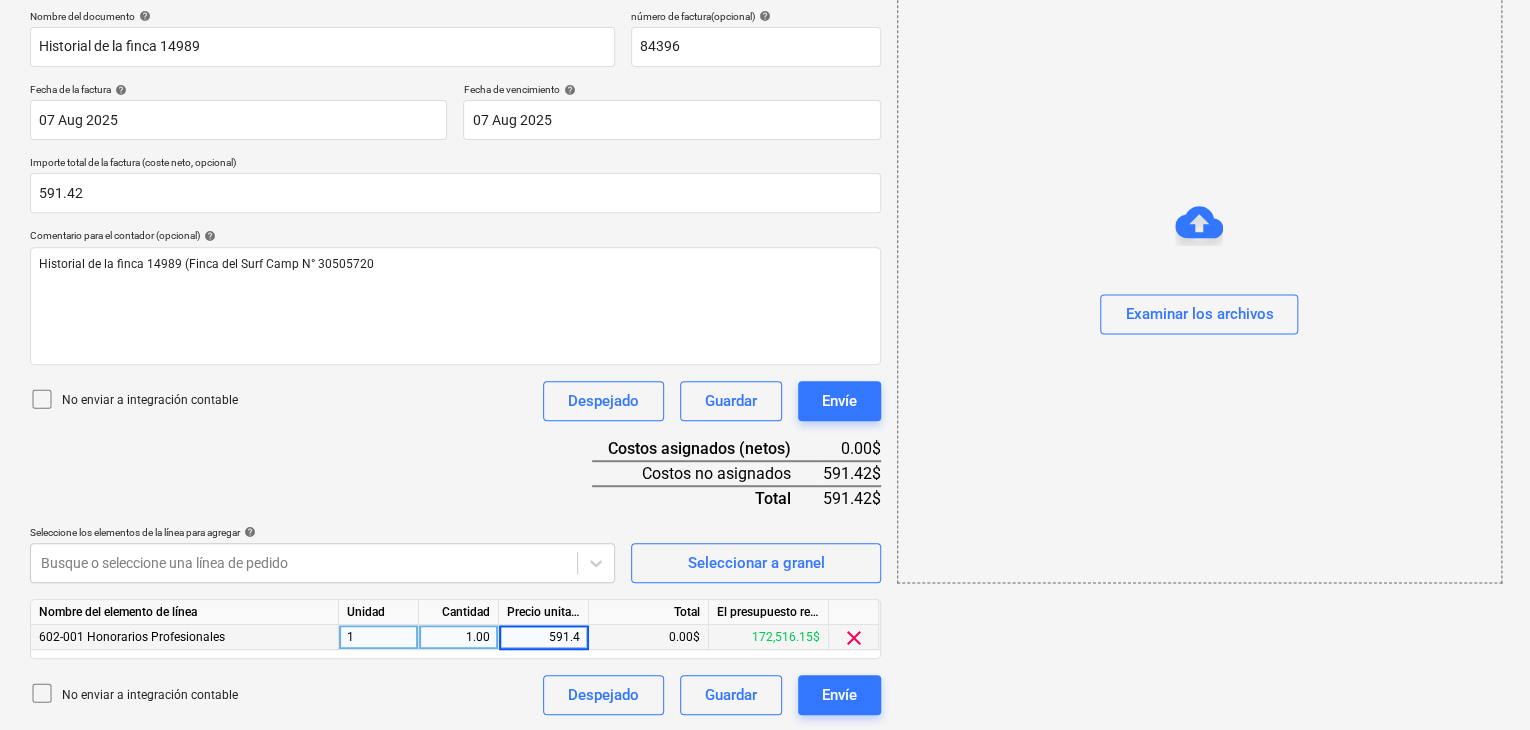 type on "591.42" 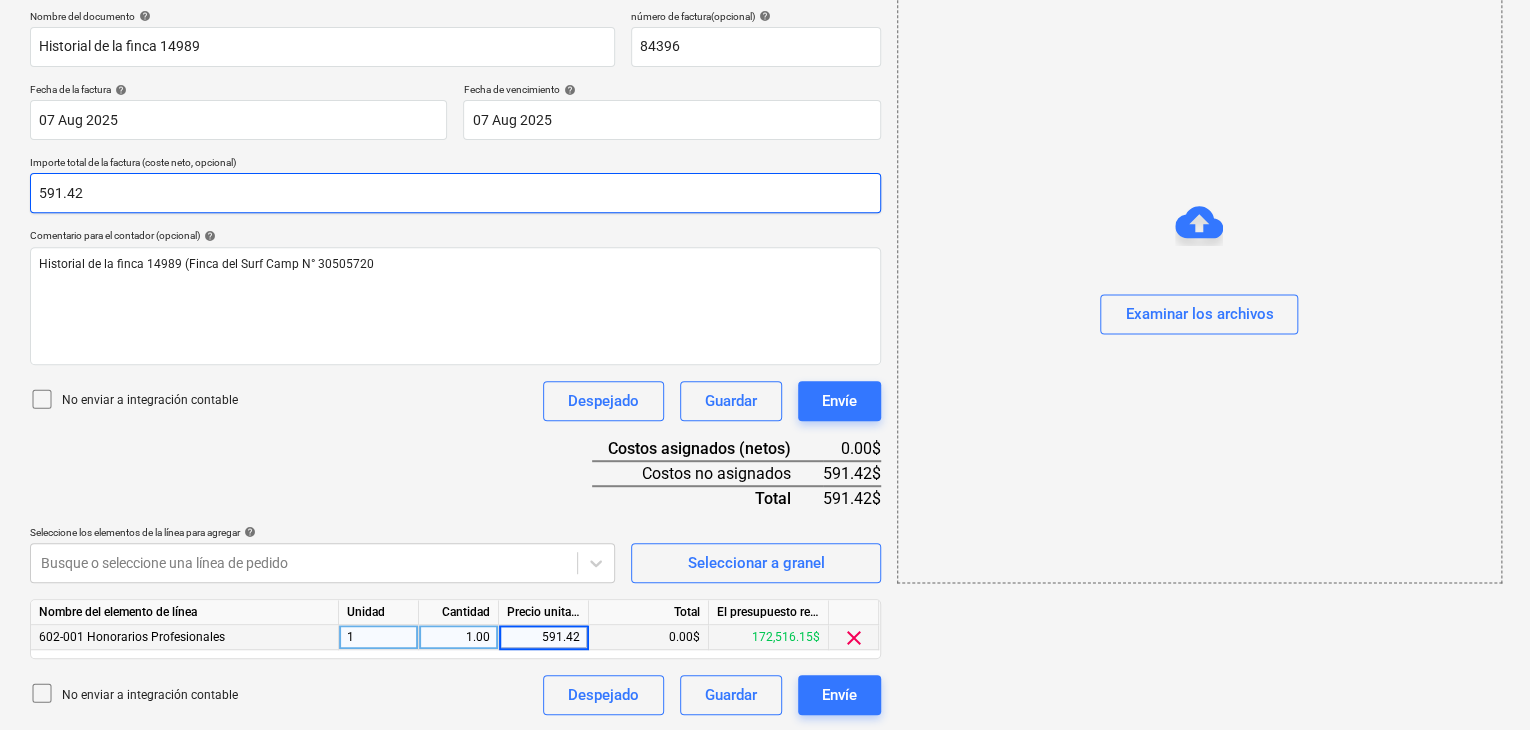 click on "591.42" at bounding box center [455, 193] 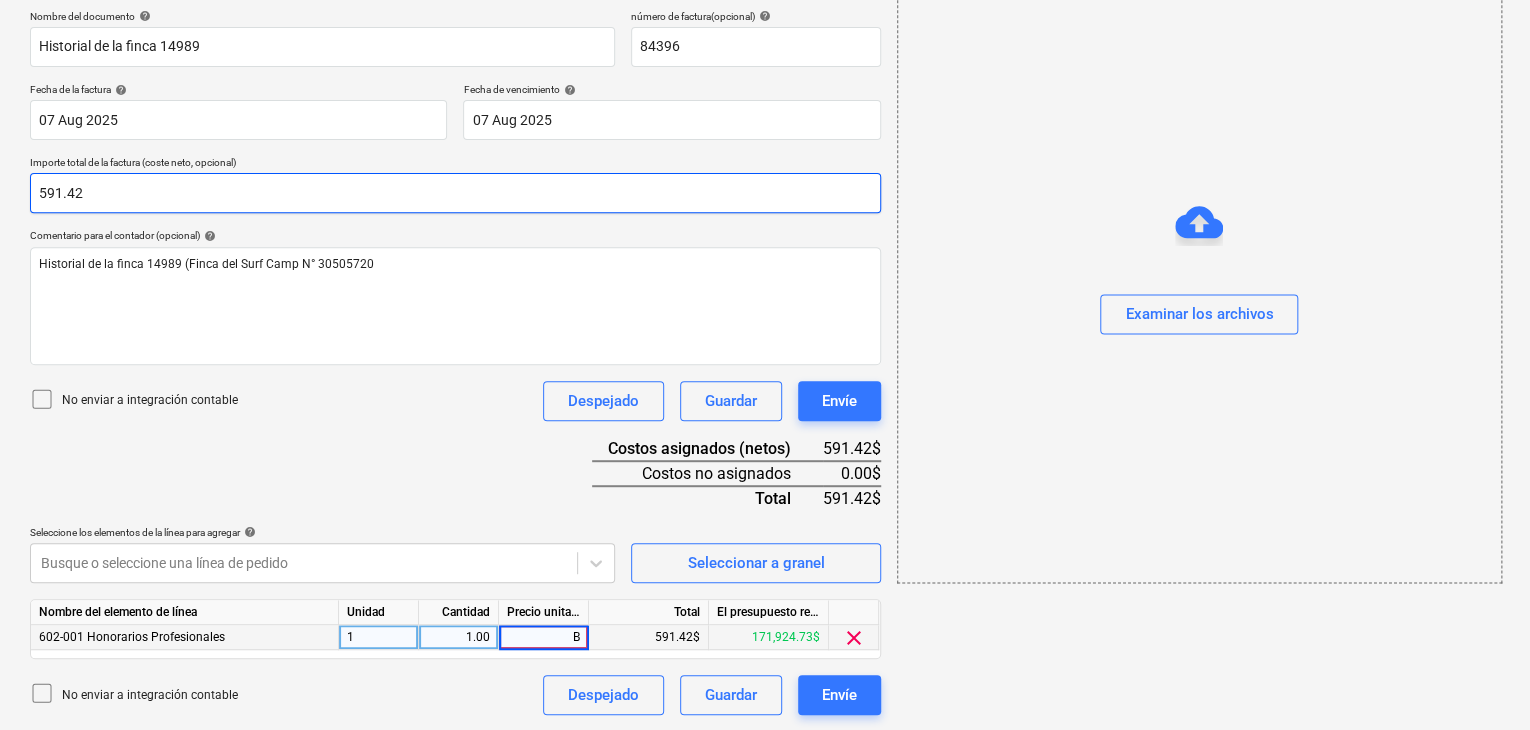 type on "B/" 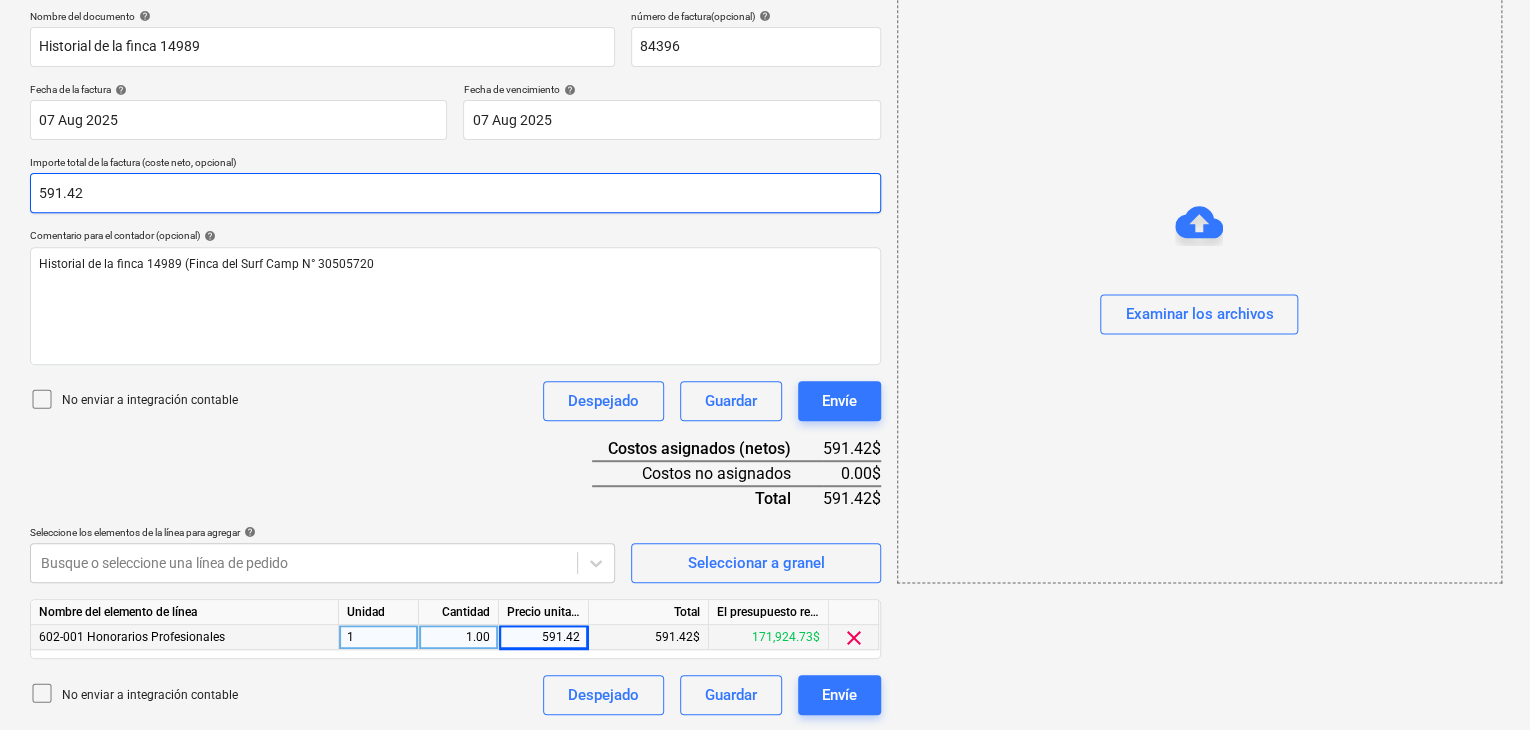 click on "591.42" at bounding box center (455, 193) 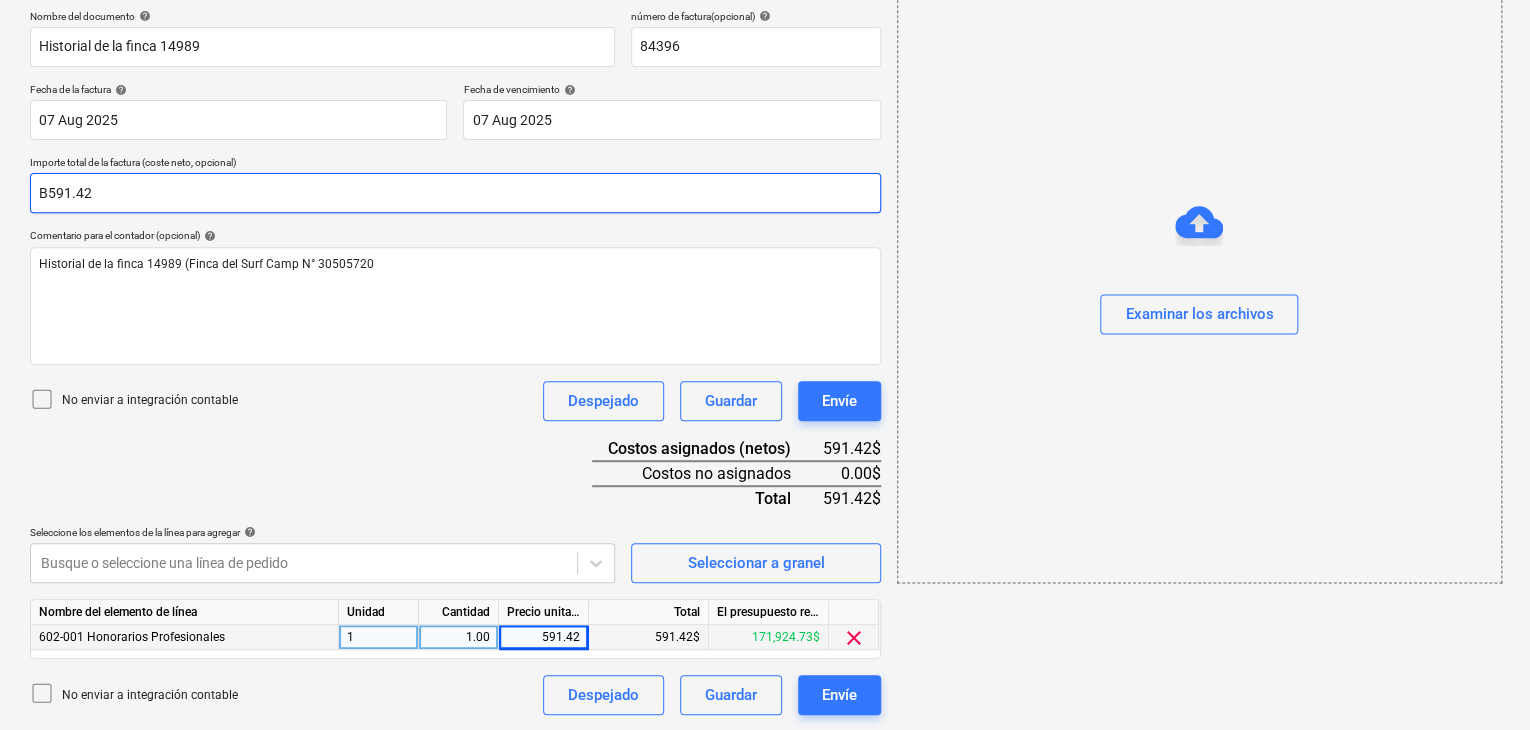 scroll, scrollTop: 252, scrollLeft: 0, axis: vertical 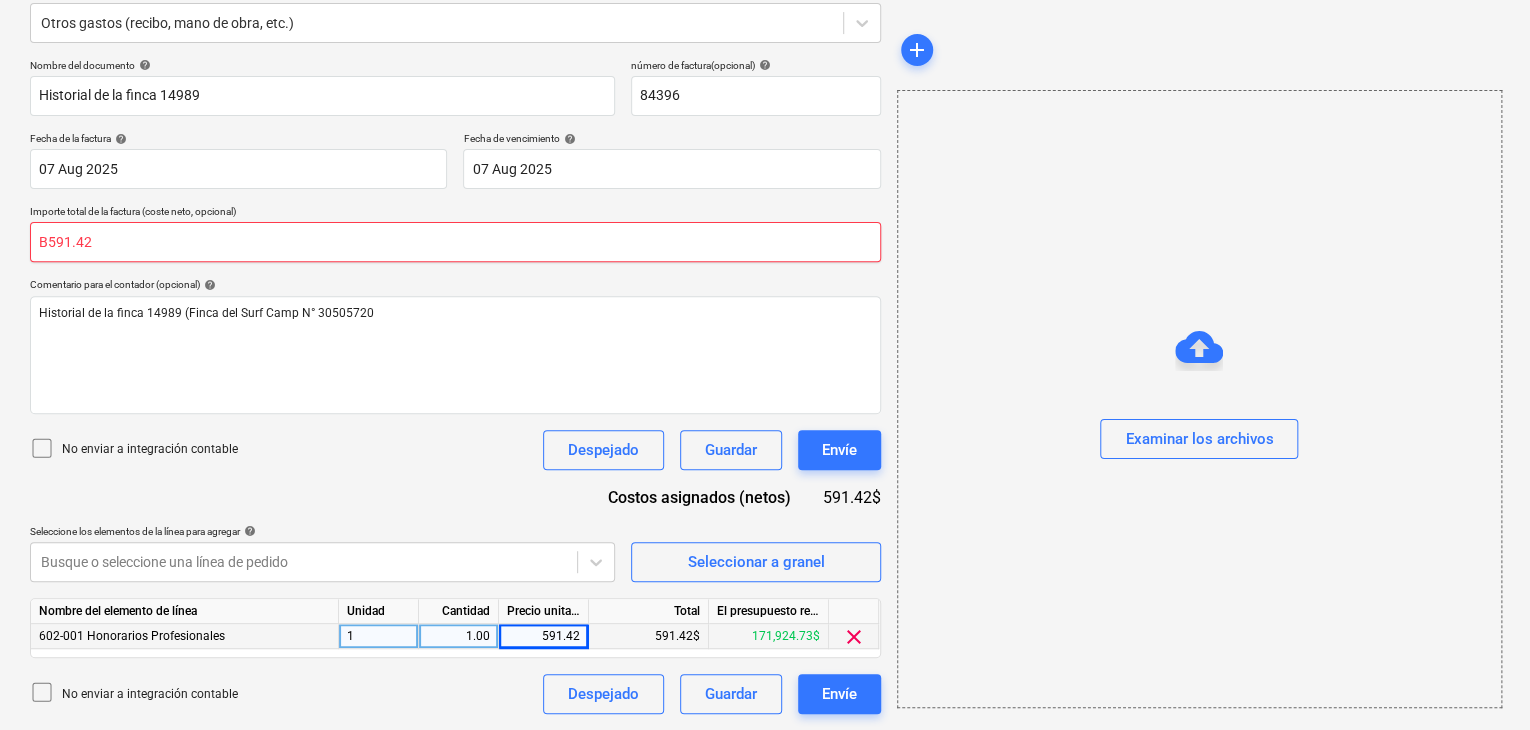 type on "591.42" 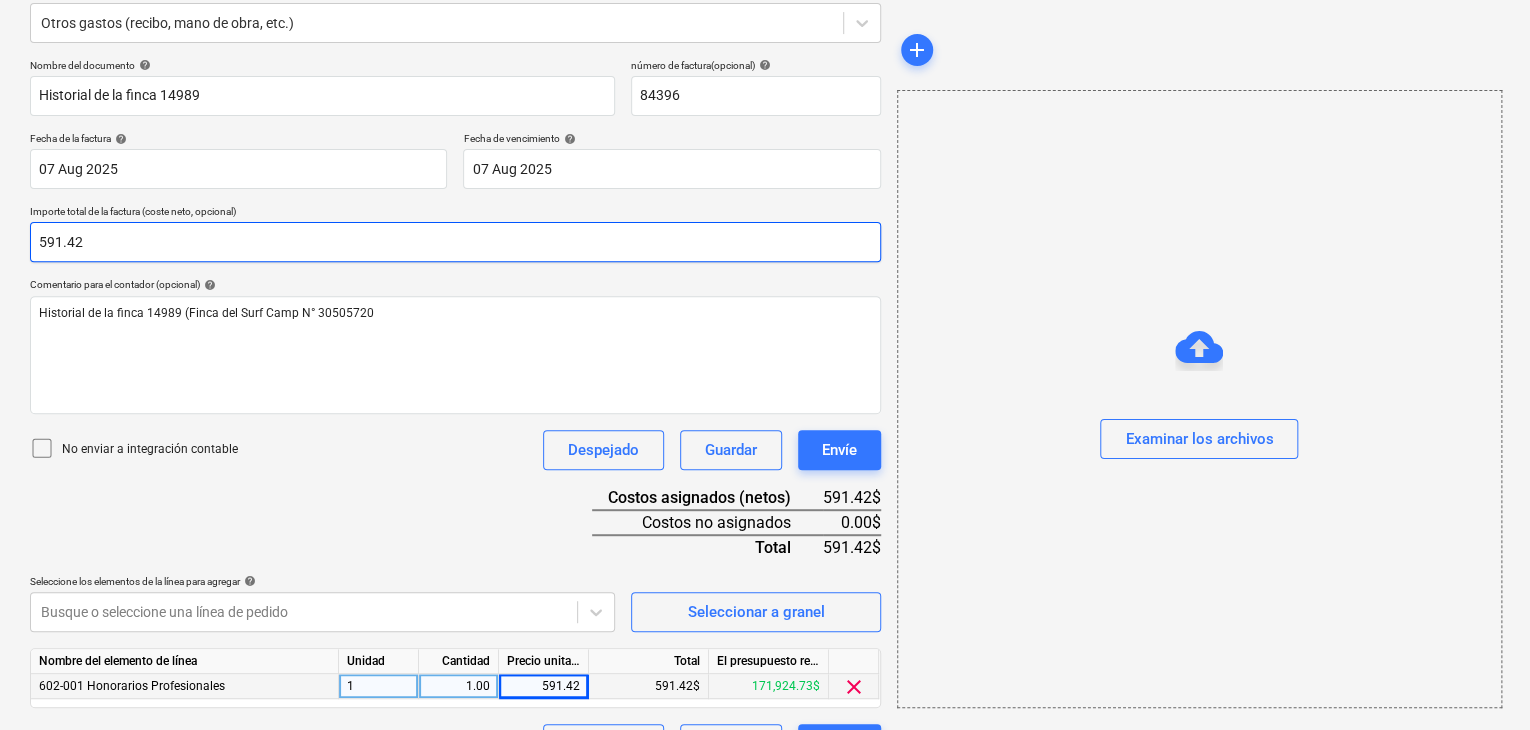 click on "591.42" at bounding box center [455, 242] 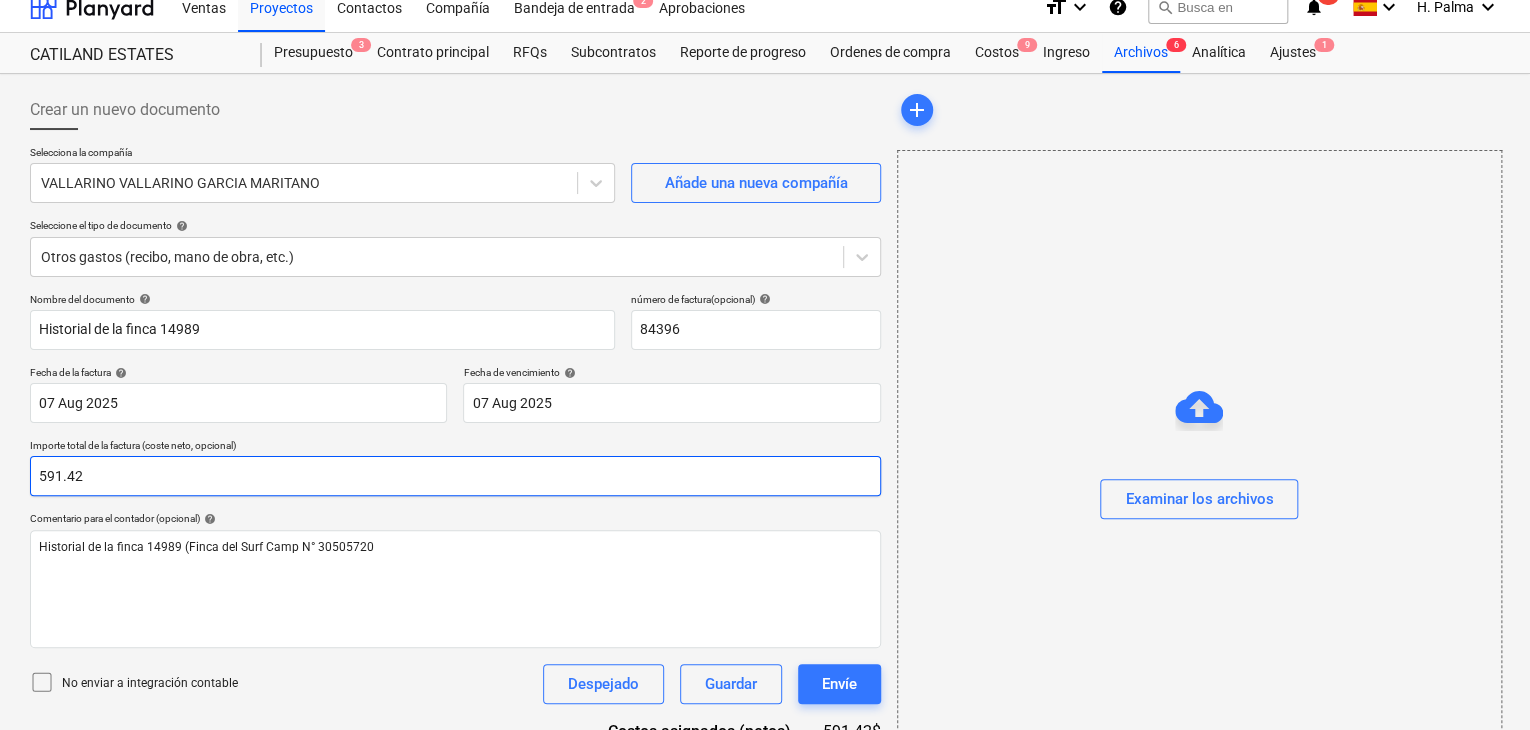 scroll, scrollTop: 0, scrollLeft: 0, axis: both 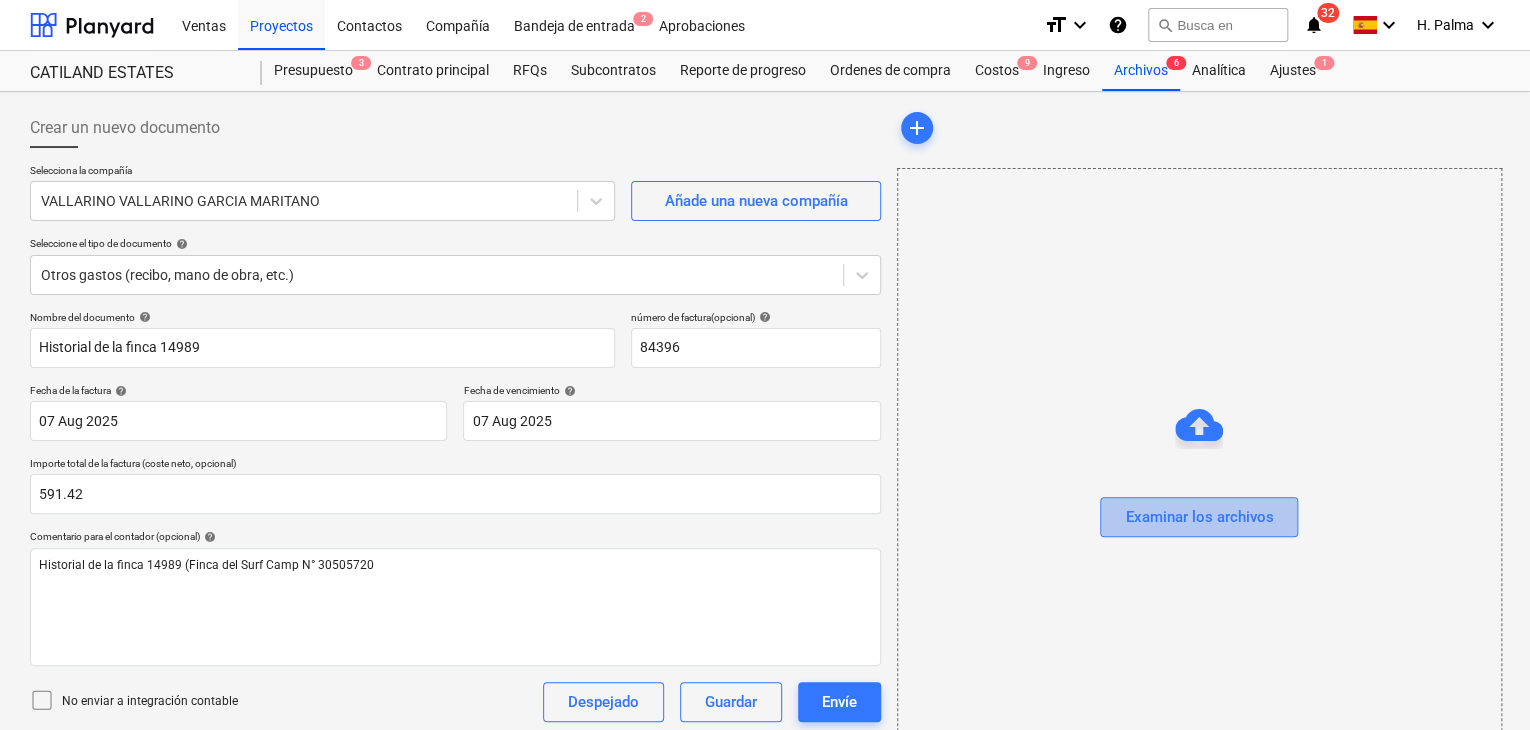 click on "Examinar los archivos" at bounding box center [1199, 517] 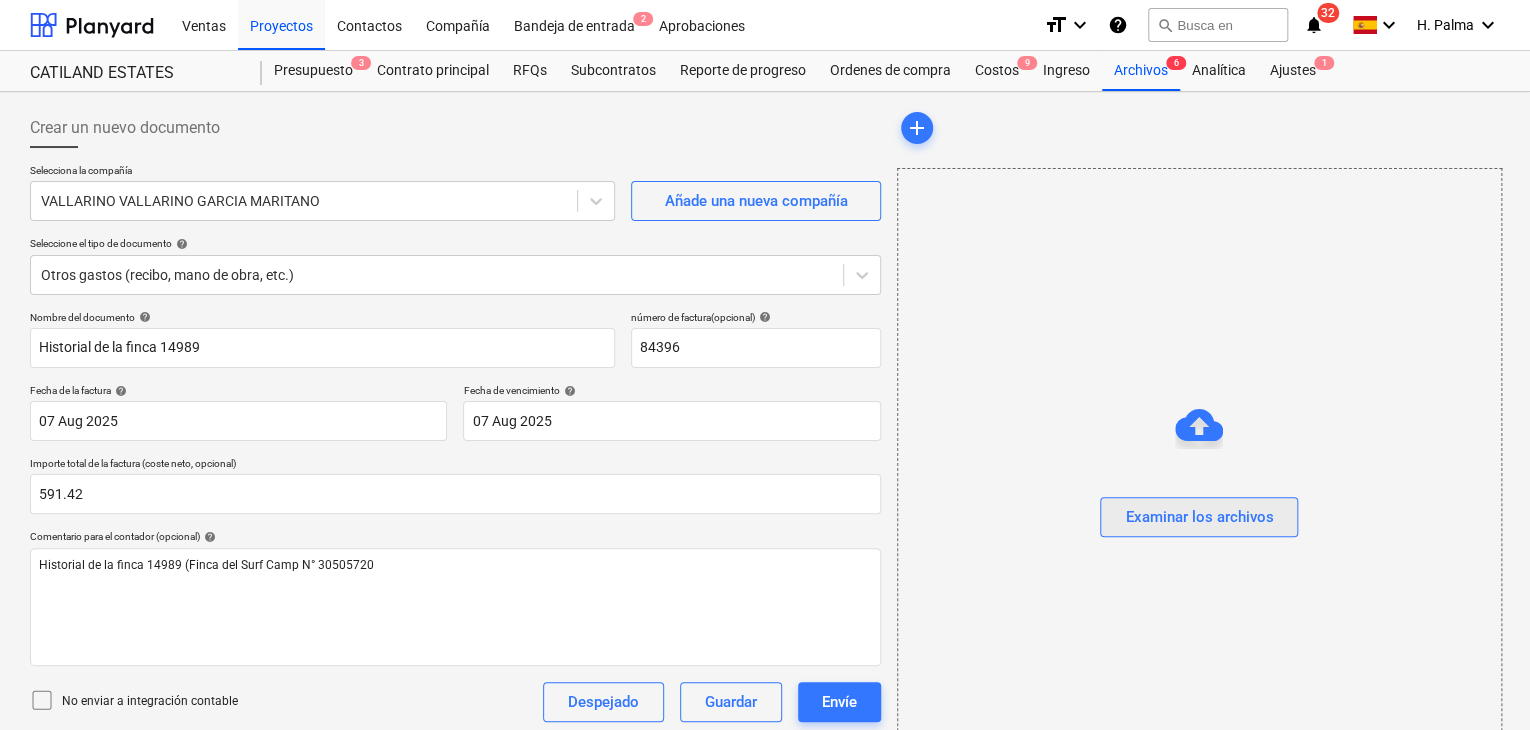 click on "Examinar los archivos" at bounding box center [1199, 517] 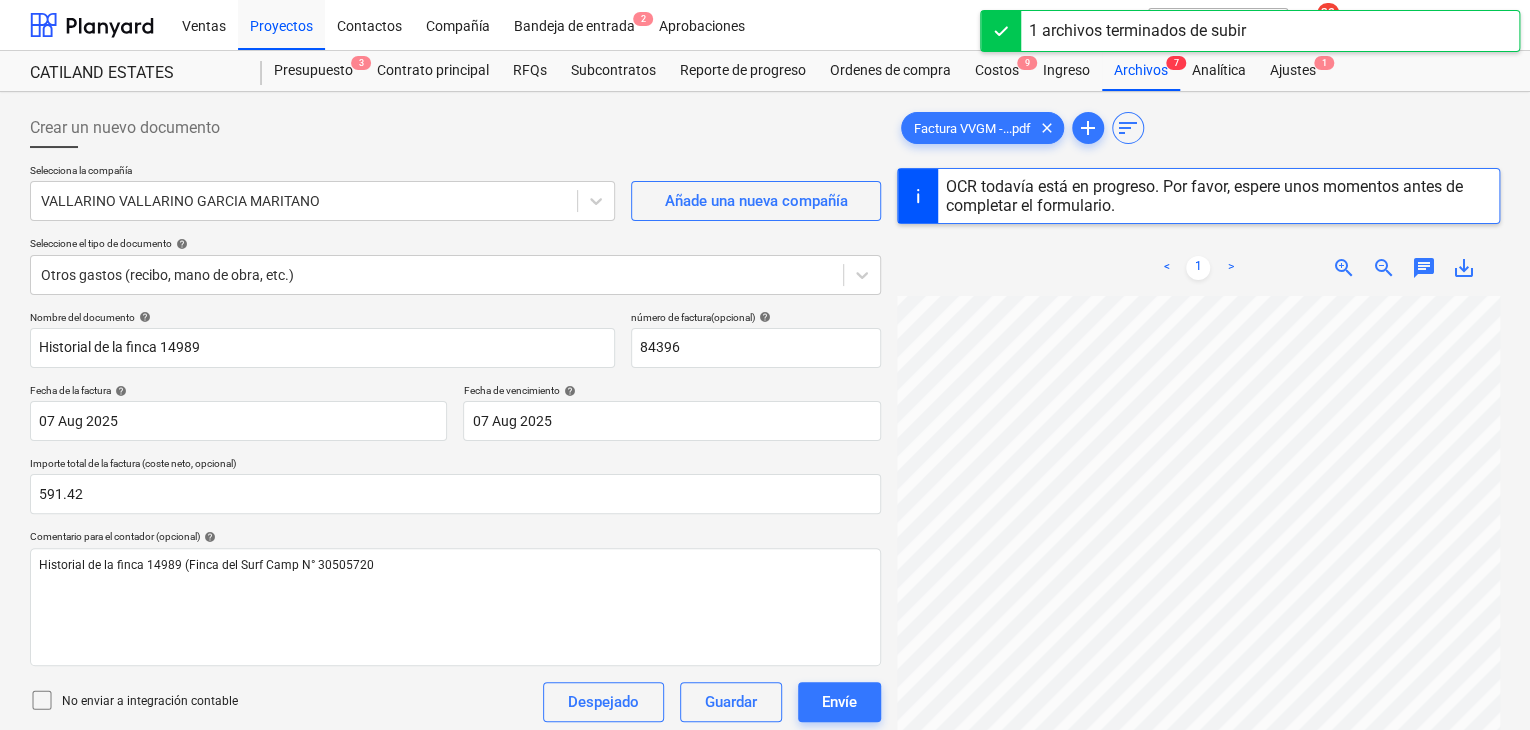 scroll, scrollTop: 330, scrollLeft: 0, axis: vertical 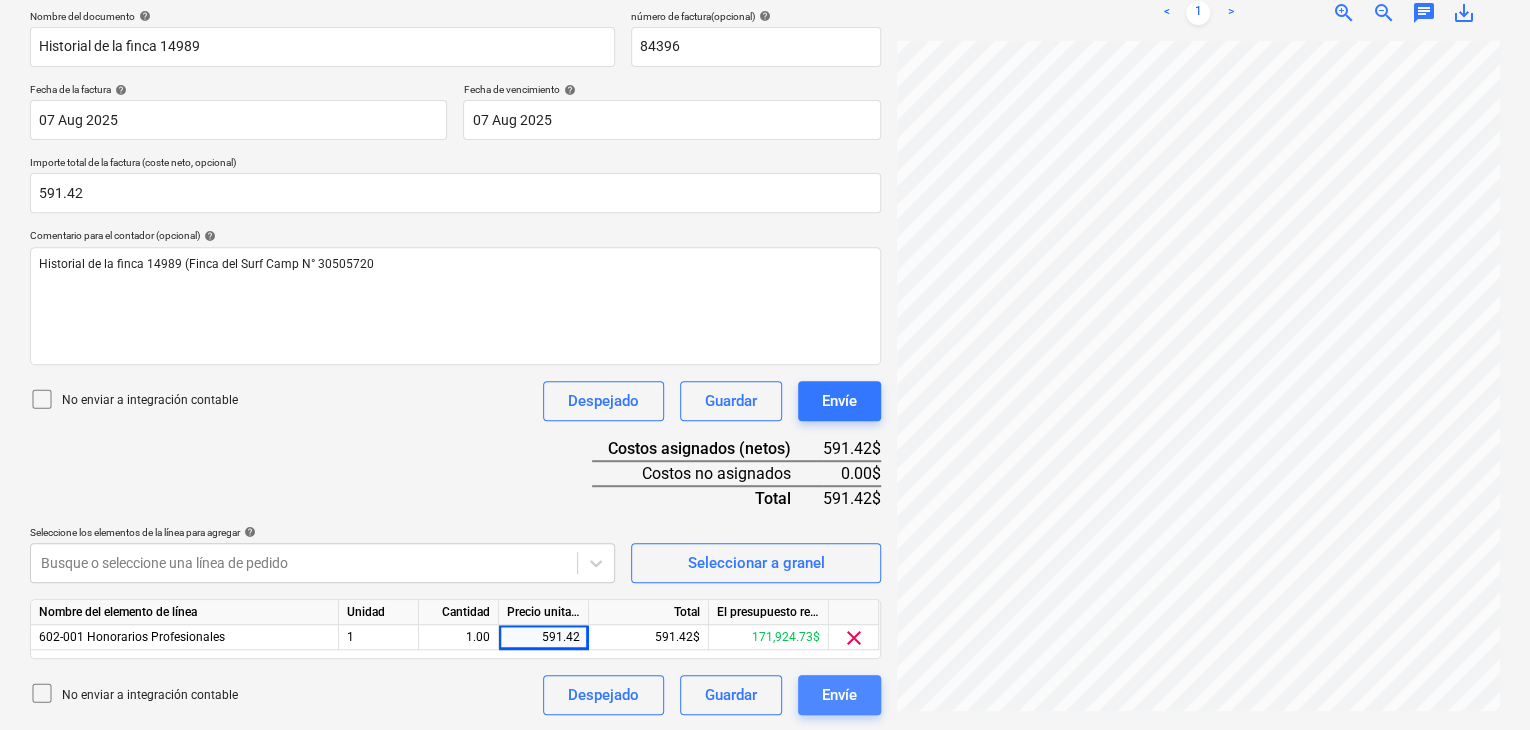 click on "Envíe" at bounding box center (839, 695) 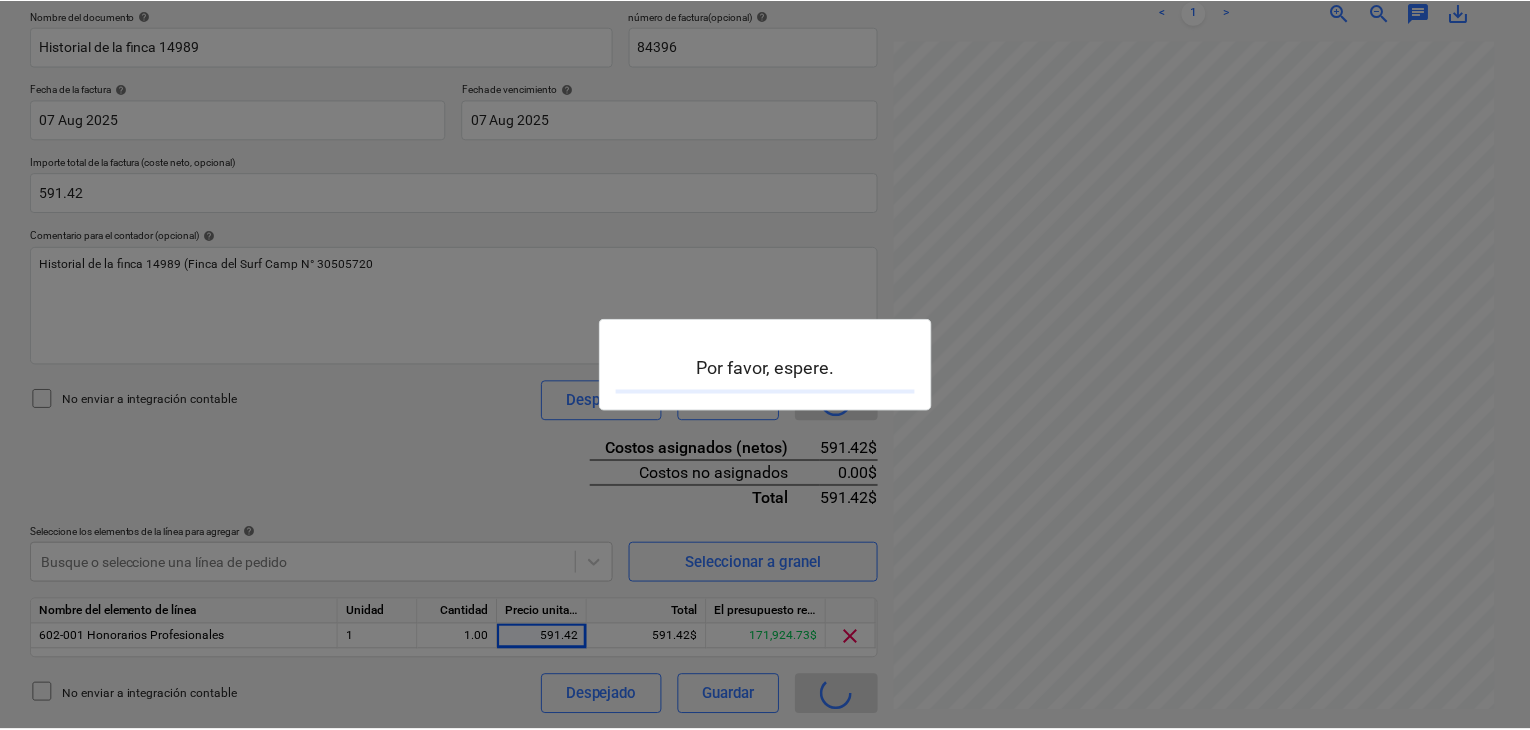 scroll, scrollTop: 0, scrollLeft: 0, axis: both 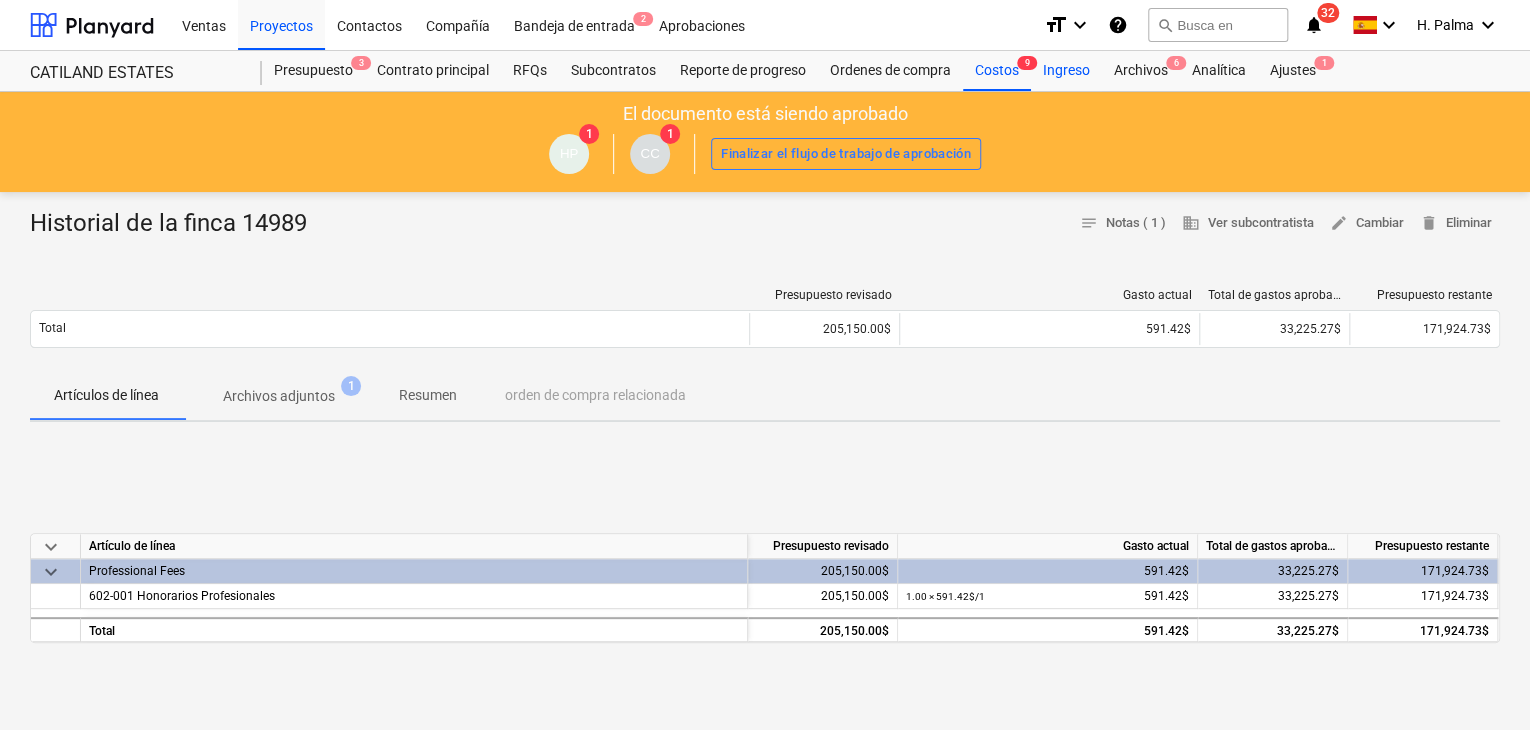 click on "Ingreso" at bounding box center (1066, 71) 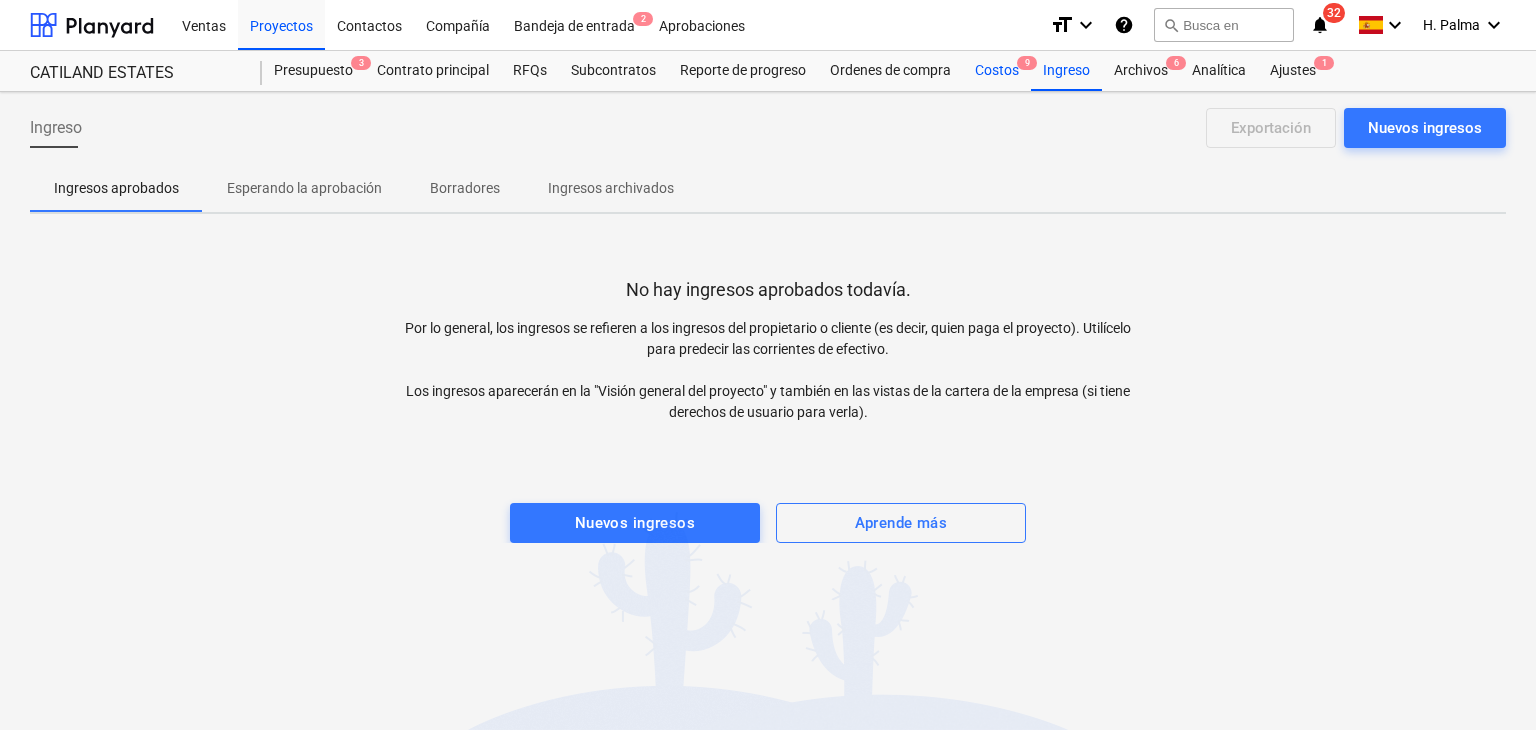 click on "Costos 9" at bounding box center [997, 71] 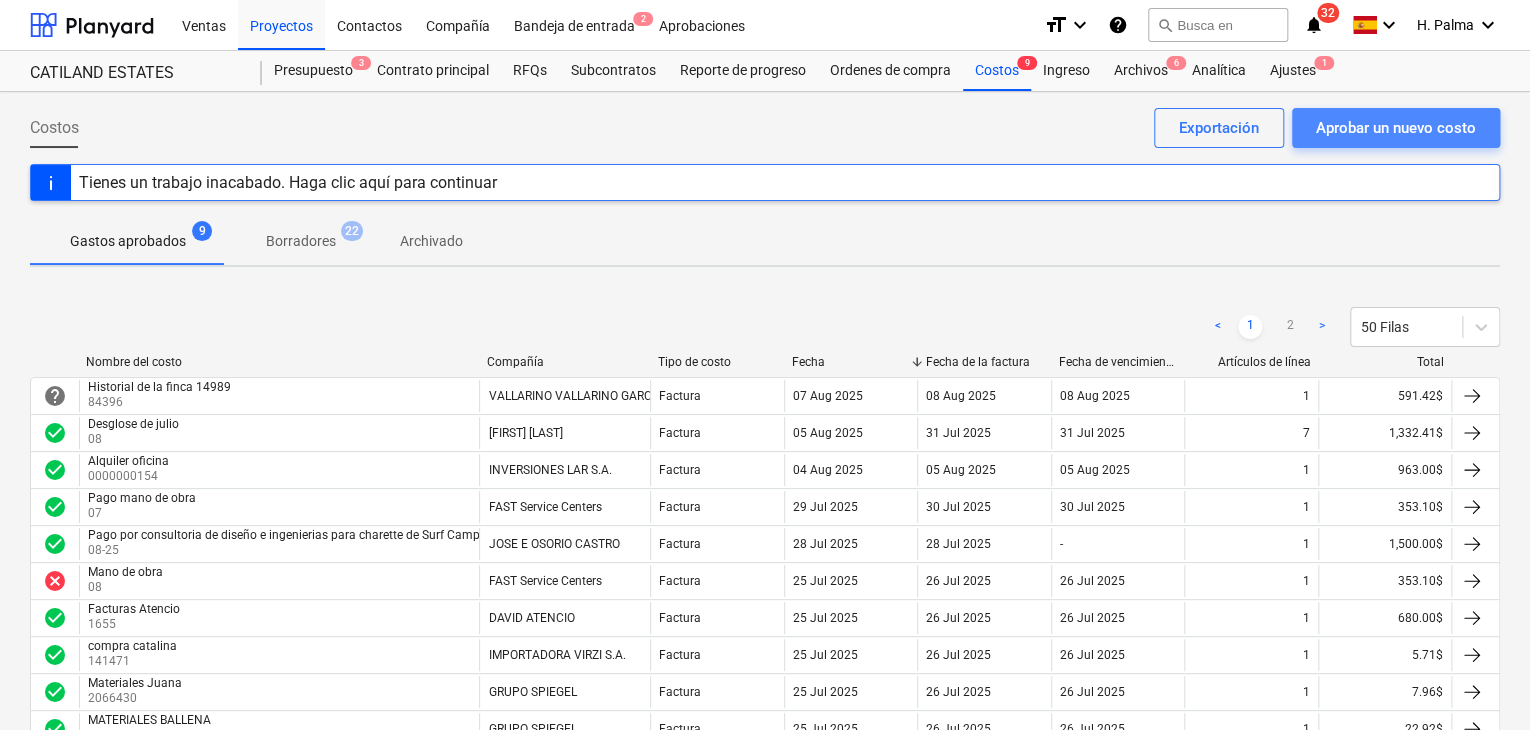 click on "Aprobar un nuevo costo" at bounding box center [1396, 128] 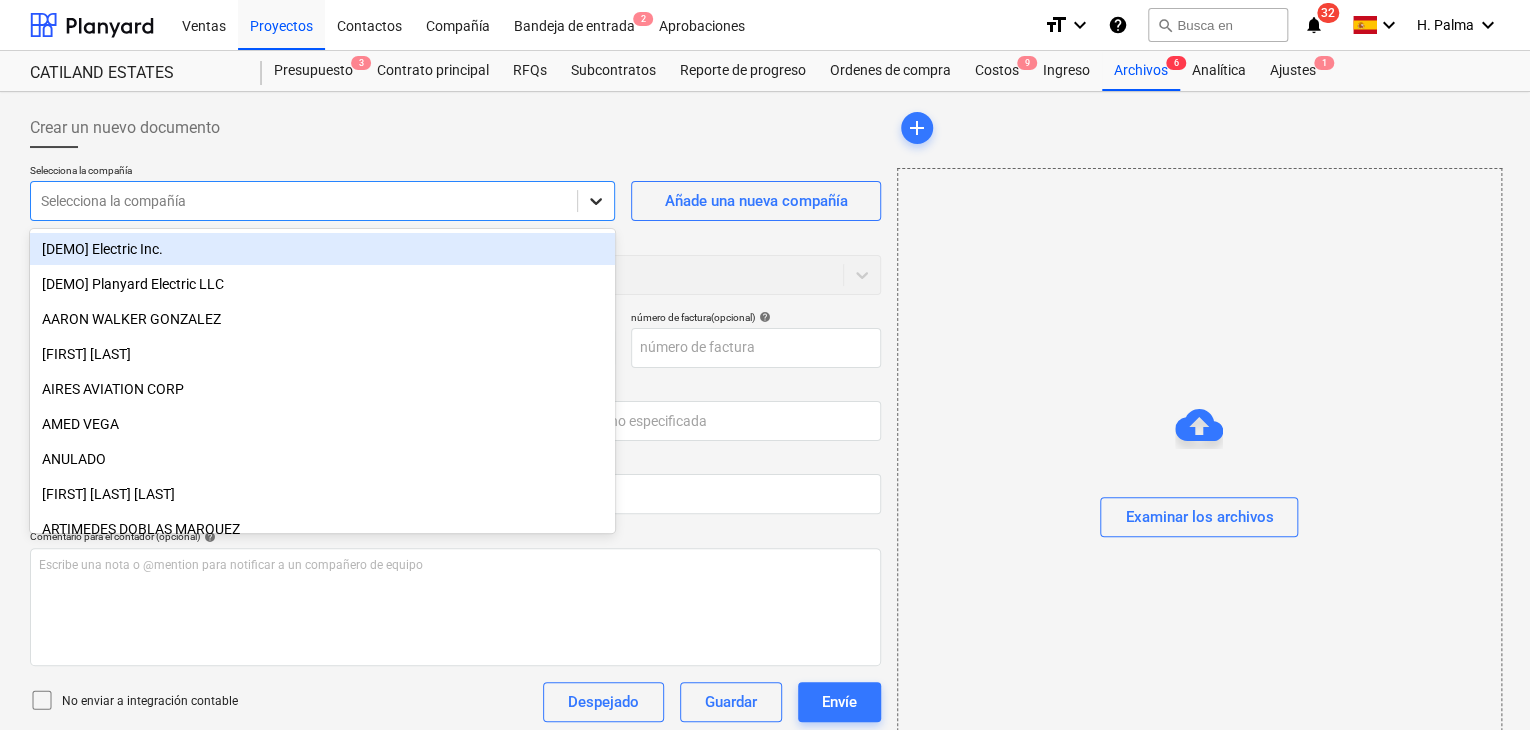 click 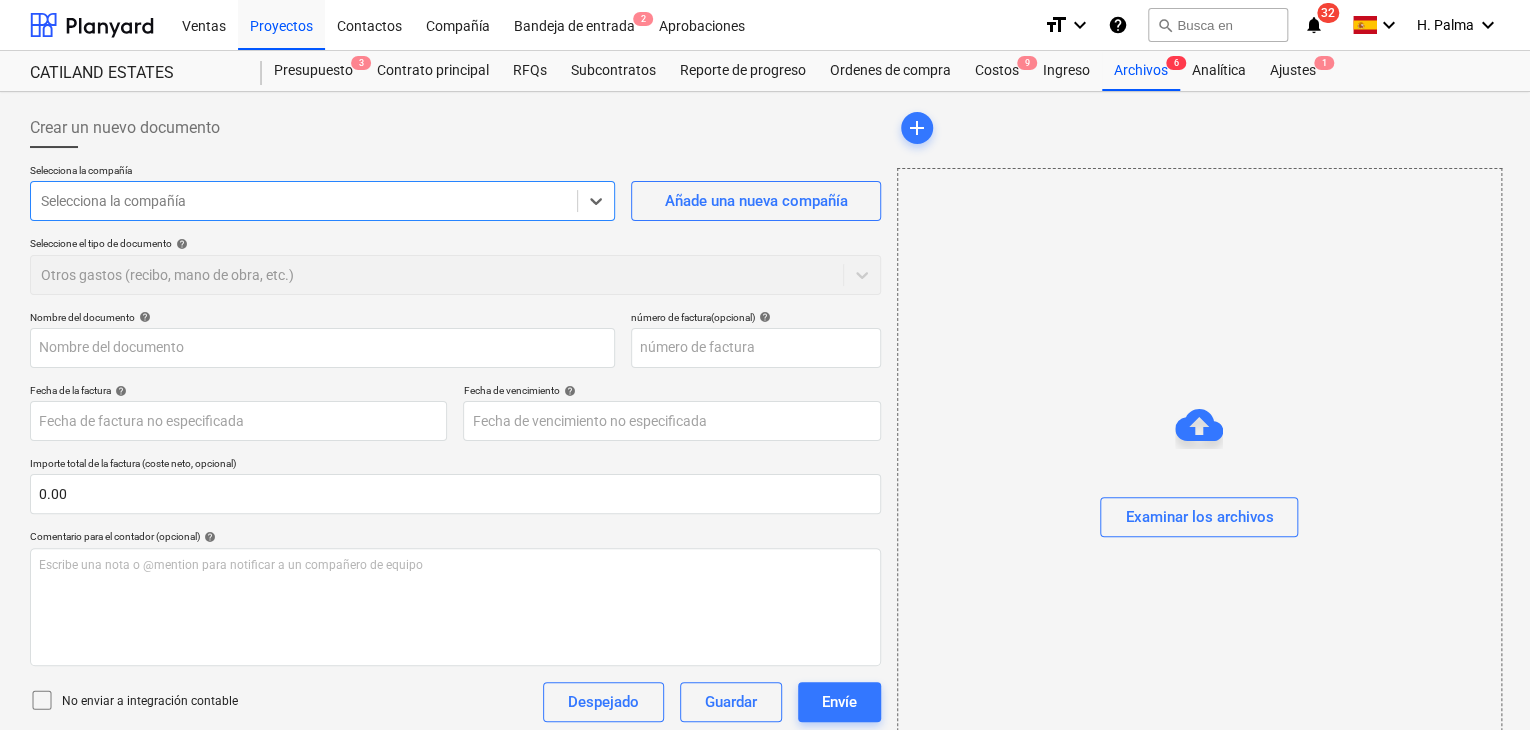 click at bounding box center [304, 201] 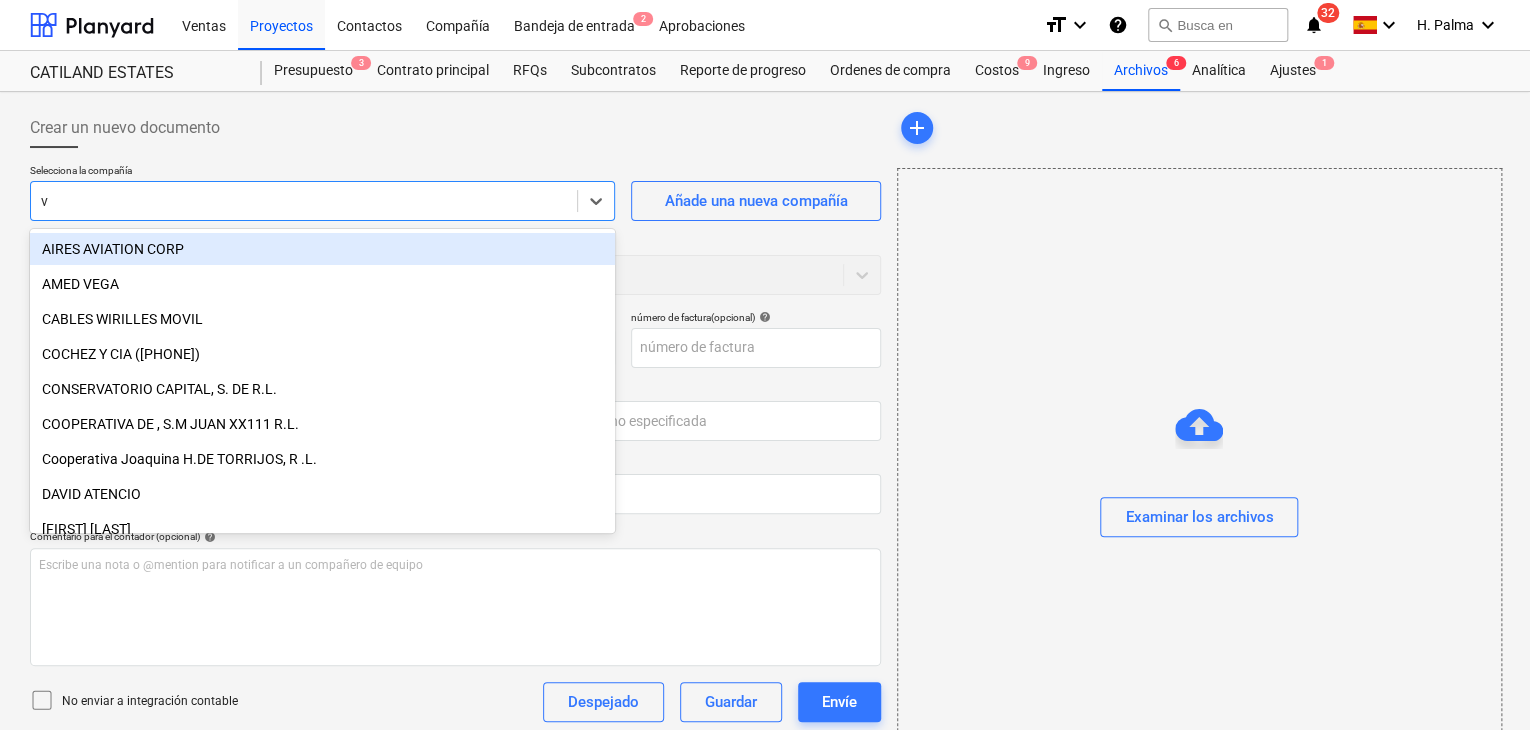 type on "va" 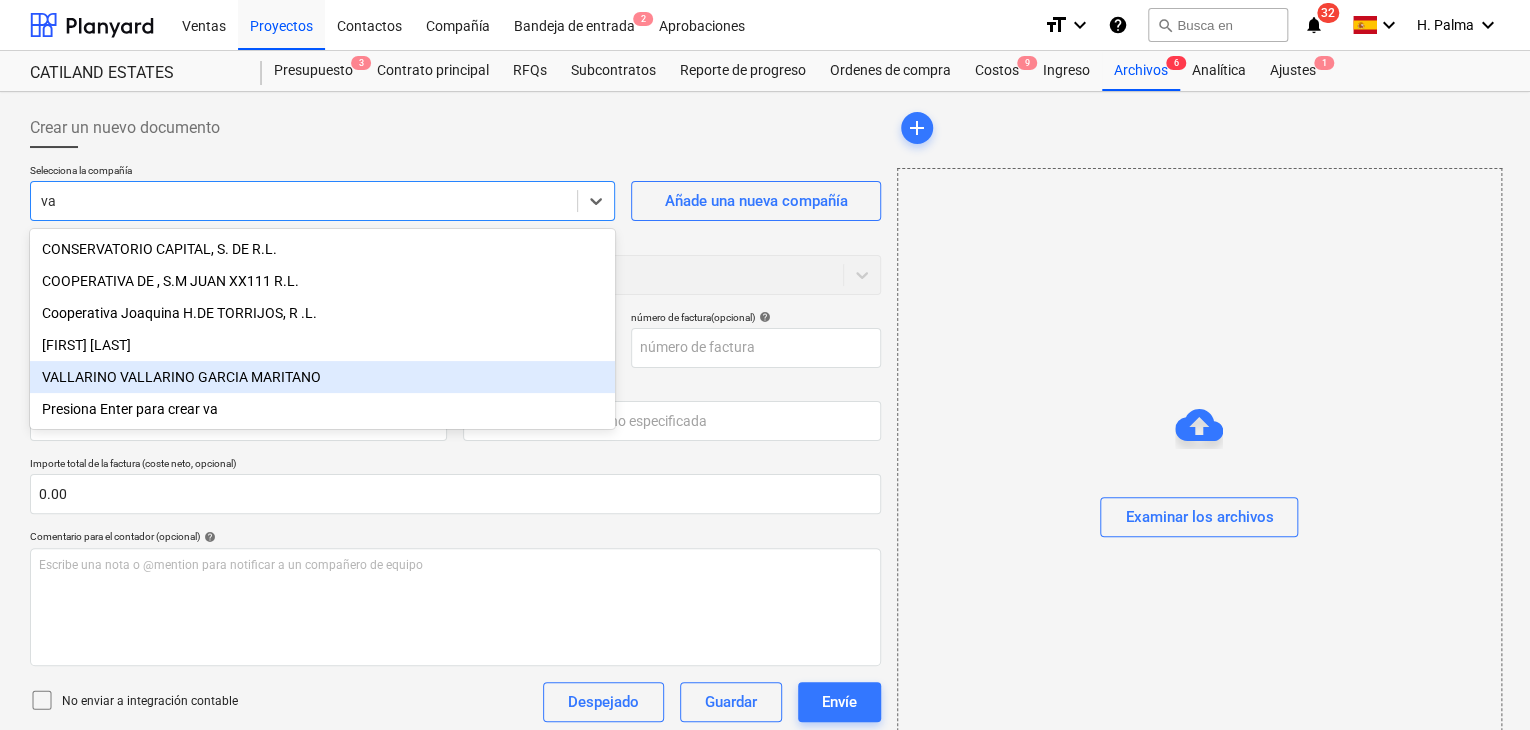 click on "VALLARINO VALLARINO GARCIA MARITANO" at bounding box center (322, 377) 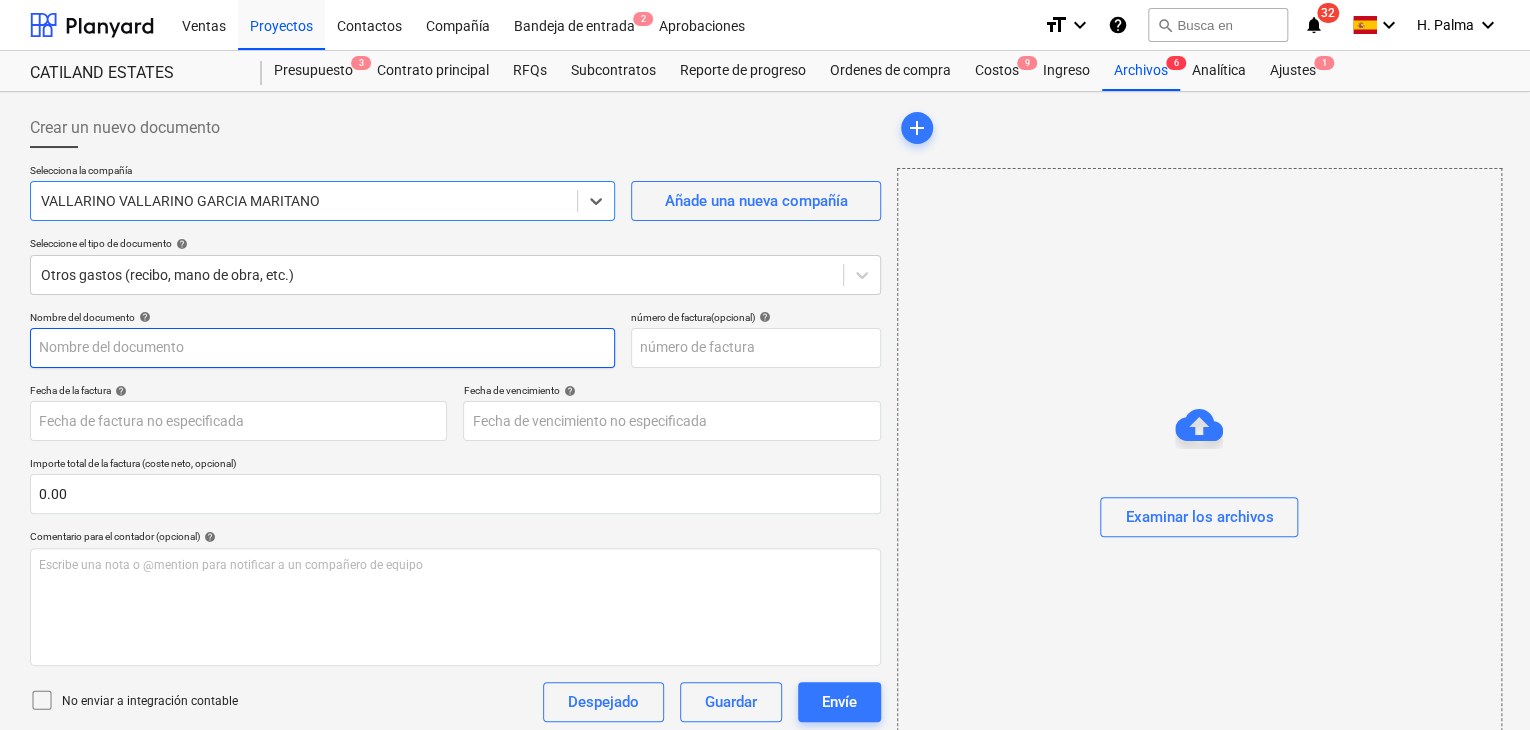 click at bounding box center (322, 348) 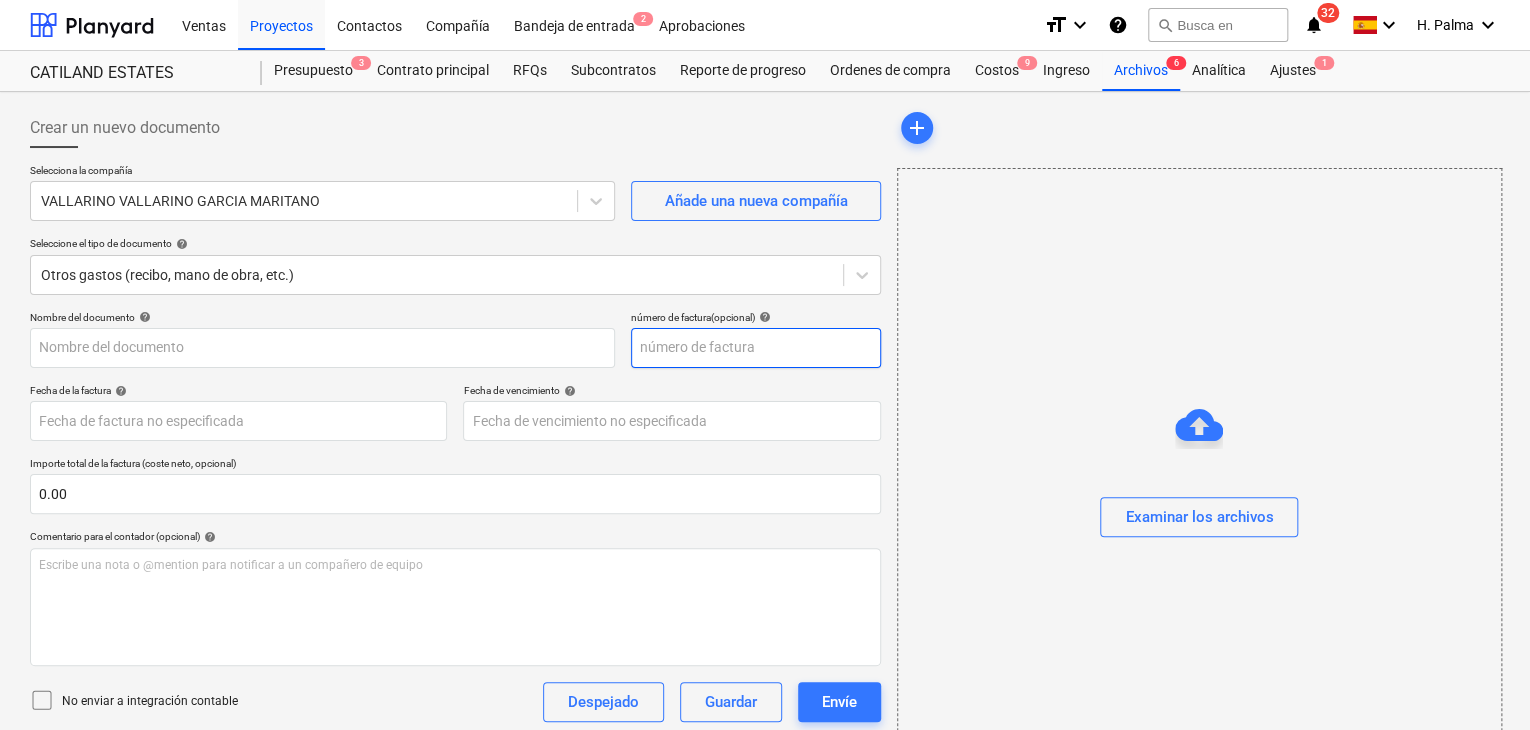 click at bounding box center (756, 348) 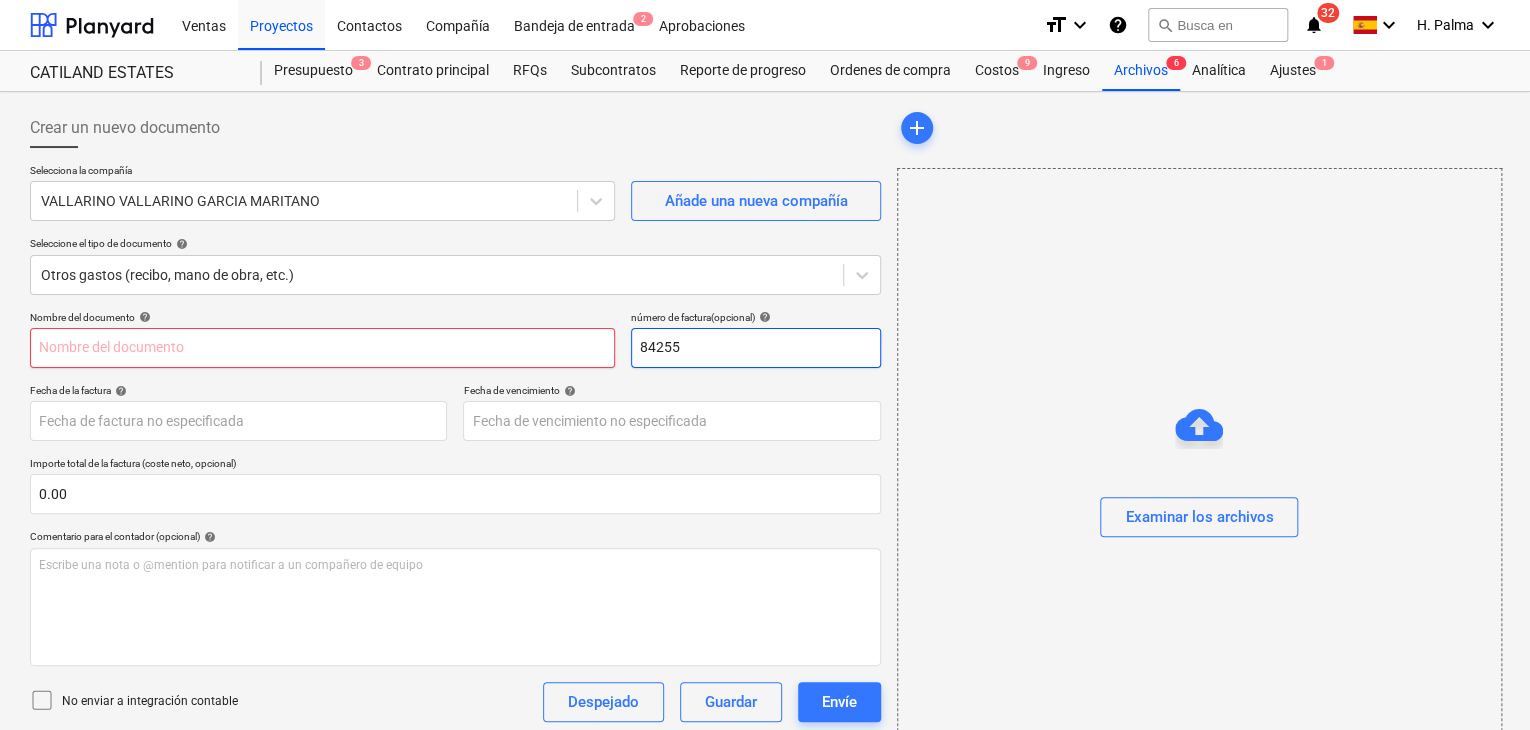 type on "84255" 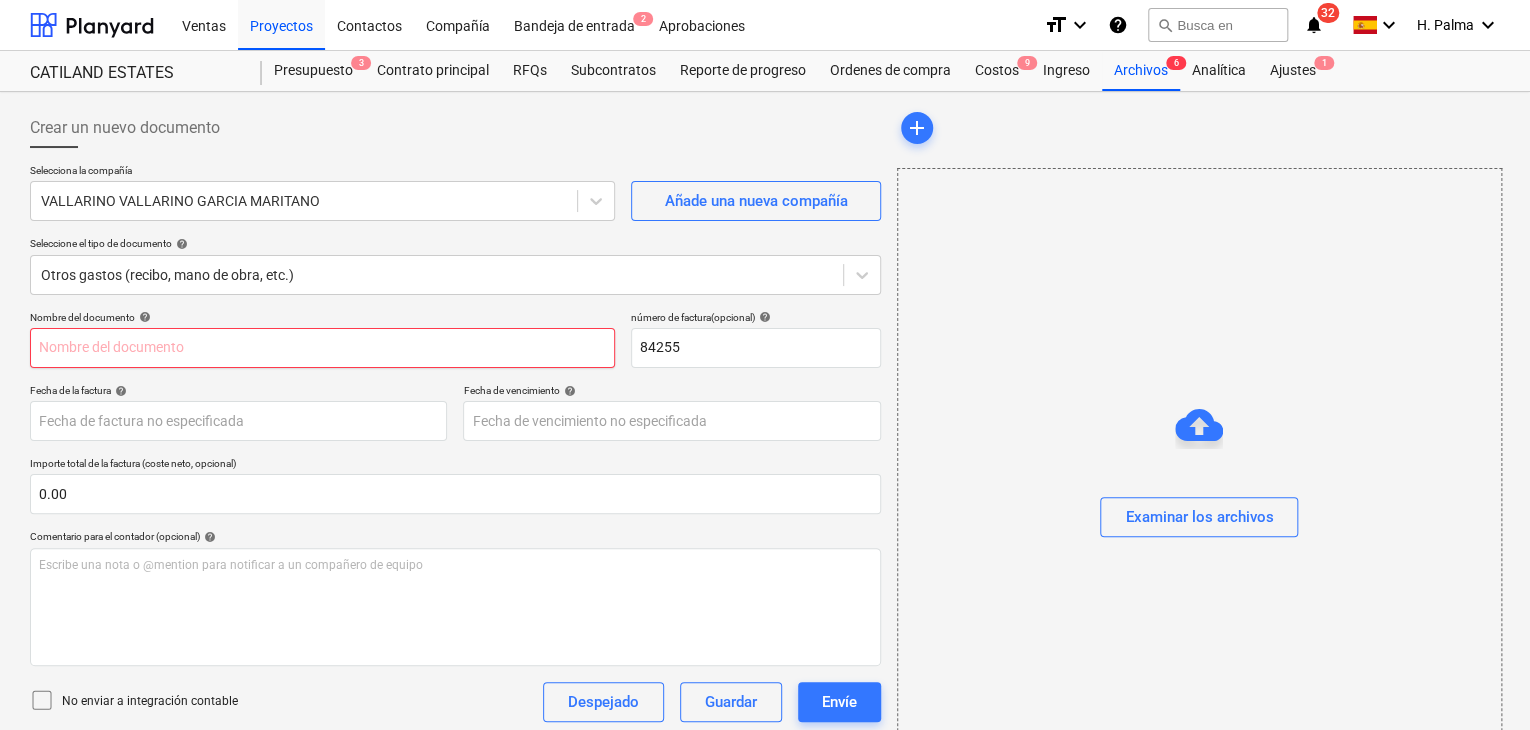 click at bounding box center (322, 348) 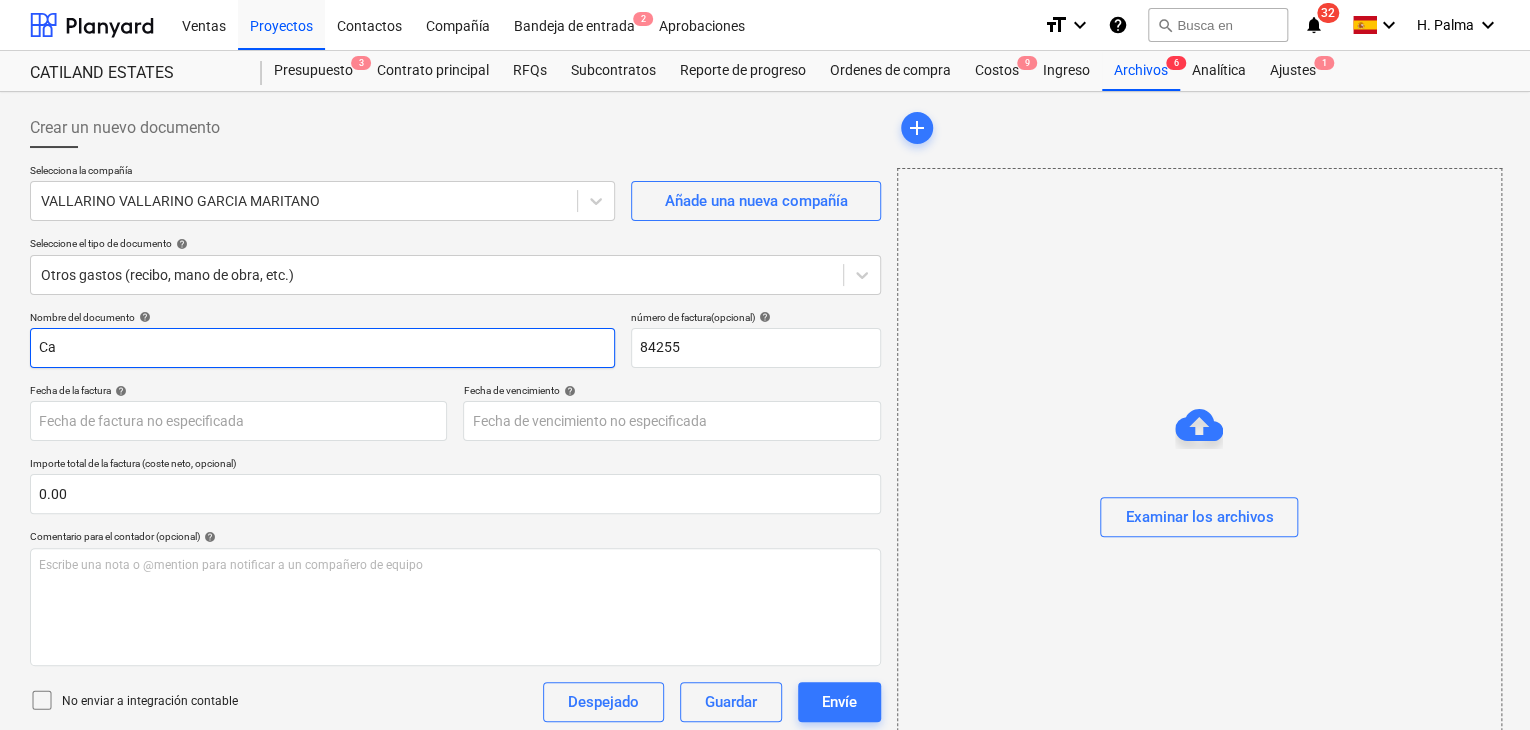 type on "C" 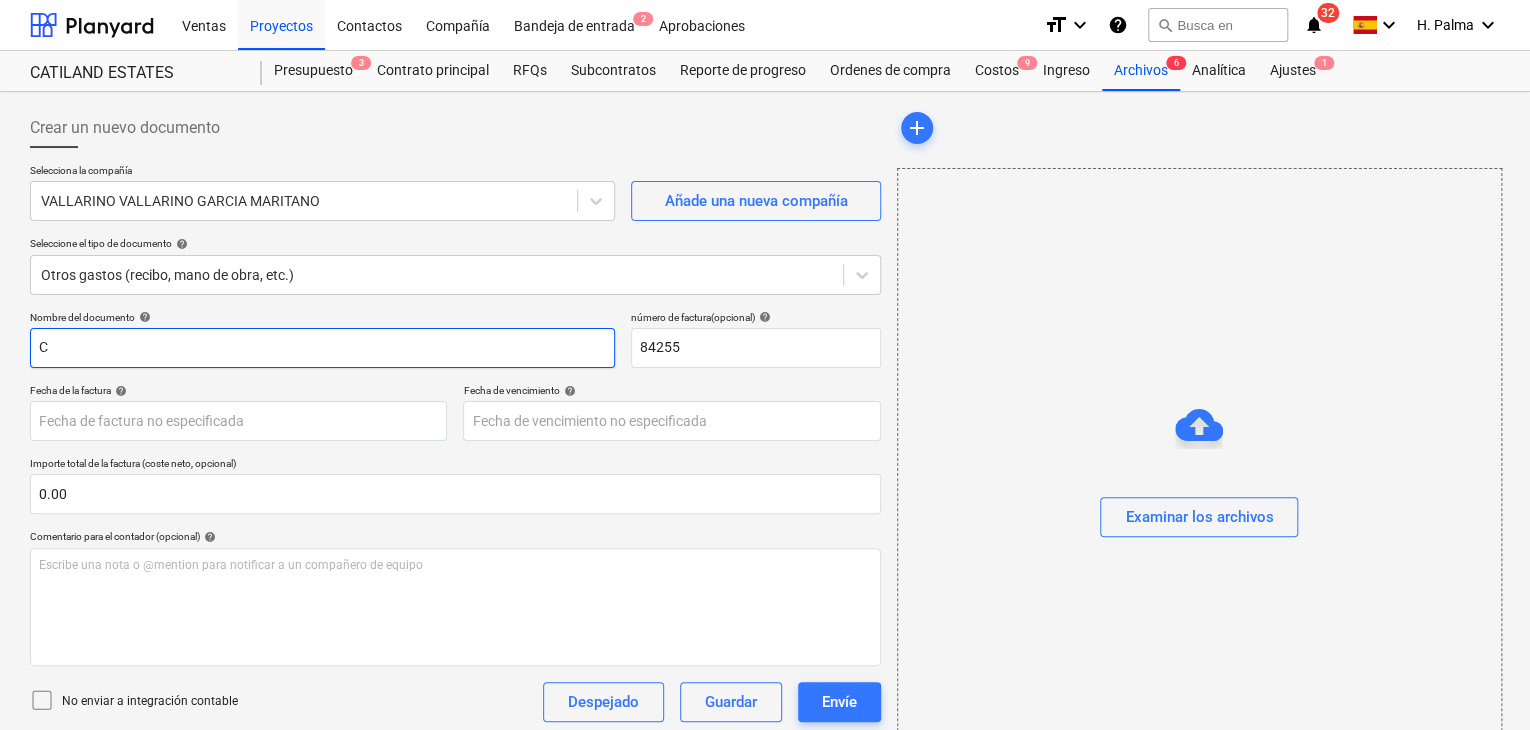 type 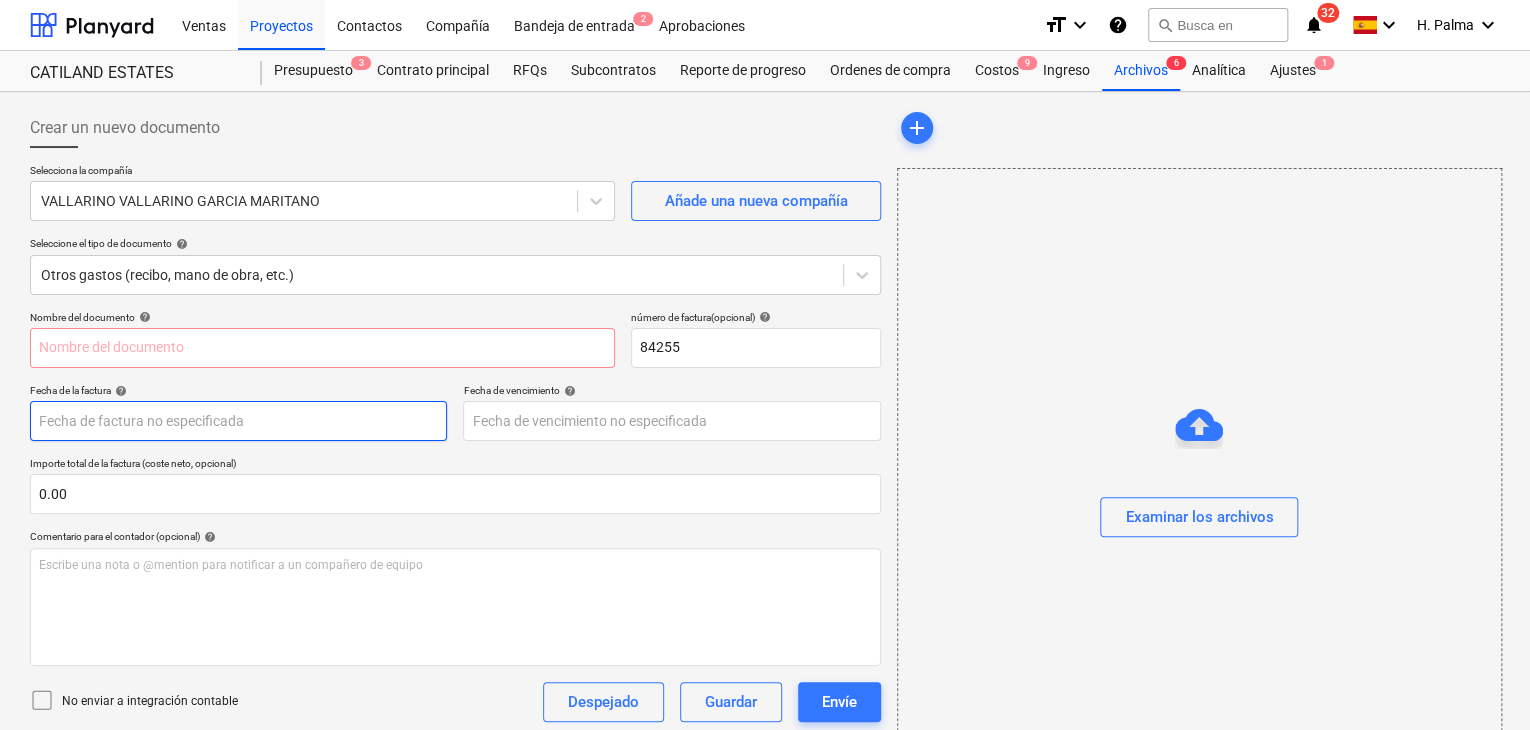 click on "Ventas Proyectos Contactos Compañía Bandeja de entrada 2 Aprobaciones format_size keyboard_arrow_down help search Busca en notifications 32 keyboard_arrow_down H. Palma keyboard_arrow_down CATILAND ESTATES Presupuesto 3 Contrato principal RFQs Subcontratos Reporte de progreso Ordenes de compra Costos 9 Ingreso Archivos 6 Analítica Ajustes 1 Crear un nuevo documento Selecciona la compañía [LAST] [LAST] [LAST]   Añade una nueva compañía Seleccione el tipo de documento help Otros gastos (recibo, mano de obra, etc.) Nombre del documento help número de factura  (opcional) help 84255 Fecha de la factura help Press the down arrow key to interact with the calendar and
select a date. Press the question mark key to get the keyboard shortcuts for changing dates. Fecha de vencimiento help Press the down arrow key to interact with the calendar and
select a date. Press the question mark key to get the keyboard shortcuts for changing dates. Importe total de la factura (coste neto, opcional)" at bounding box center [765, 365] 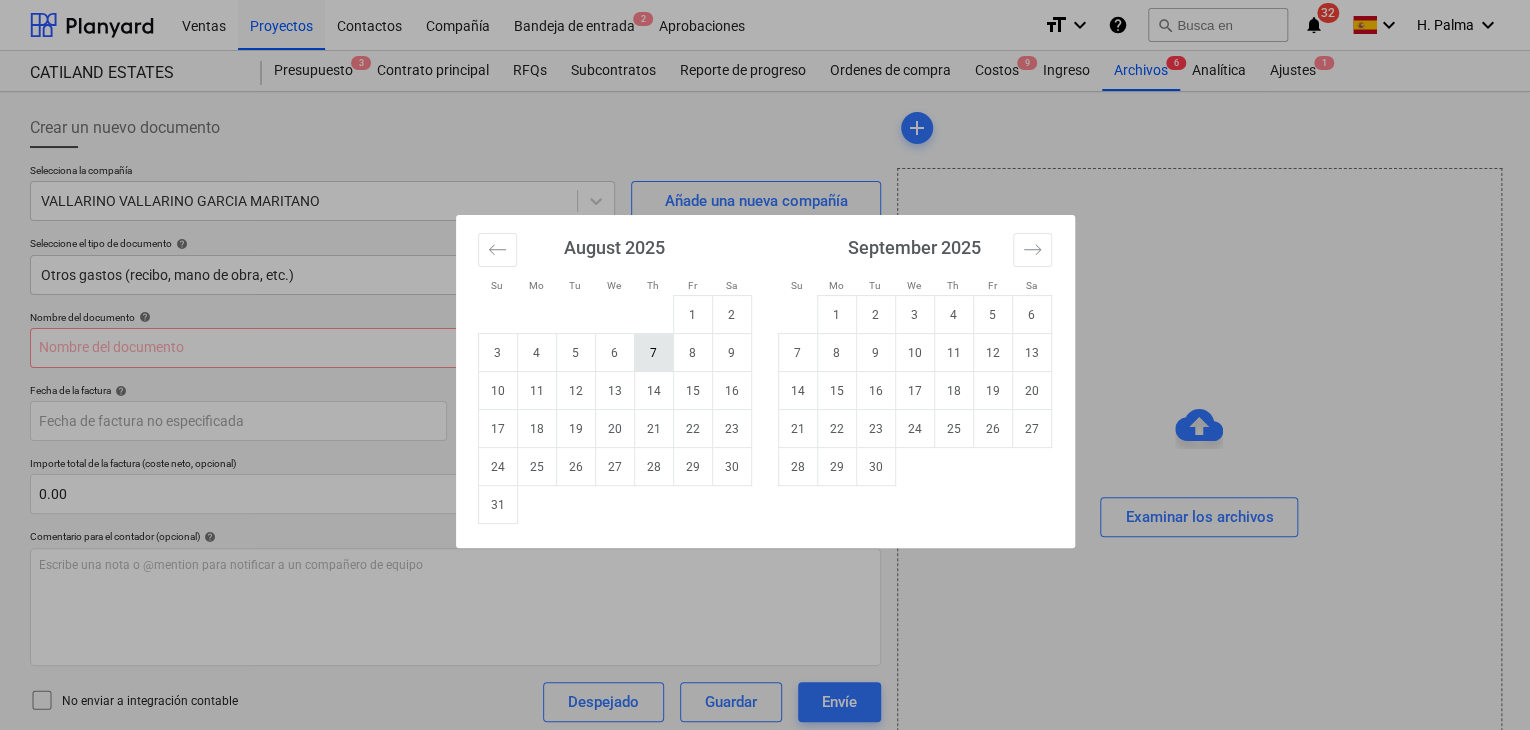 click on "7" at bounding box center (653, 353) 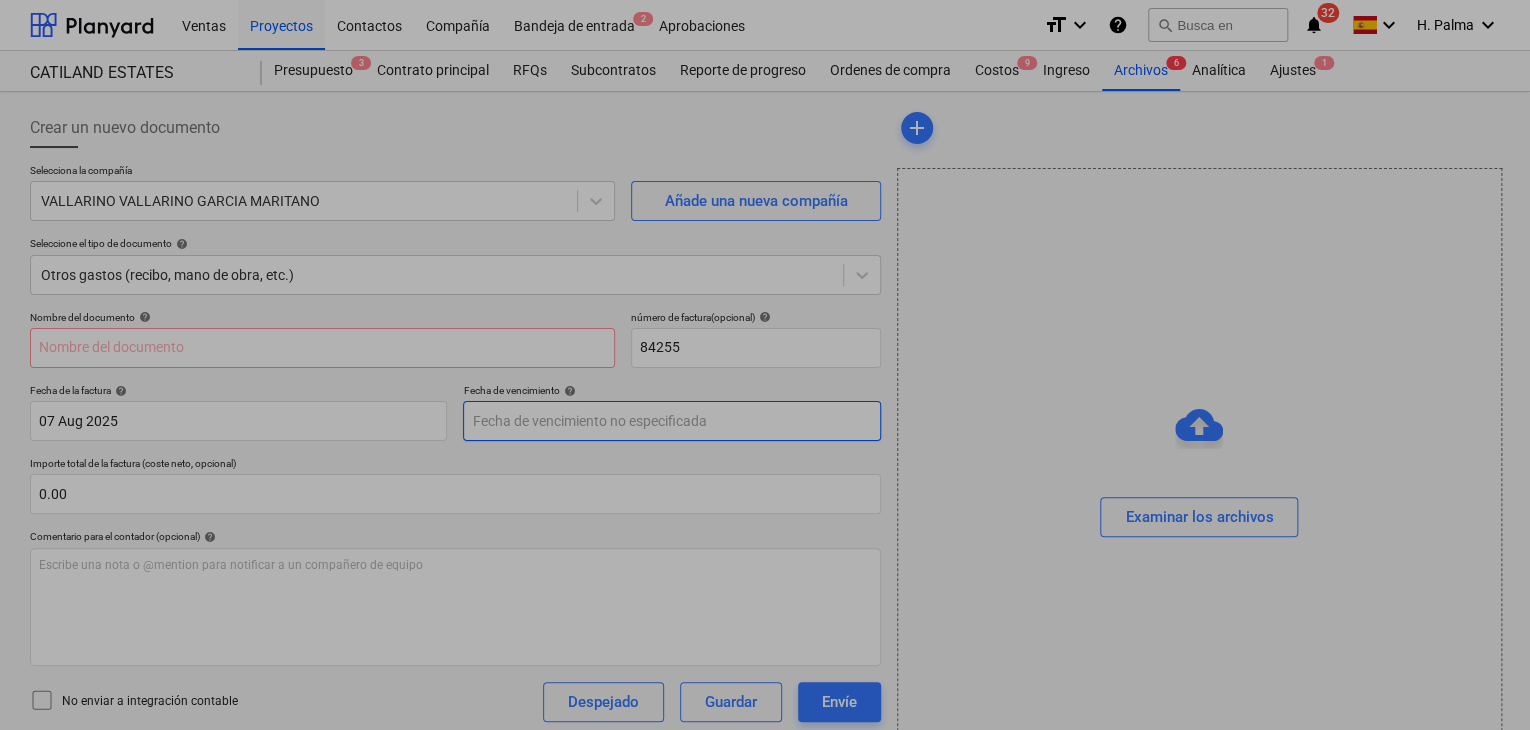 click on "Ventas Proyectos Contactos Compañía Bandeja de entrada 2 Aprobaciones format_size keyboard_arrow_down help search Busca en notifications 32 keyboard_arrow_down H. Palma keyboard_arrow_down CATILAND ESTATES Presupuesto 3 Contrato principal RFQs Subcontratos Reporte de progreso Ordenes de compra Costos 9 Ingreso Archivos 6 Analítica Ajustes 1 Crear un nuevo documento Selecciona la compañía [LAST] [LAST] [LAST]   Añade una nueva compañía Seleccione el tipo de documento help Otros gastos (recibo, mano de obra, etc.) Nombre del documento help número de factura  (opcional) help 84255 Fecha de la factura help 07 Aug 2025 07.08.2025 Press the down arrow key to interact with the calendar and
select a date. Press the question mark key to get the keyboard shortcuts for changing dates. Fecha de vencimiento help Press the down arrow key to interact with the calendar and
select a date. Press the question mark key to get the keyboard shortcuts for changing dates. 0.00 help ﻿ Despejado add" at bounding box center (765, 365) 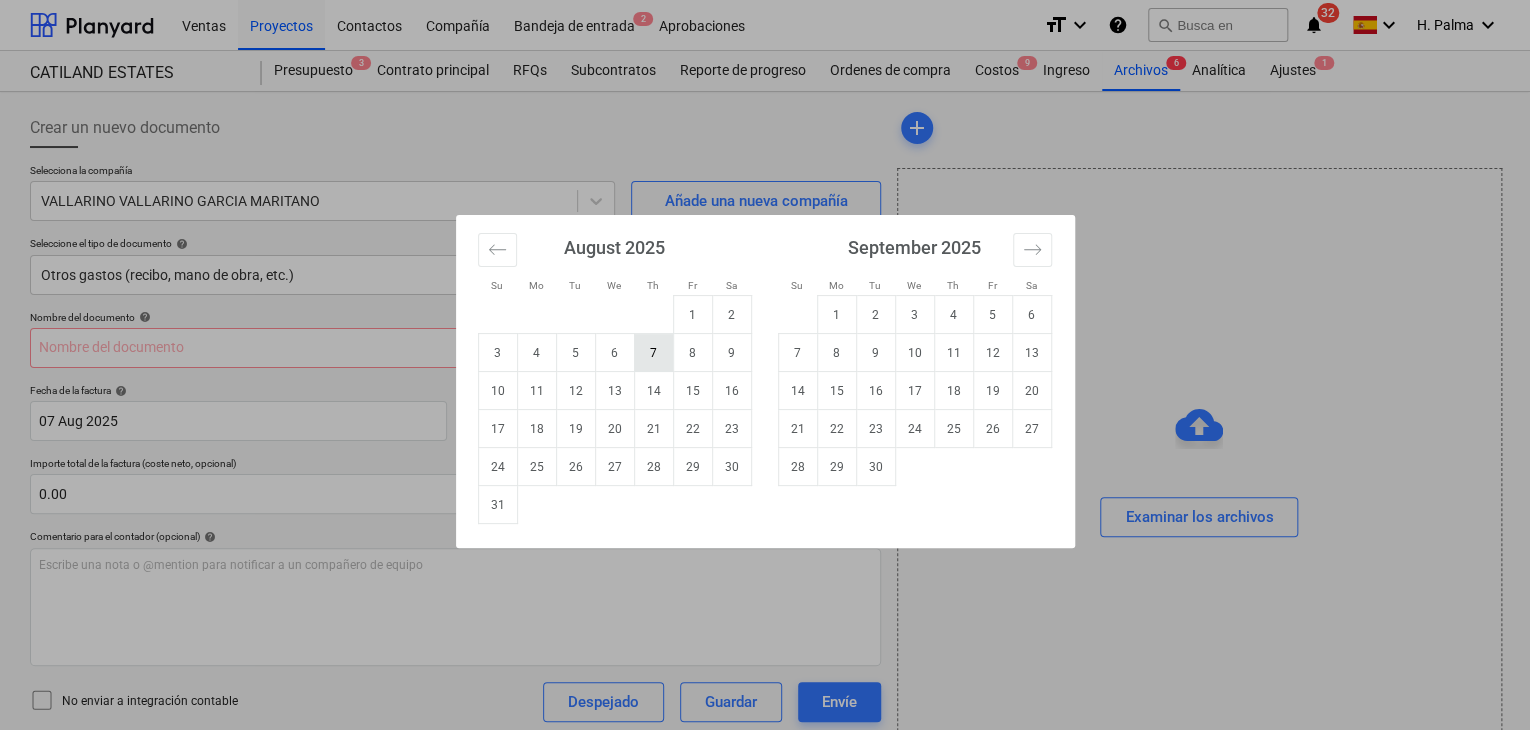 click on "7" at bounding box center [653, 353] 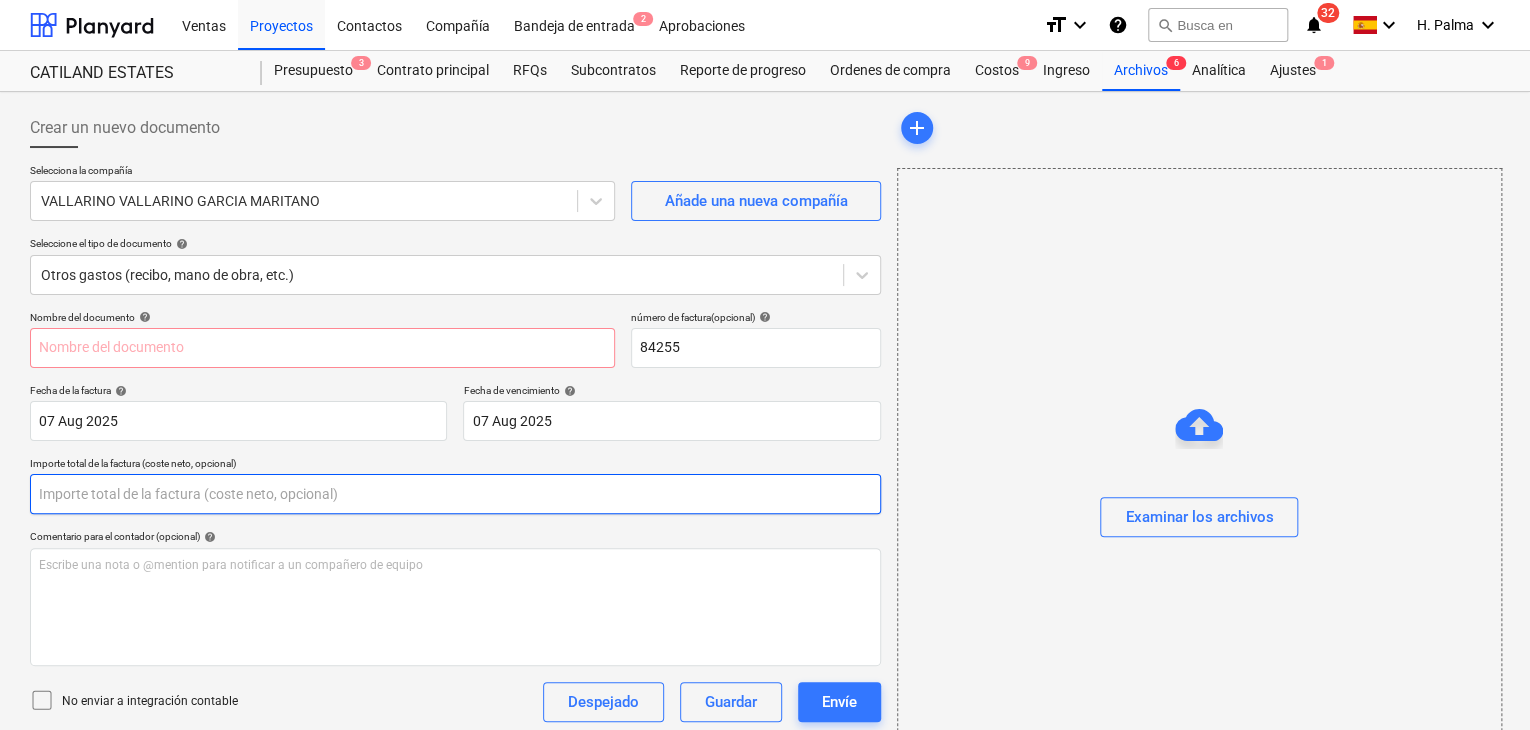 click at bounding box center (455, 494) 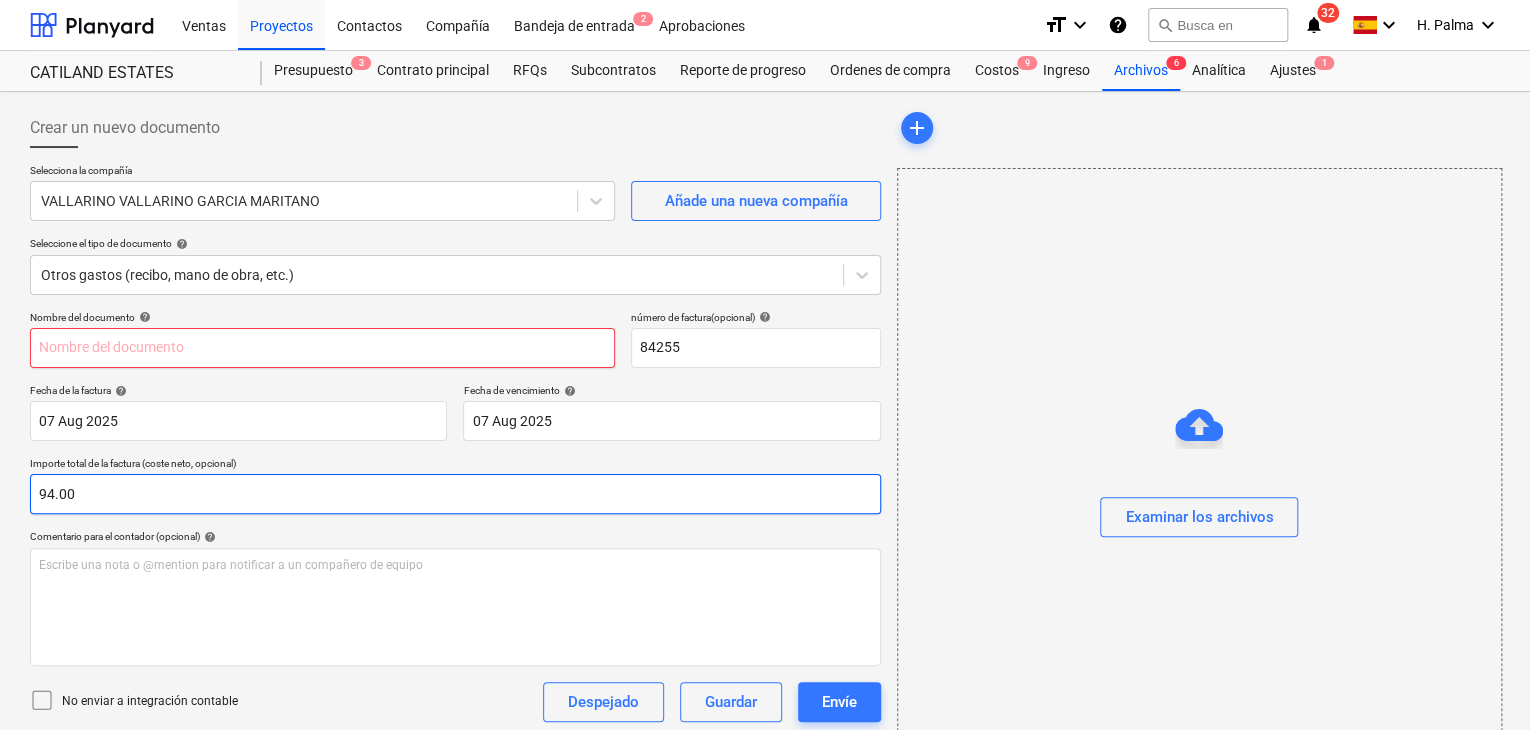 type on "94.00" 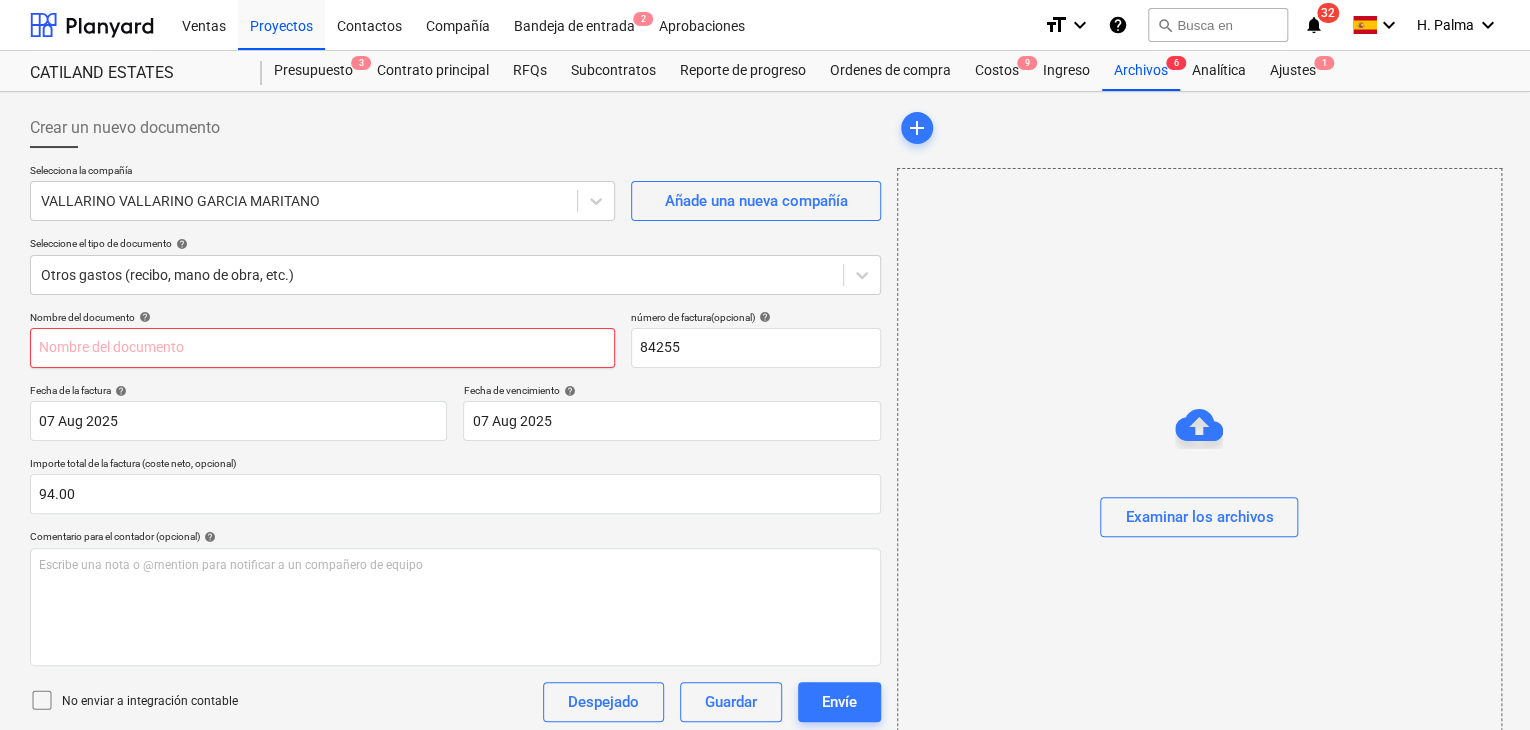 click at bounding box center [322, 348] 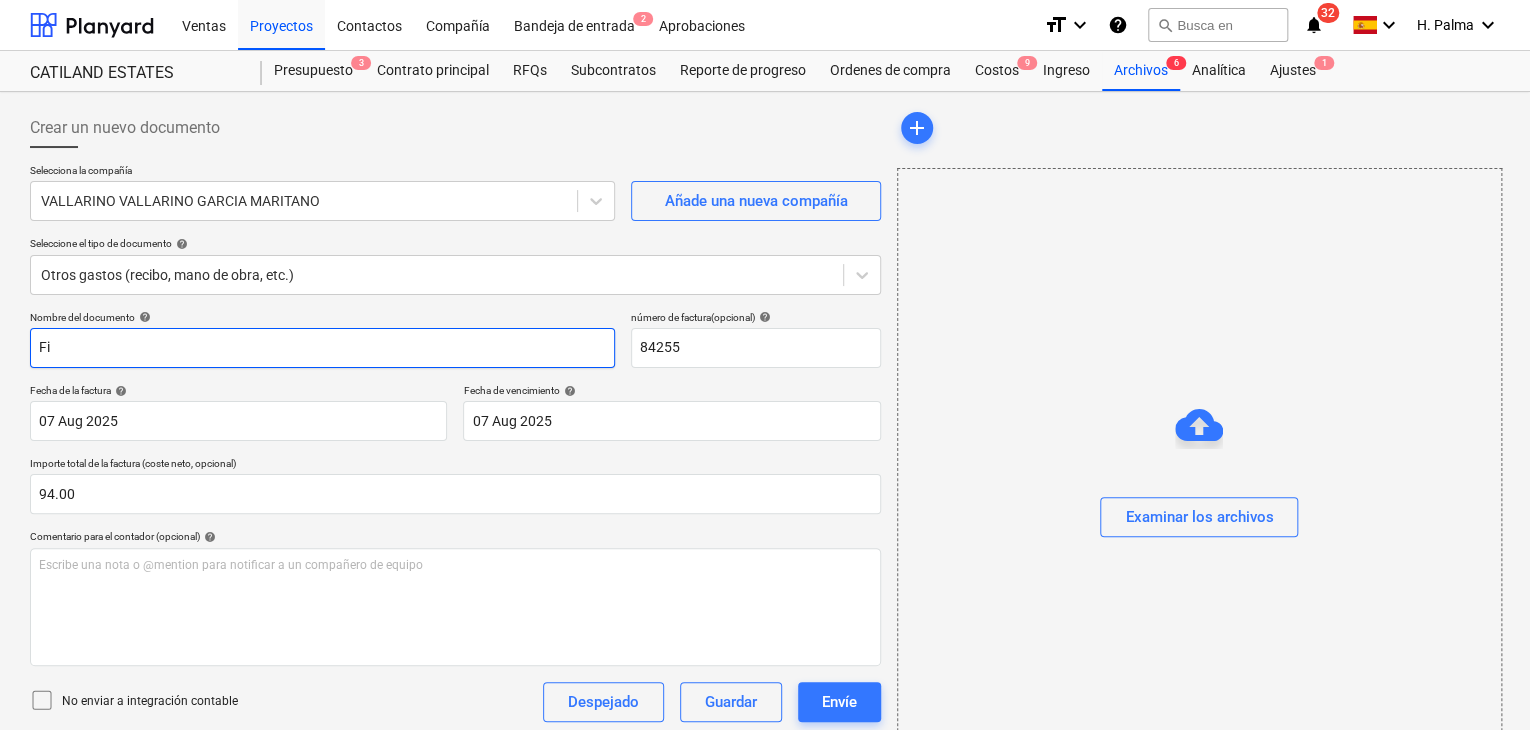 type on "F" 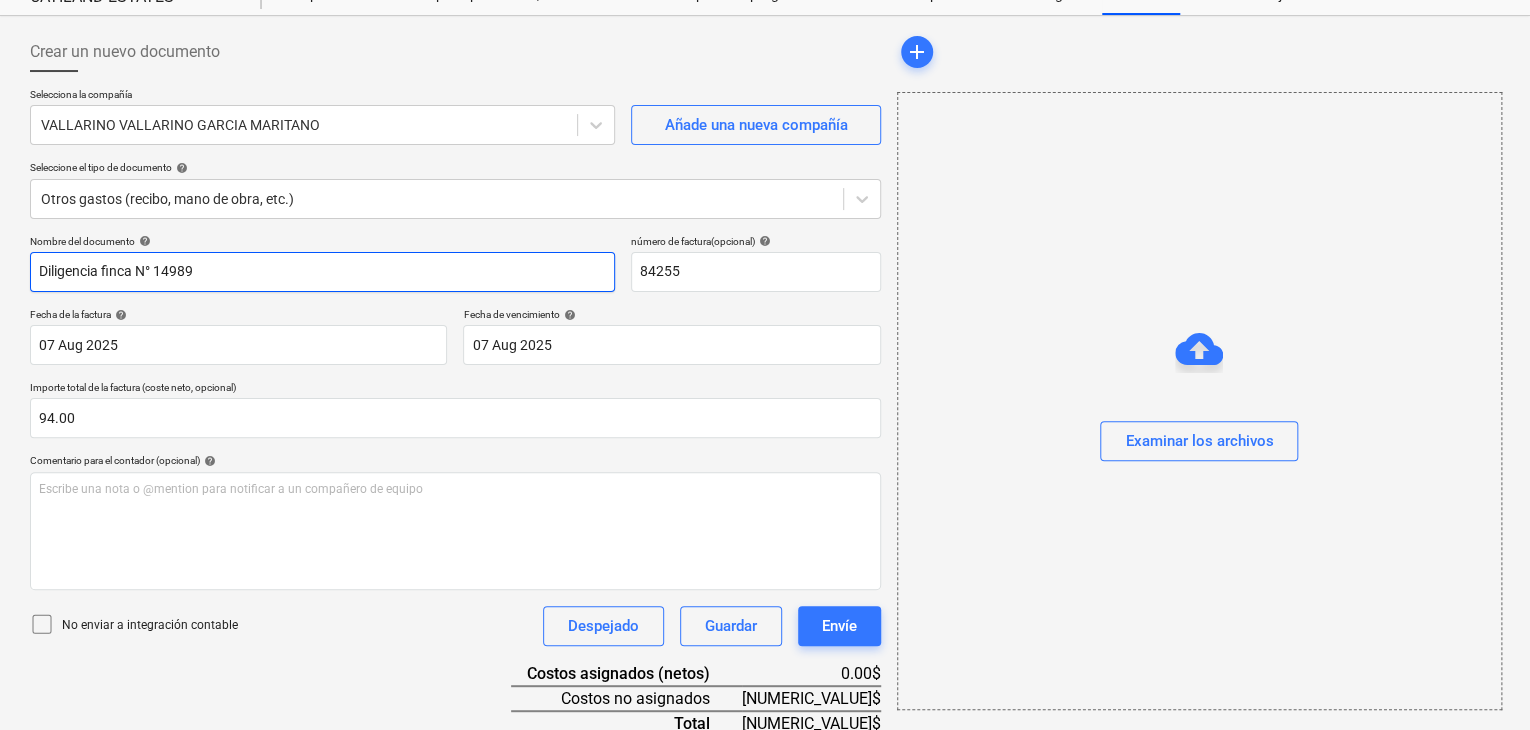 scroll, scrollTop: 169, scrollLeft: 0, axis: vertical 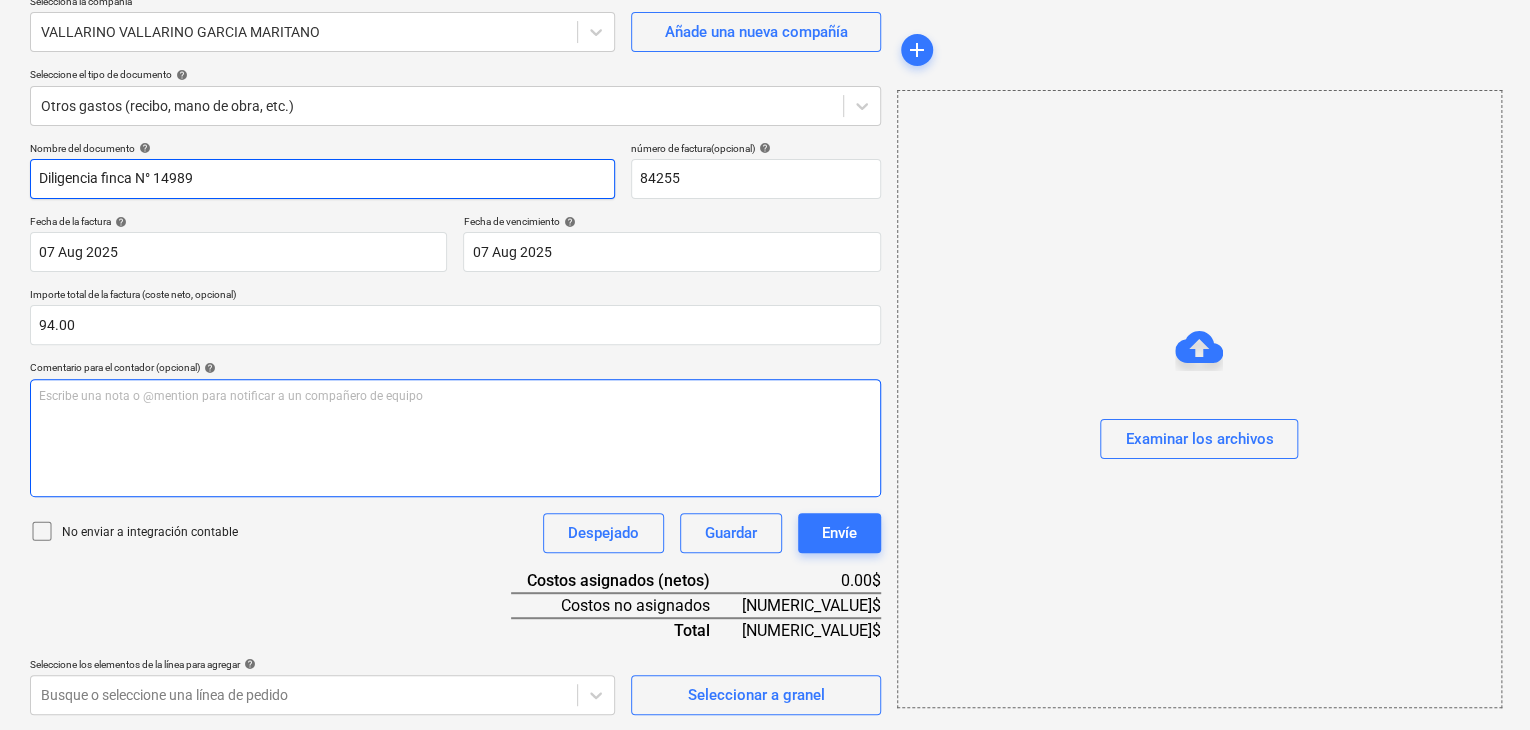 type on "Diligencia finca N° 14989" 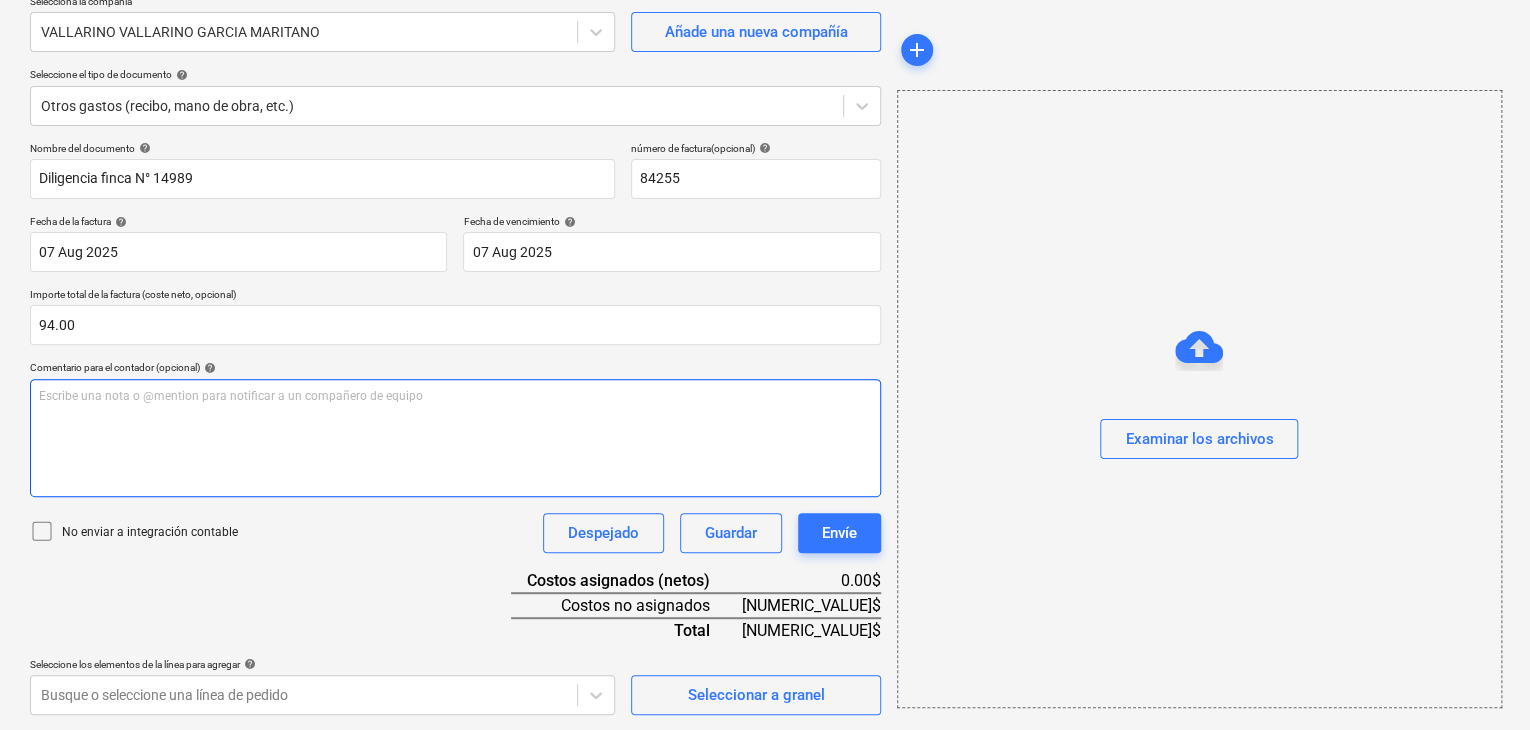click on "Escribe una nota o @mention para notificar a un compañero de equipo ﻿" at bounding box center [455, 438] 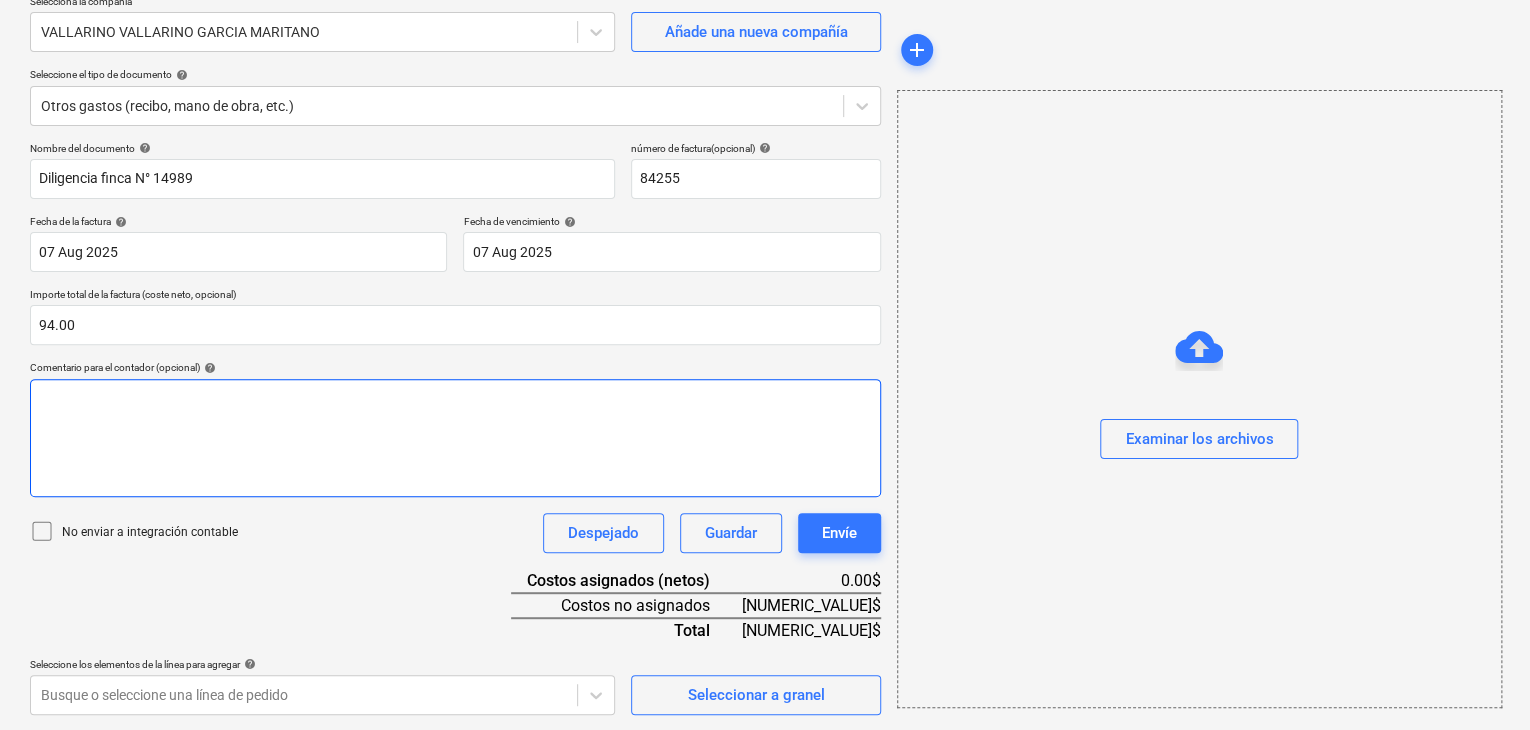type 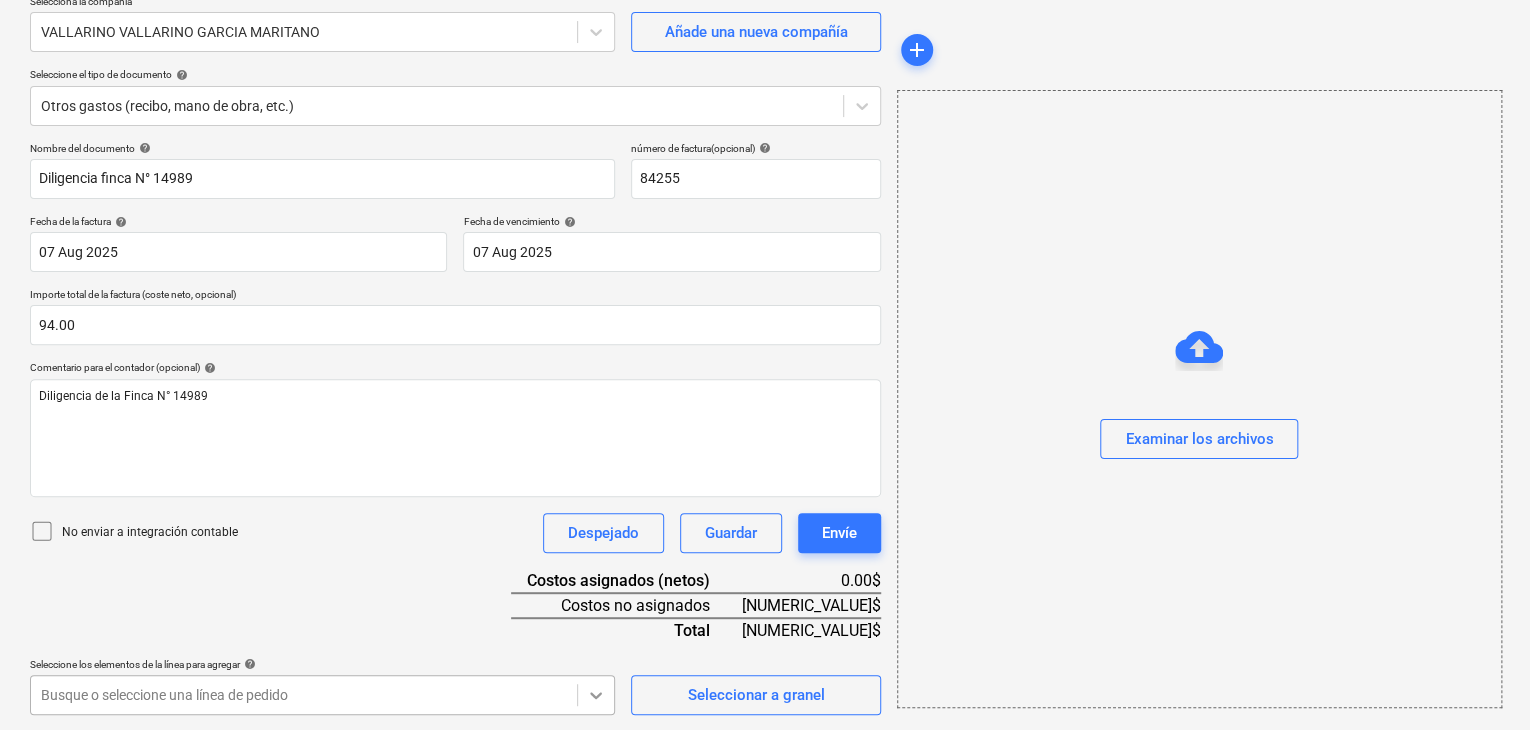 scroll, scrollTop: 465, scrollLeft: 0, axis: vertical 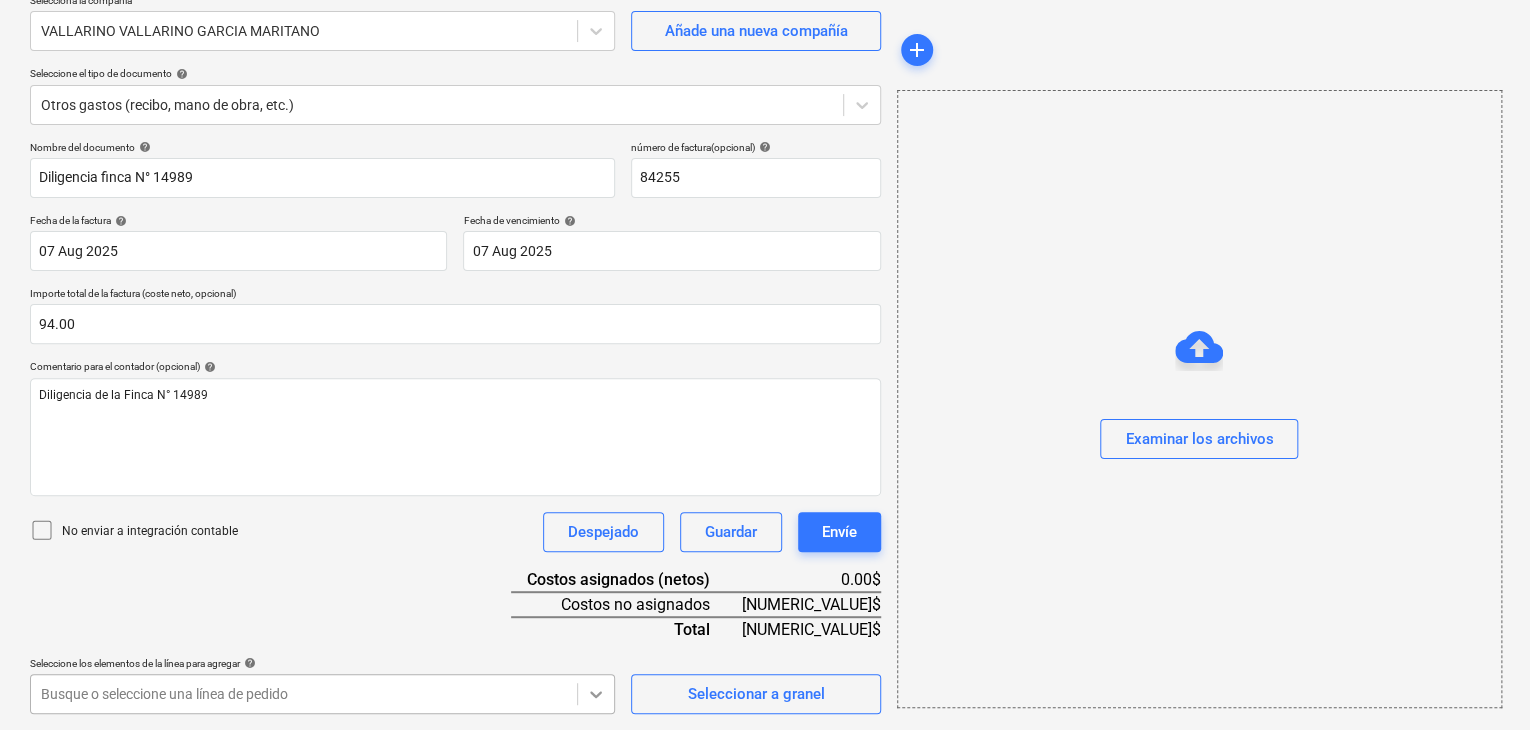 click on "Ventas Proyectos Contactos Compañía Bandeja de entrada 2 Aprobaciones format_size keyboard_arrow_down help search Busca en notifications 32 keyboard_arrow_down H. Palma keyboard_arrow_down CATILAND ESTATES Presupuesto 3 Contrato principal RFQs Subcontratos Reporte de progreso Ordenes de compra Costos 9 Ingreso Archivos 6 Analítica Ajustes 1 Crear un nuevo documento Selecciona la compañía [LAST] [LAST] [LAST]   Añade una nueva compañía Seleccione el tipo de documento help Otros gastos (recibo, mano de obra, etc.) Nombre del documento help Diligencia finca N° 14989 número de factura  (opcional) help 84255 Fecha de la factura help 07 Aug 2025 07.08.2025 Press the down arrow key to interact with the calendar and
select a date. Press the question mark key to get the keyboard shortcuts for changing dates. Fecha de vencimiento help 07 Aug 2025 07.08.2025 Importe total de la factura (coste neto, opcional) 94.00 Comentario para el contador (opcional) help Despejado Guardar Envíe 0.00$" at bounding box center (765, 195) 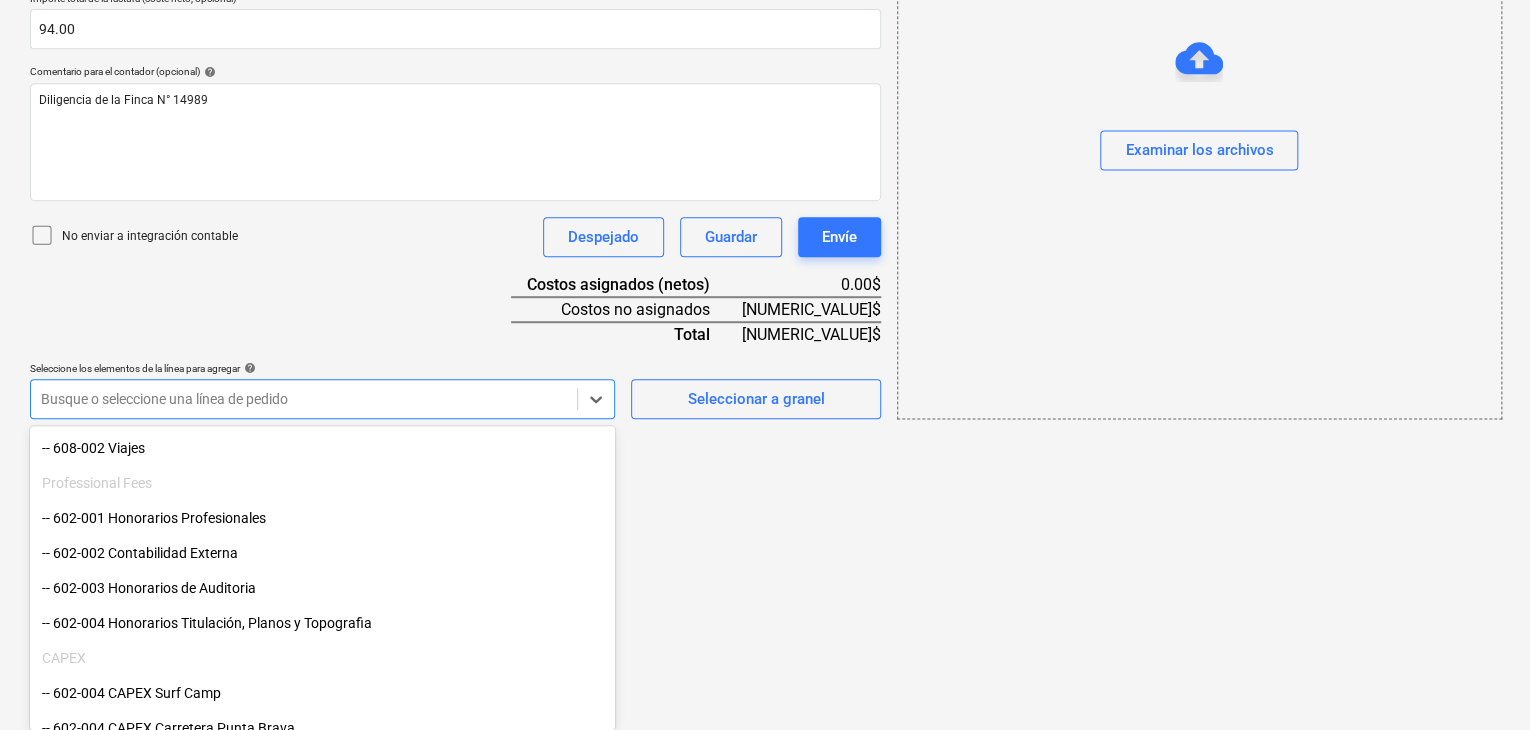 scroll, scrollTop: 315, scrollLeft: 0, axis: vertical 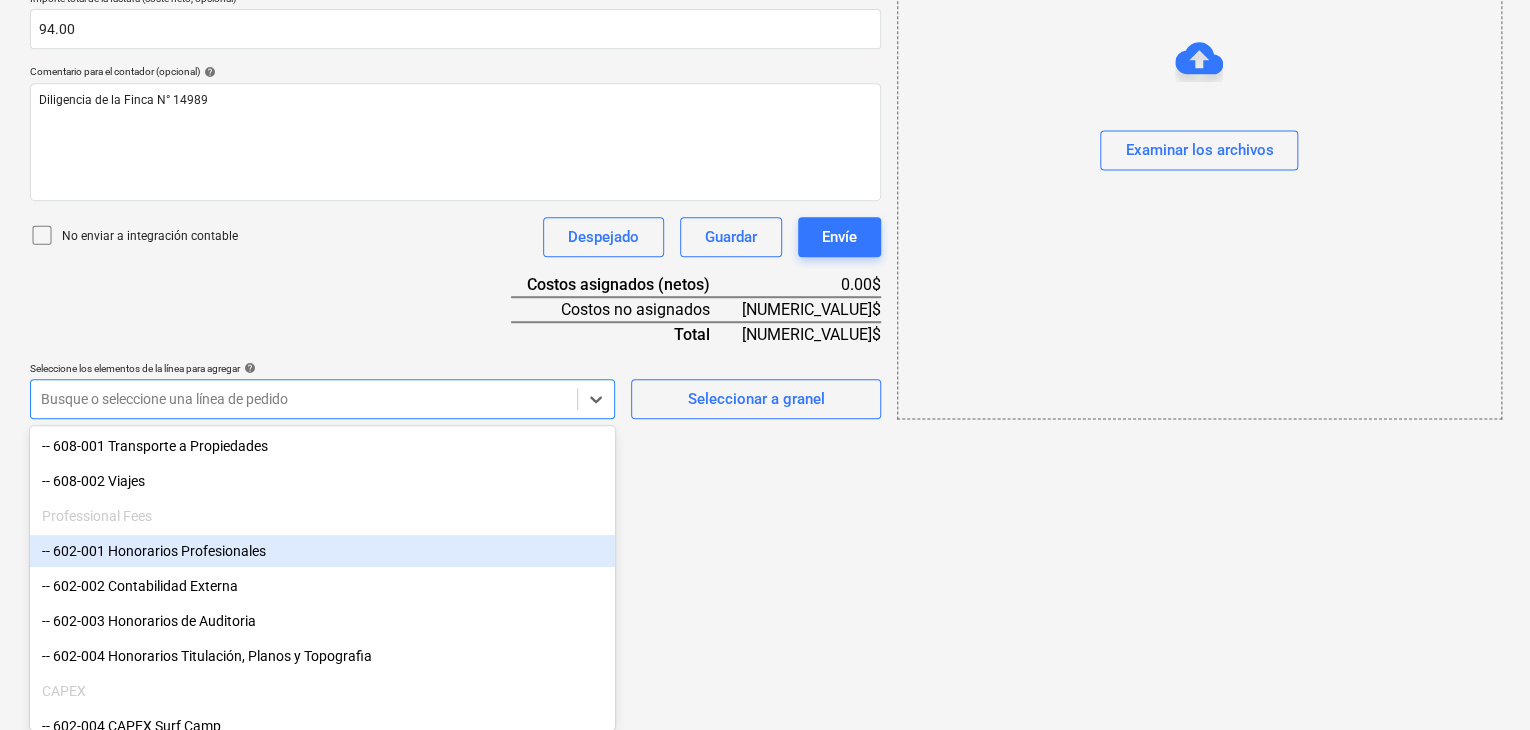click on "--  602-001 Honorarios Profesionales" at bounding box center [322, 551] 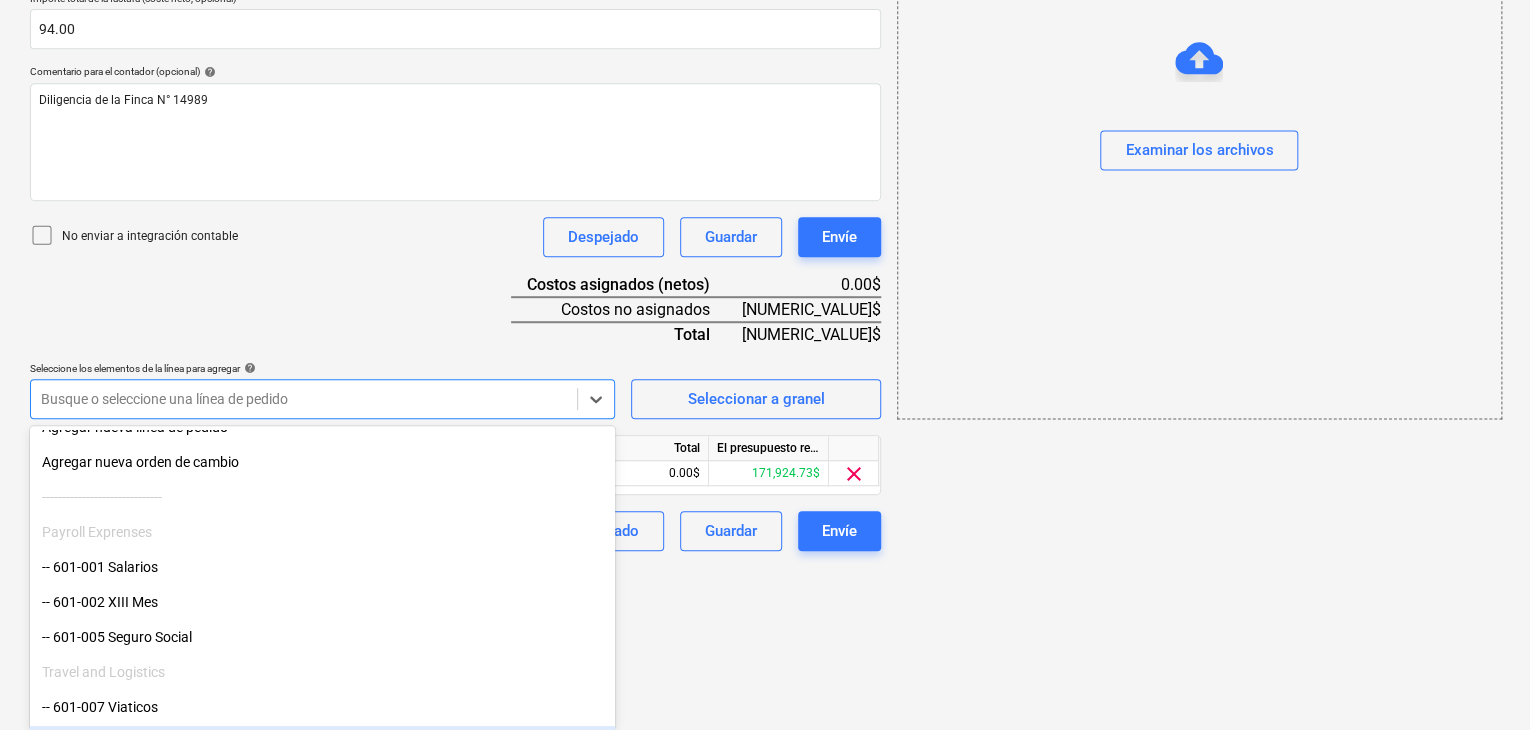 scroll, scrollTop: 0, scrollLeft: 0, axis: both 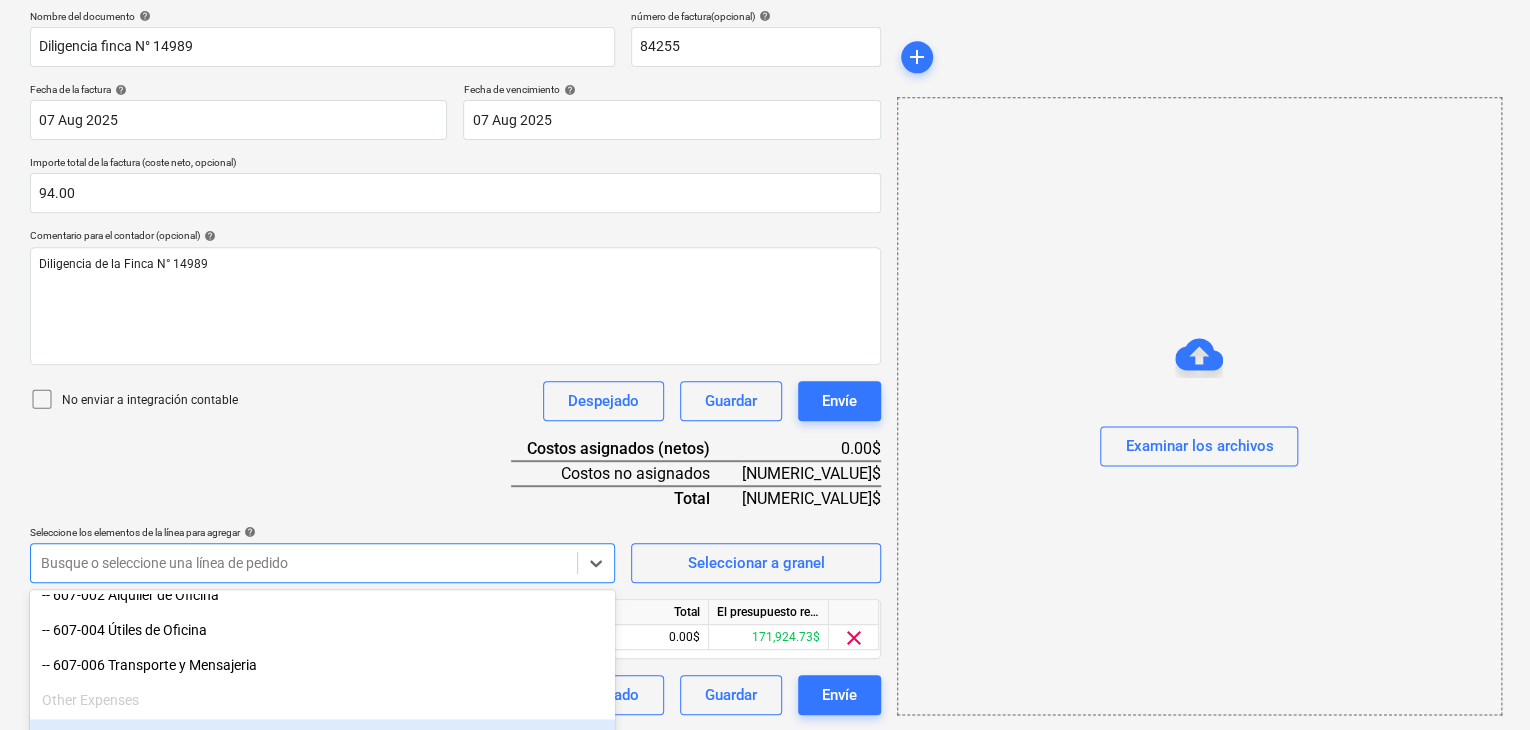 click on "Ventas Proyectos Contactos Compañía Bandeja de entrada 2 Aprobaciones format_size keyboard_arrow_down help search Busca en notifications 32 keyboard_arrow_down H. Palma keyboard_arrow_down CATILAND ESTATES Presupuesto 3 Contrato principal RFQs Subcontratos Reporte de progreso Ordenes de compra Costos 9 Ingreso Archivos 6 Analítica Ajustes 1 Crear un nuevo documento Selecciona la compañía VALLARINO VALLARINO GARCIA MARITANO   Añade una nueva compañía Seleccione el tipo de documento help Otros gastos (recibo, mano de obra, etc.) Nombre del documento help Diligencia finca N° 14989 número de factura  (opcional) help 84255 Fecha de la factura help 07 Aug 2025 07.08.2025 Press the down arrow key to interact with the calendar and
select a date. Press the question mark key to get the keyboard shortcuts for changing dates. Fecha de vencimiento help 07 Aug 2025 07.08.2025 Importe total de la factura (coste neto, opcional) 94.00 Comentario para el contador (opcional) help Despejado Guardar Envíe" at bounding box center [765, 64] 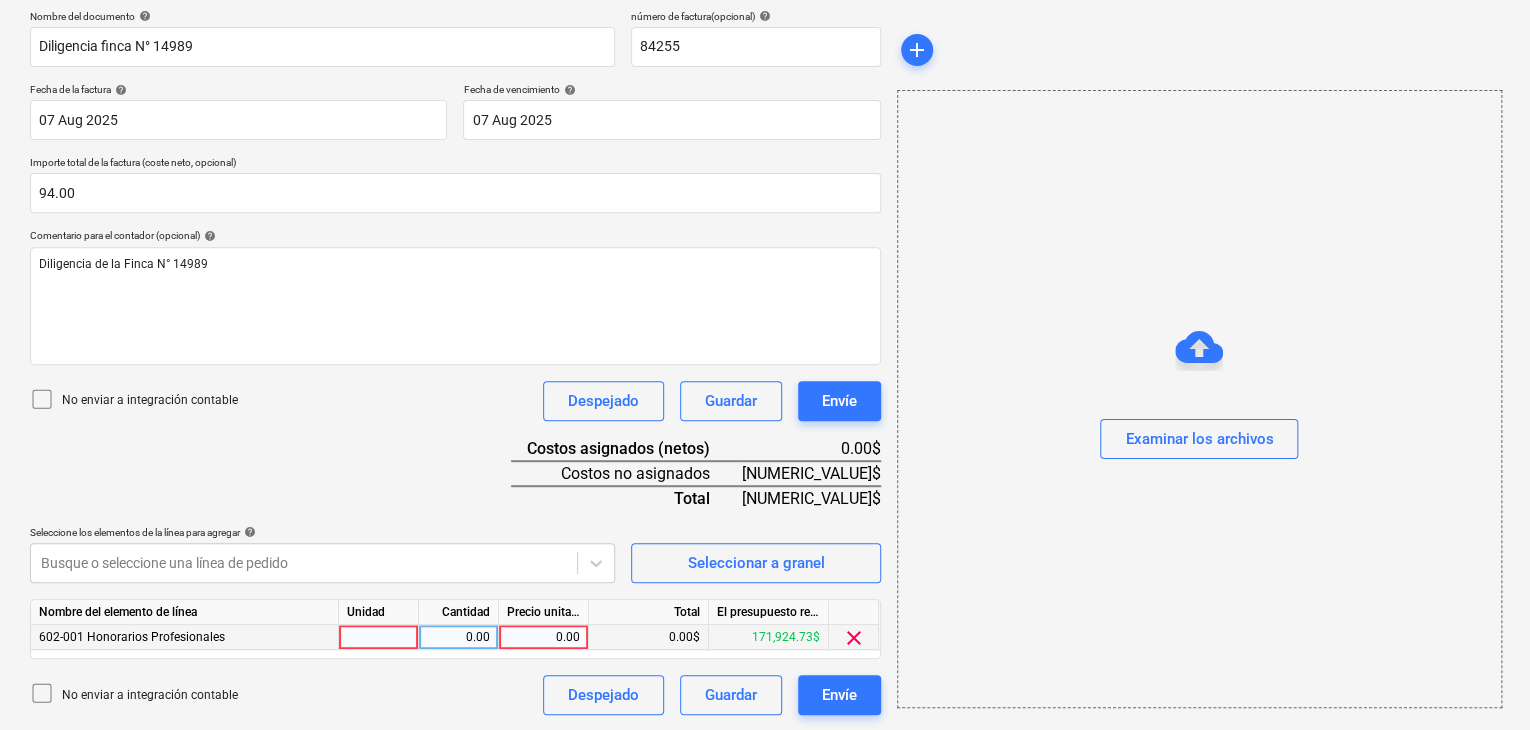 click at bounding box center (379, 637) 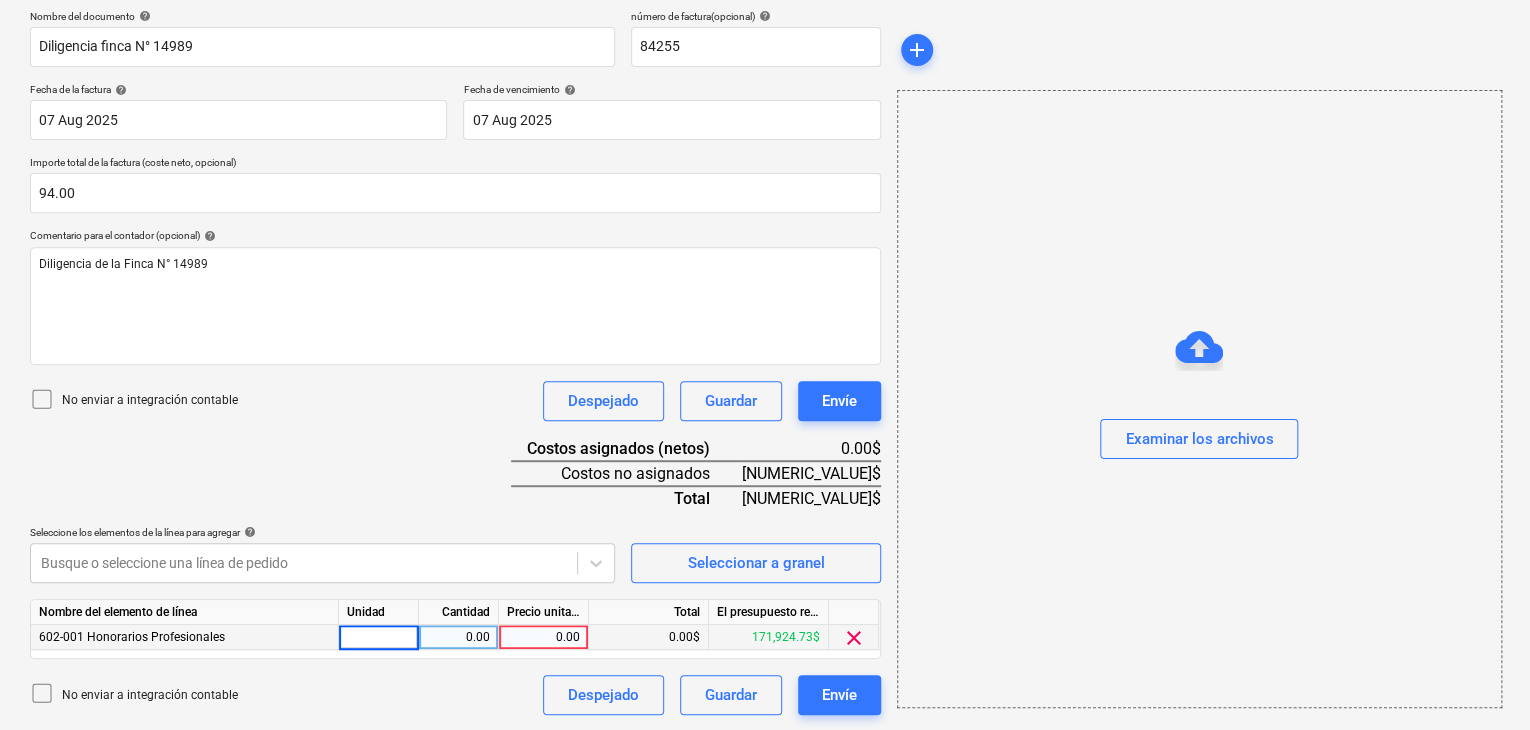 type on "1" 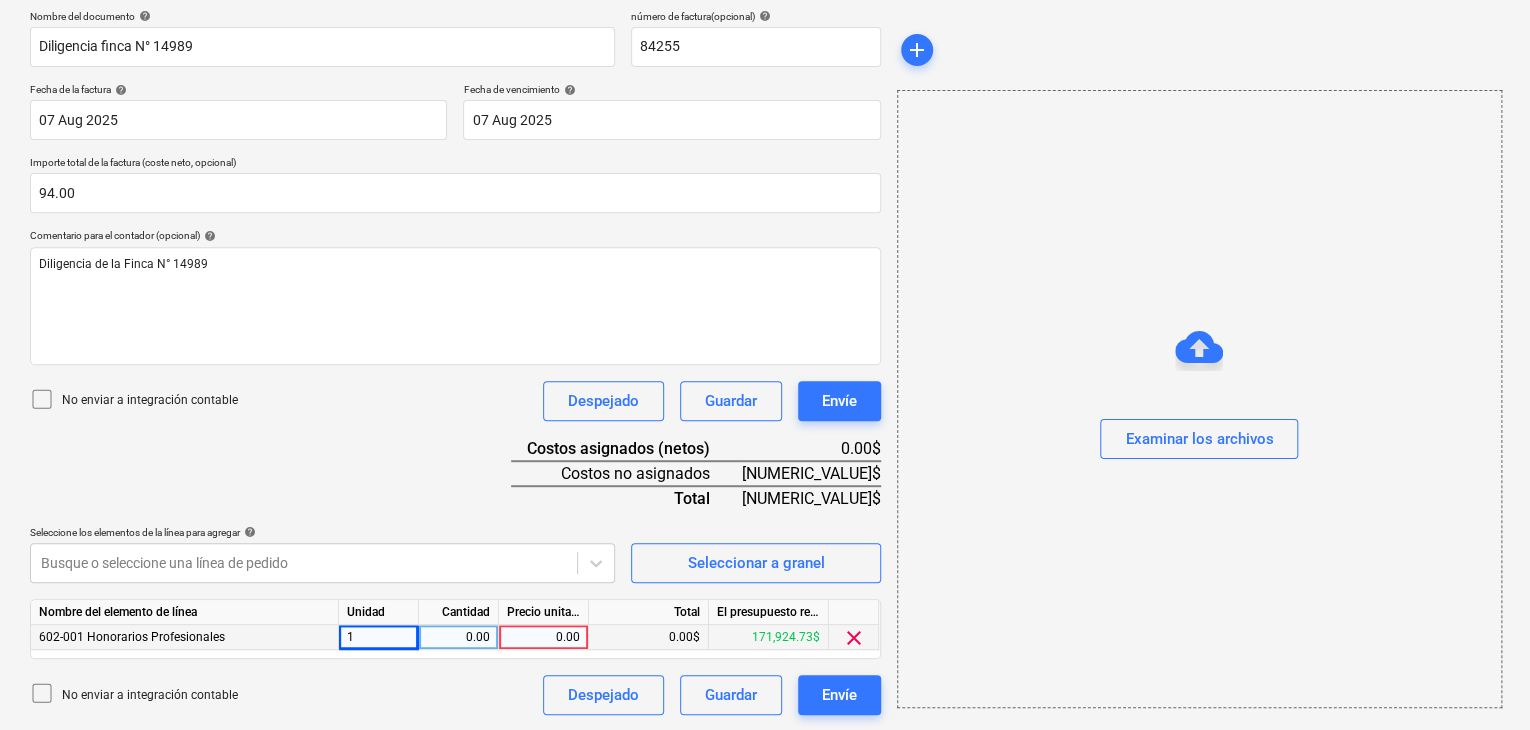 click on "0.00" at bounding box center [458, 637] 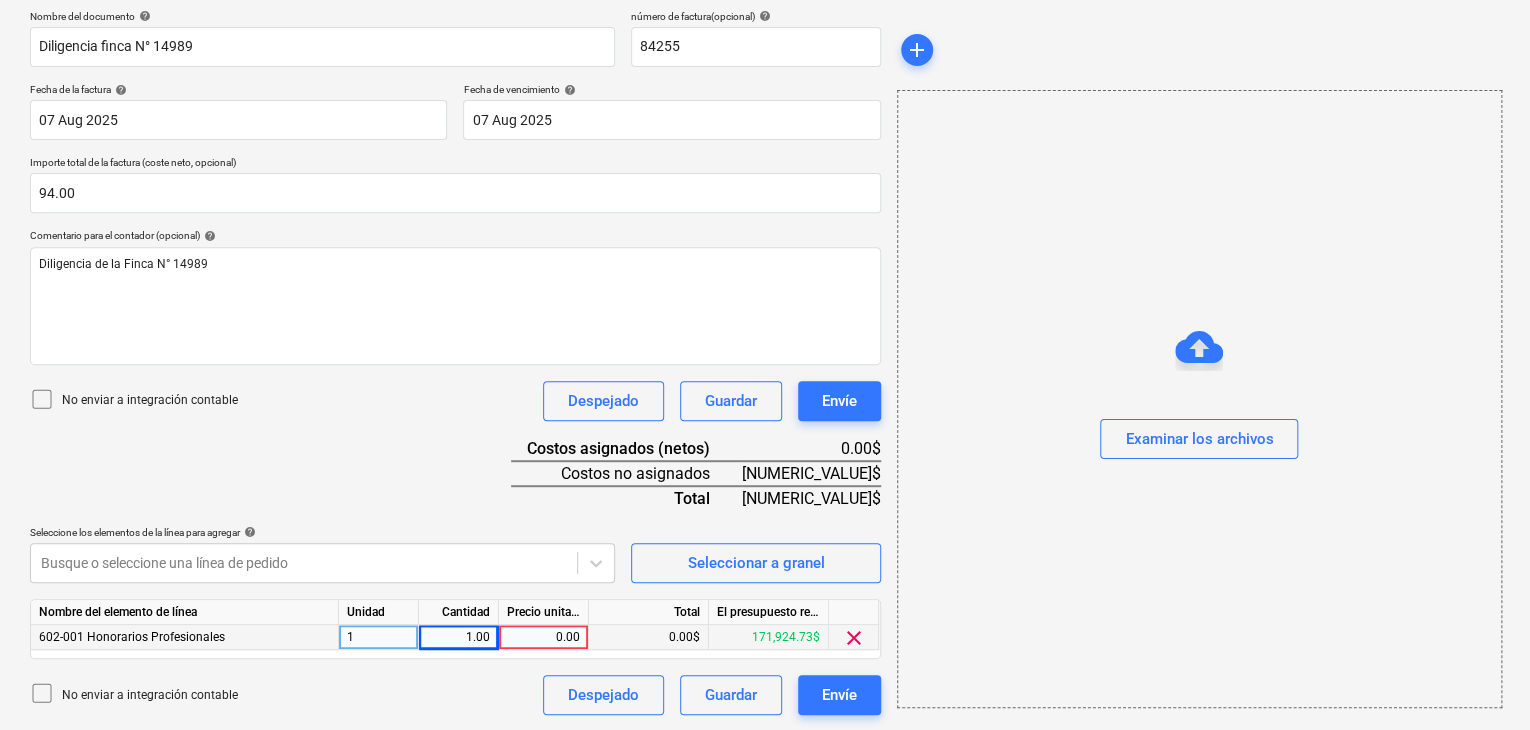 click on "0.00" at bounding box center [543, 637] 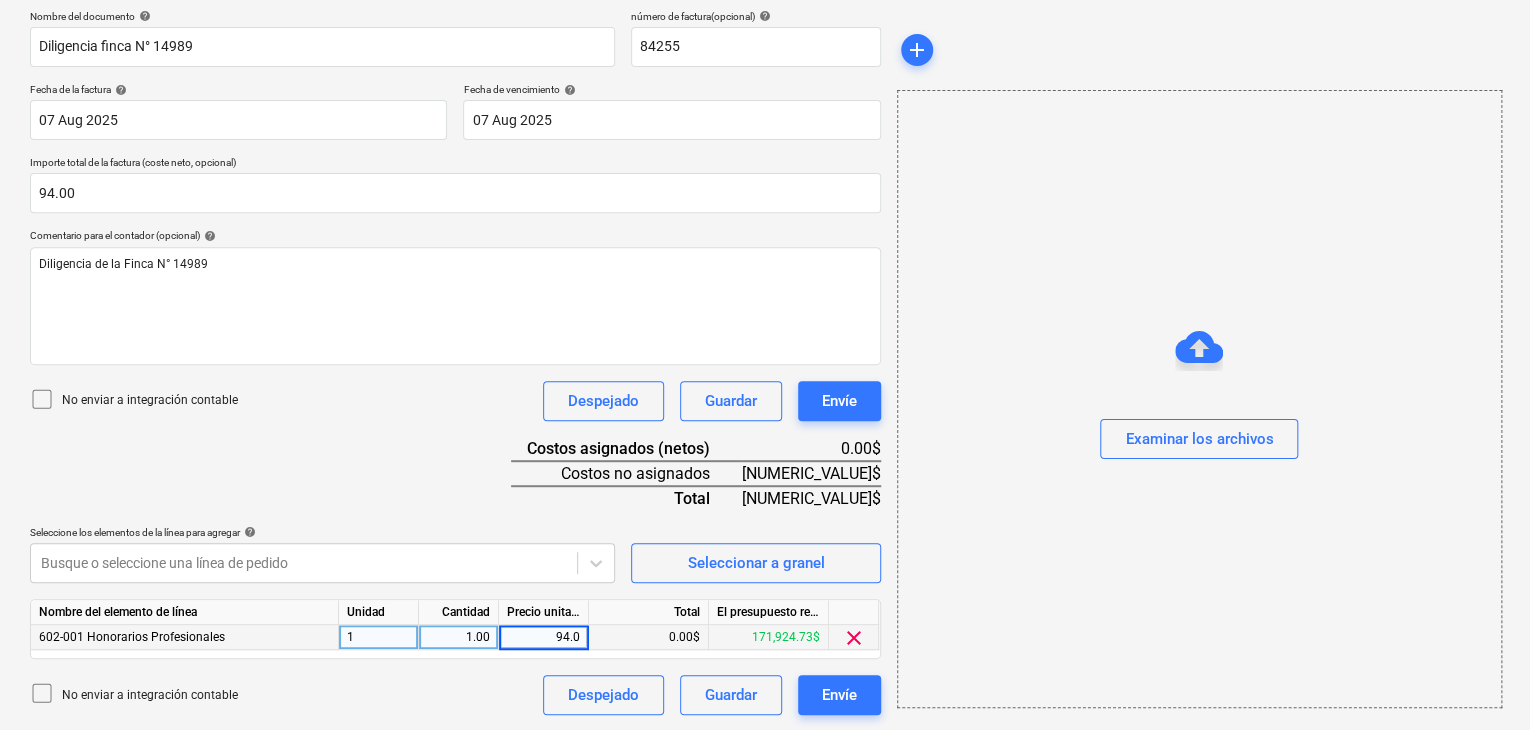 type on "94.00" 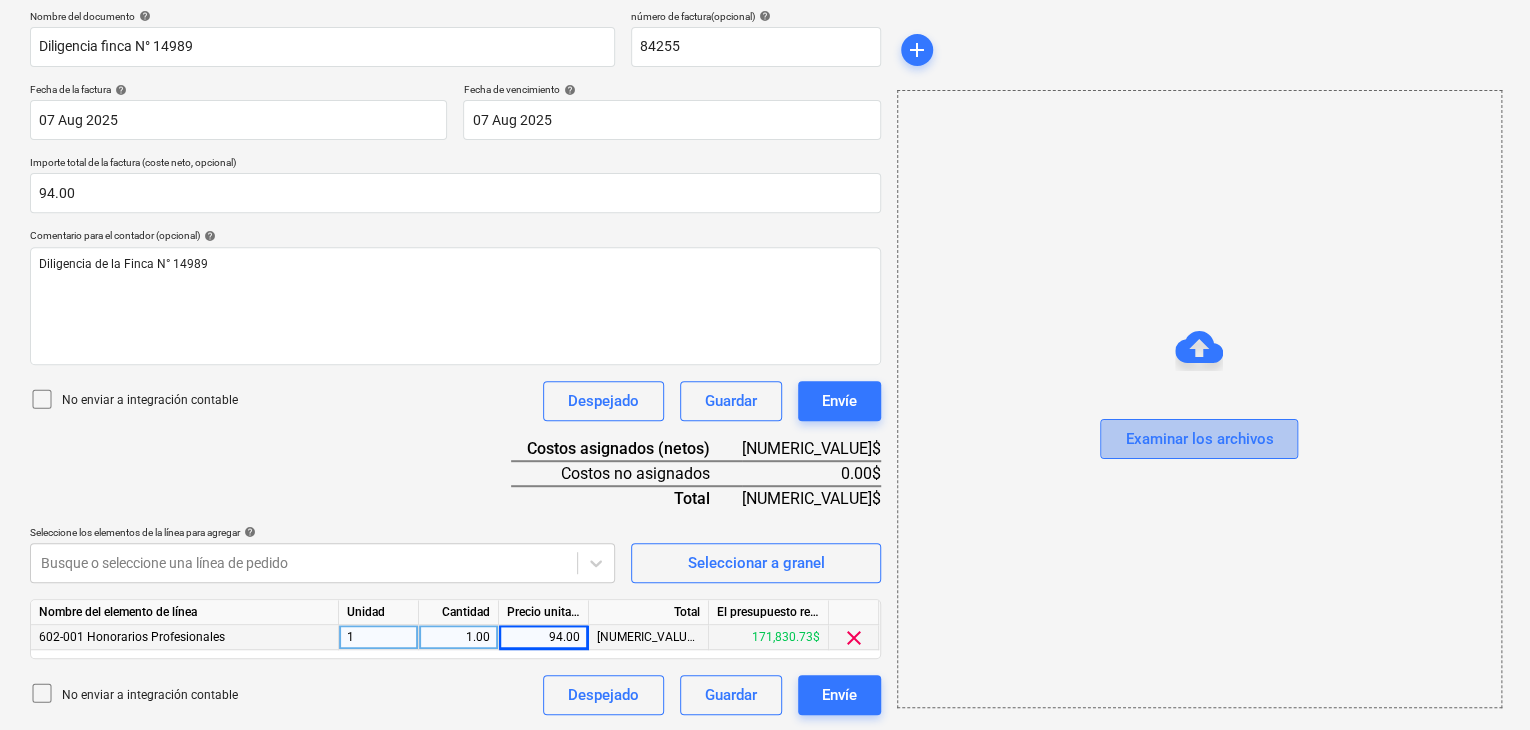 click on "Examinar los archivos" at bounding box center (1199, 439) 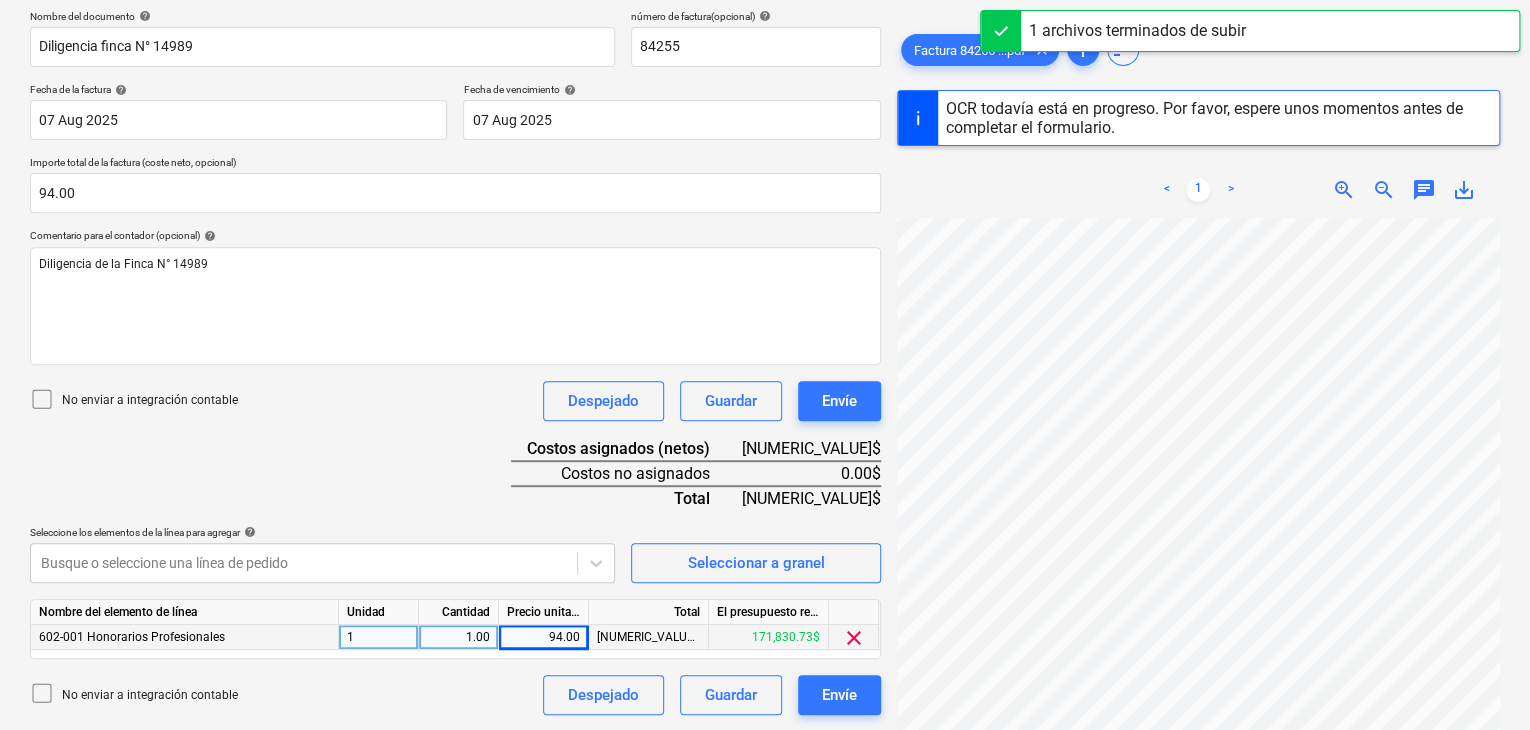 scroll, scrollTop: 300, scrollLeft: 0, axis: vertical 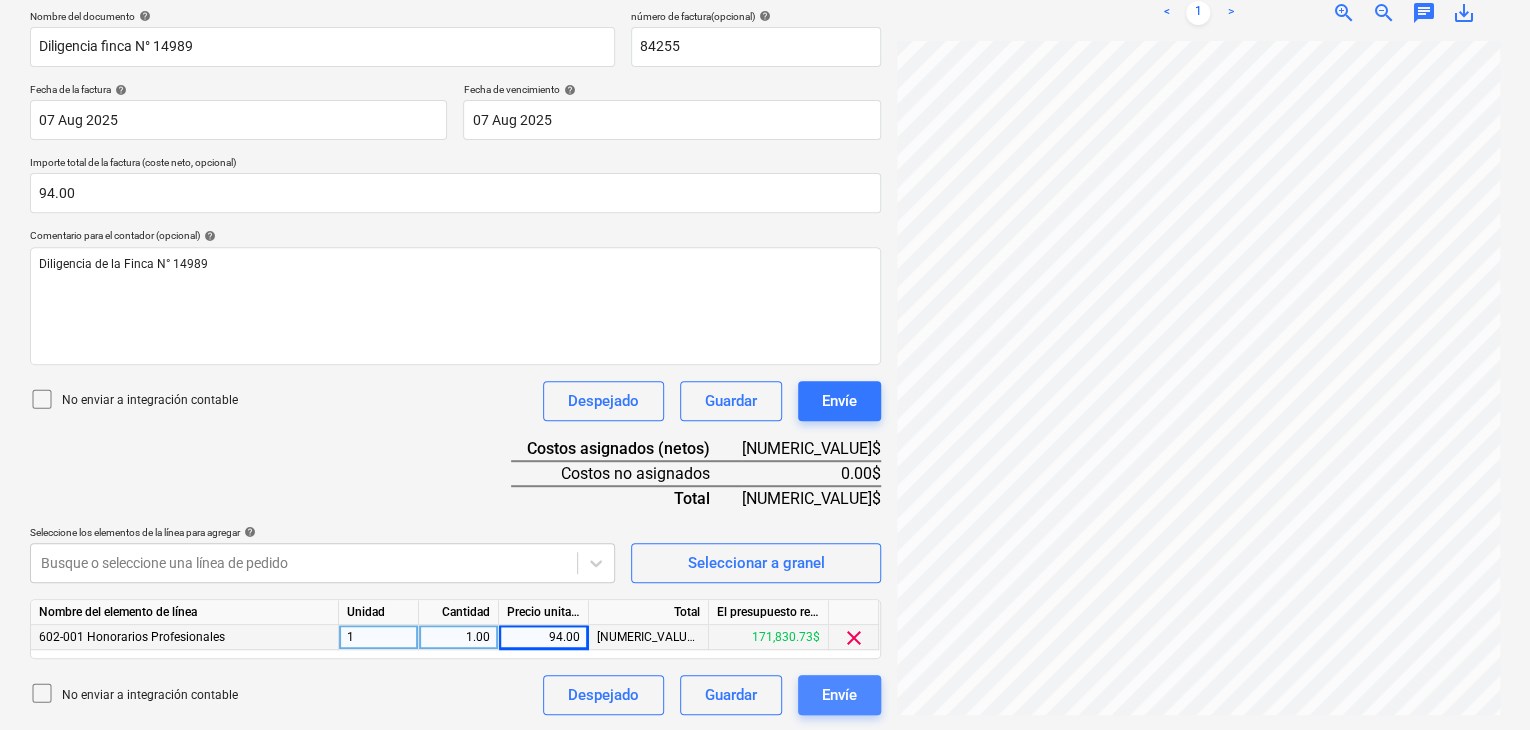 click on "Envíe" at bounding box center [839, 695] 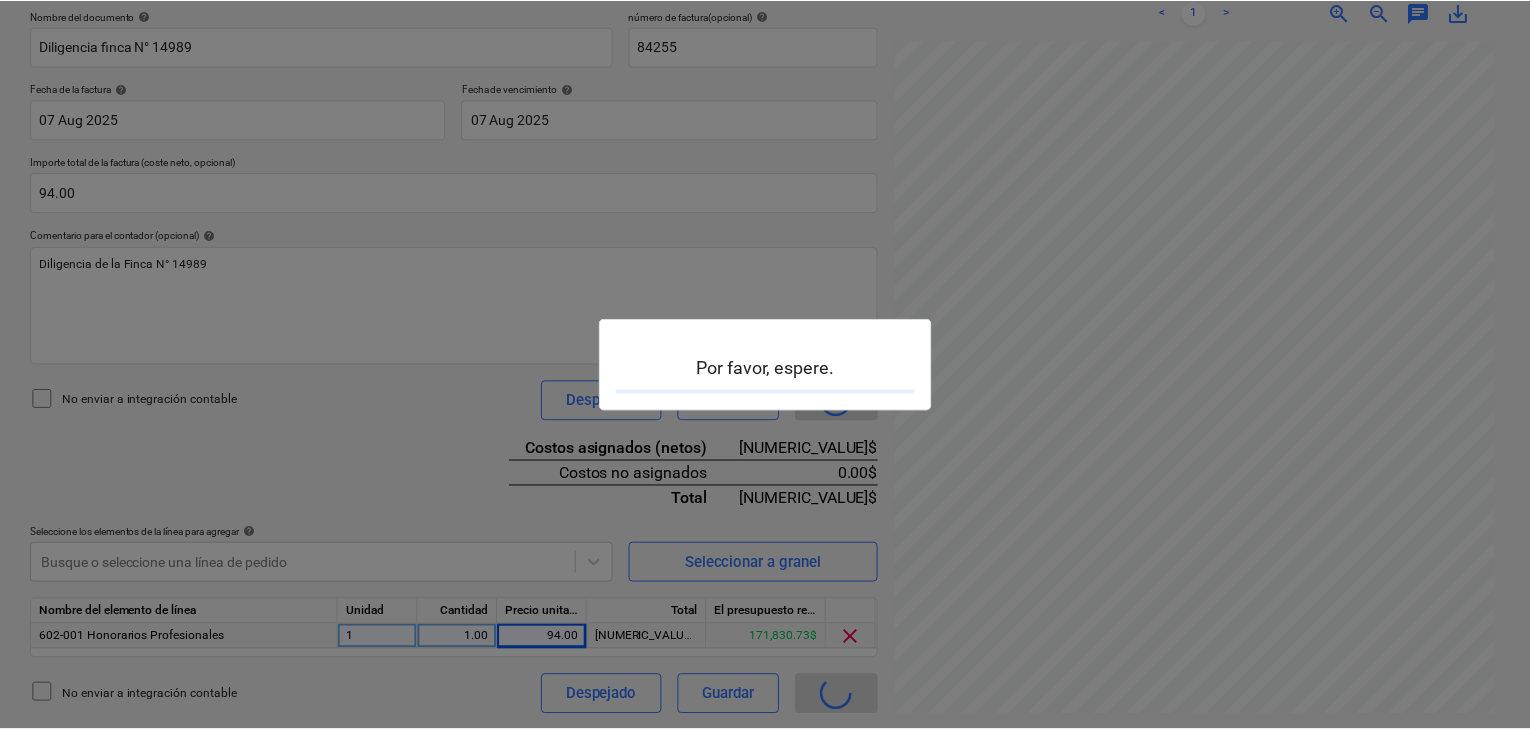 scroll, scrollTop: 0, scrollLeft: 0, axis: both 